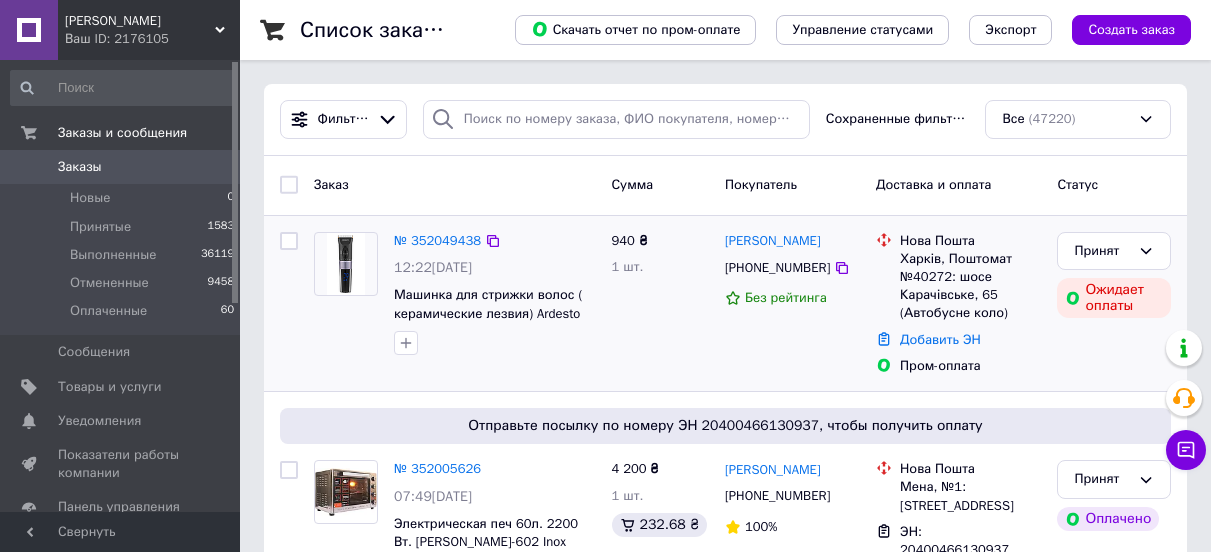 scroll, scrollTop: 0, scrollLeft: 0, axis: both 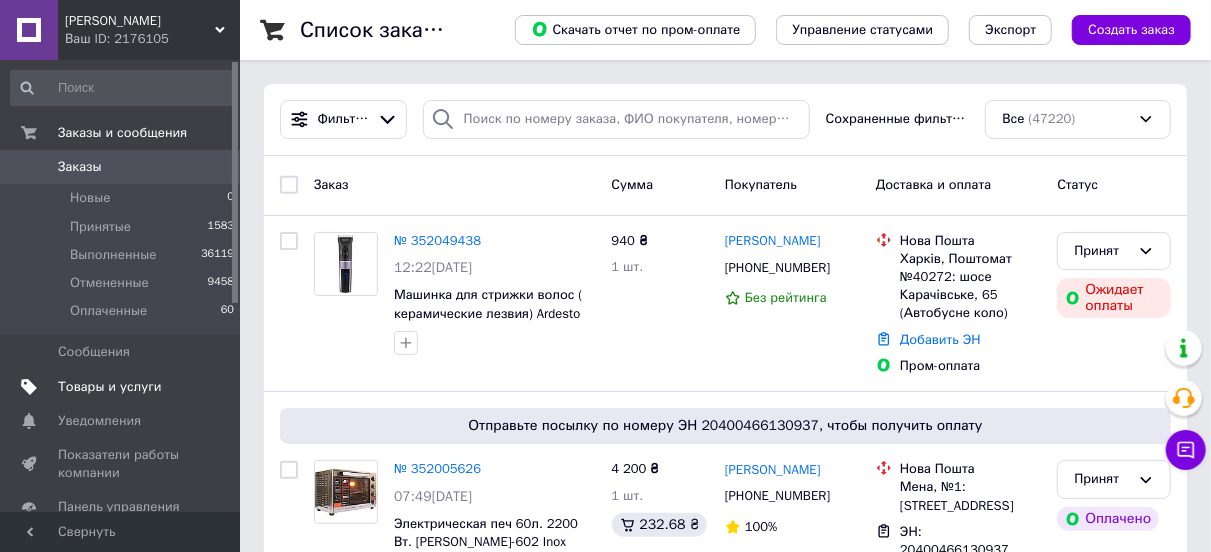 click on "Товары и услуги" at bounding box center (110, 387) 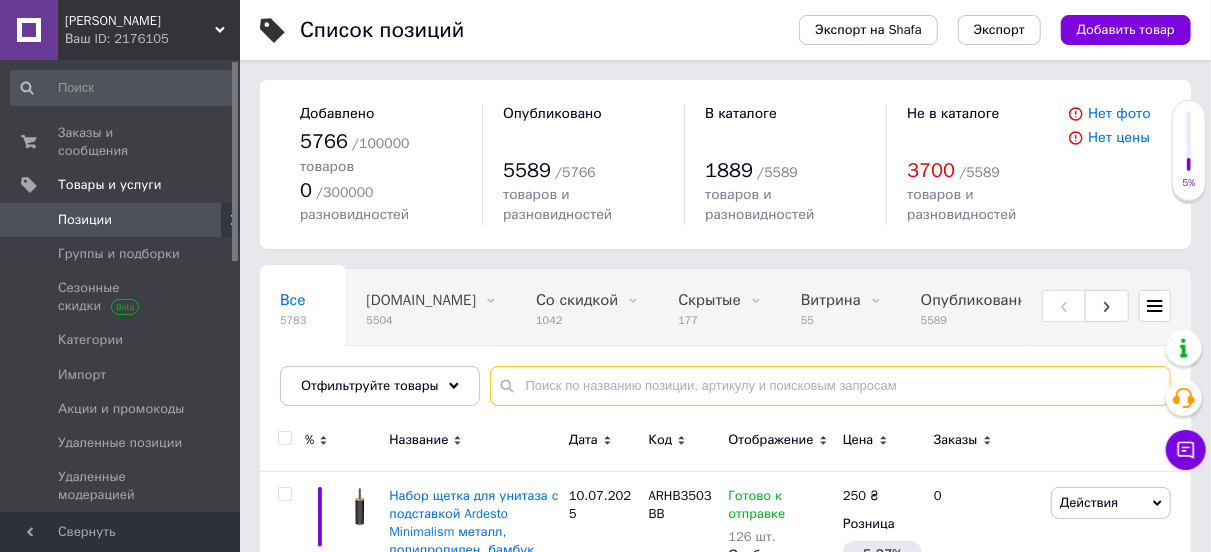 paste on "AR0609S" 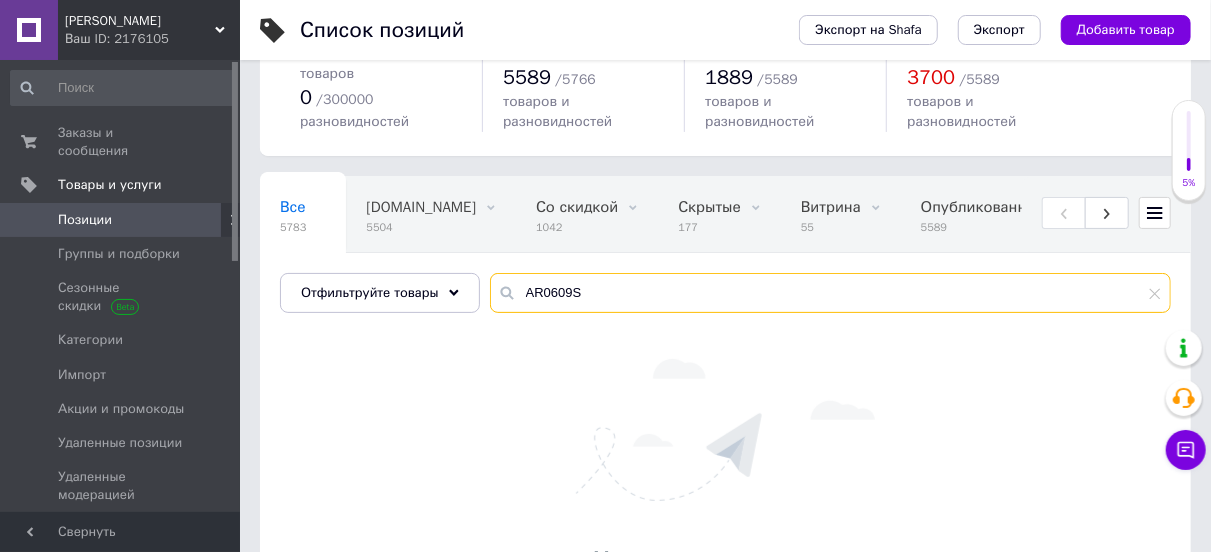 scroll, scrollTop: 170, scrollLeft: 0, axis: vertical 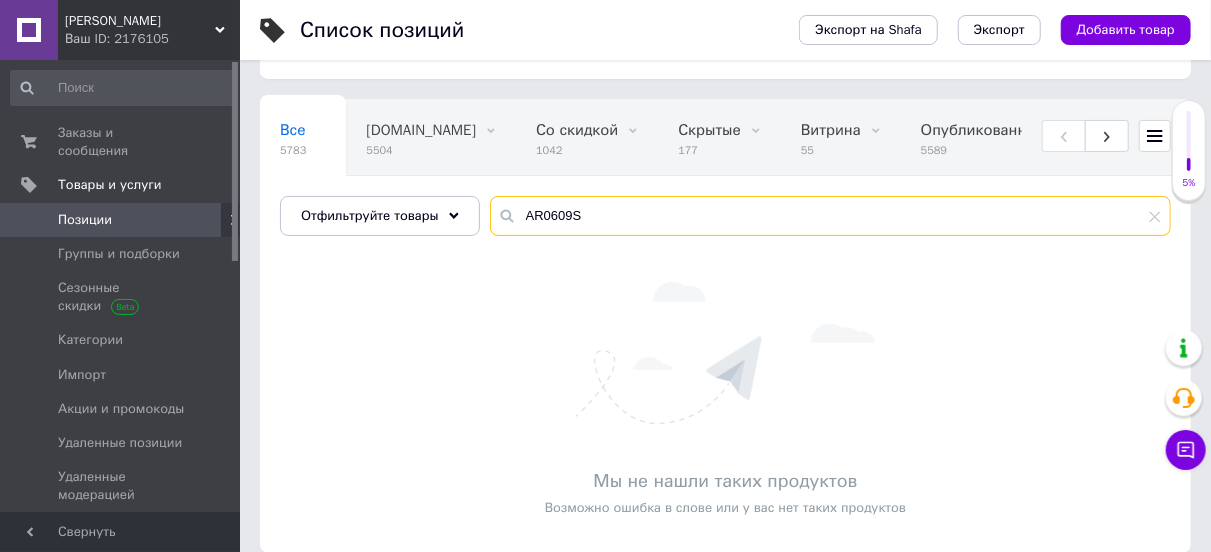 drag, startPoint x: 609, startPoint y: 187, endPoint x: 484, endPoint y: 219, distance: 129.031 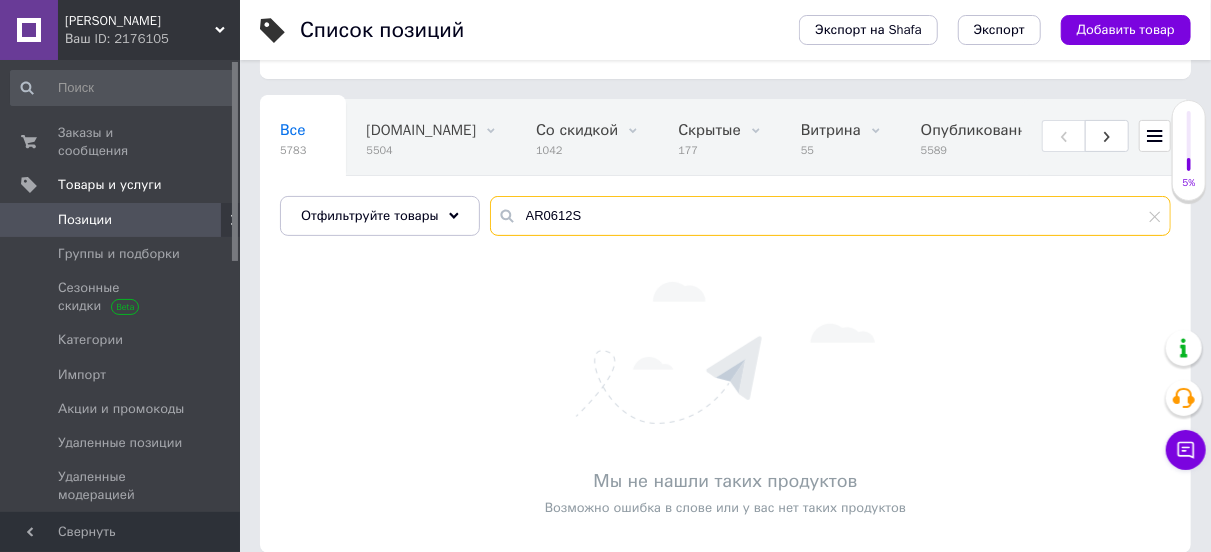 drag, startPoint x: 578, startPoint y: 199, endPoint x: 514, endPoint y: 199, distance: 64 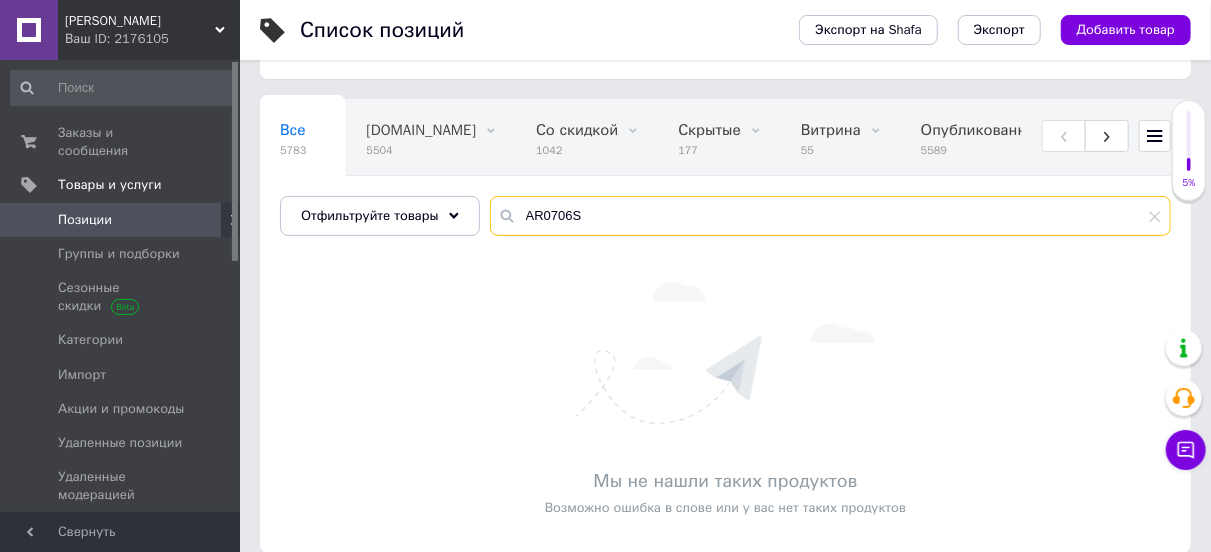 drag, startPoint x: 595, startPoint y: 187, endPoint x: 517, endPoint y: 195, distance: 78.40918 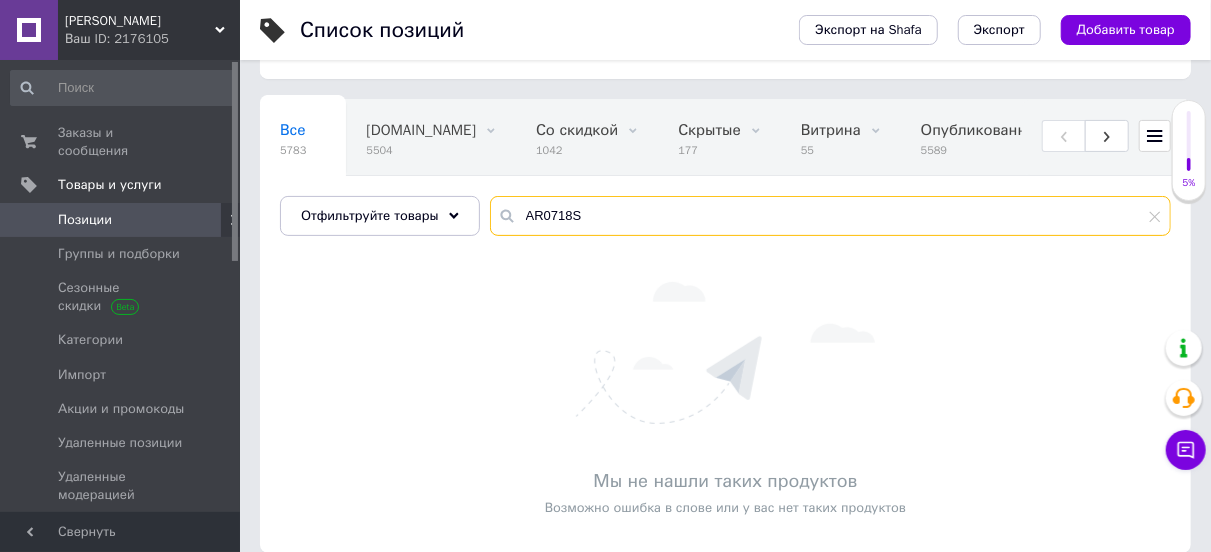 drag, startPoint x: 603, startPoint y: 202, endPoint x: 497, endPoint y: 205, distance: 106.04244 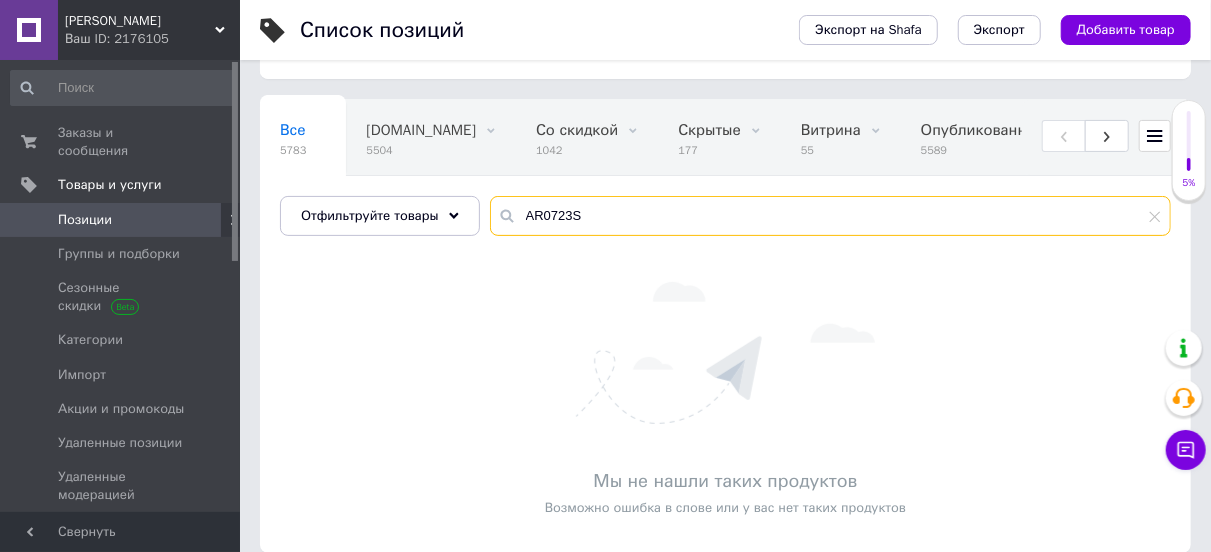 drag, startPoint x: 582, startPoint y: 185, endPoint x: 510, endPoint y: 187, distance: 72.02777 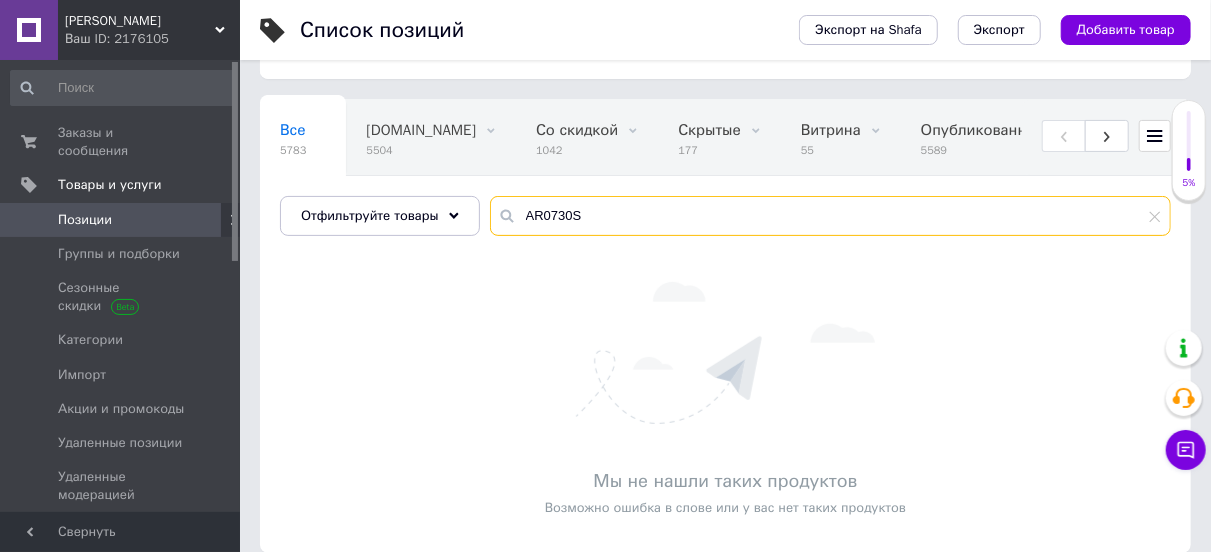 scroll, scrollTop: 102, scrollLeft: 0, axis: vertical 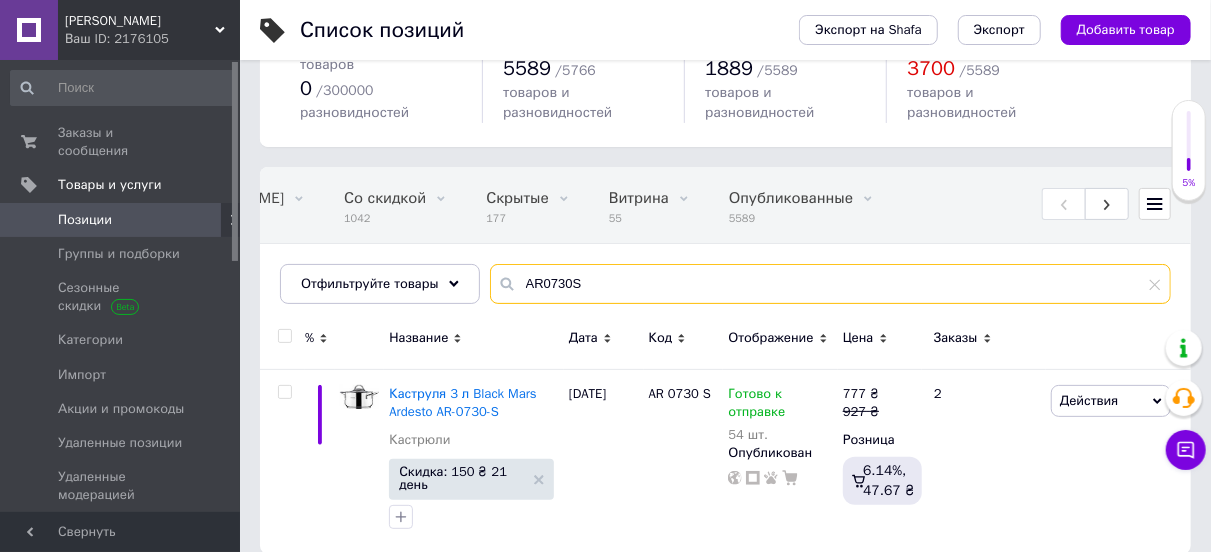 drag, startPoint x: 602, startPoint y: 252, endPoint x: 517, endPoint y: 267, distance: 86.313385 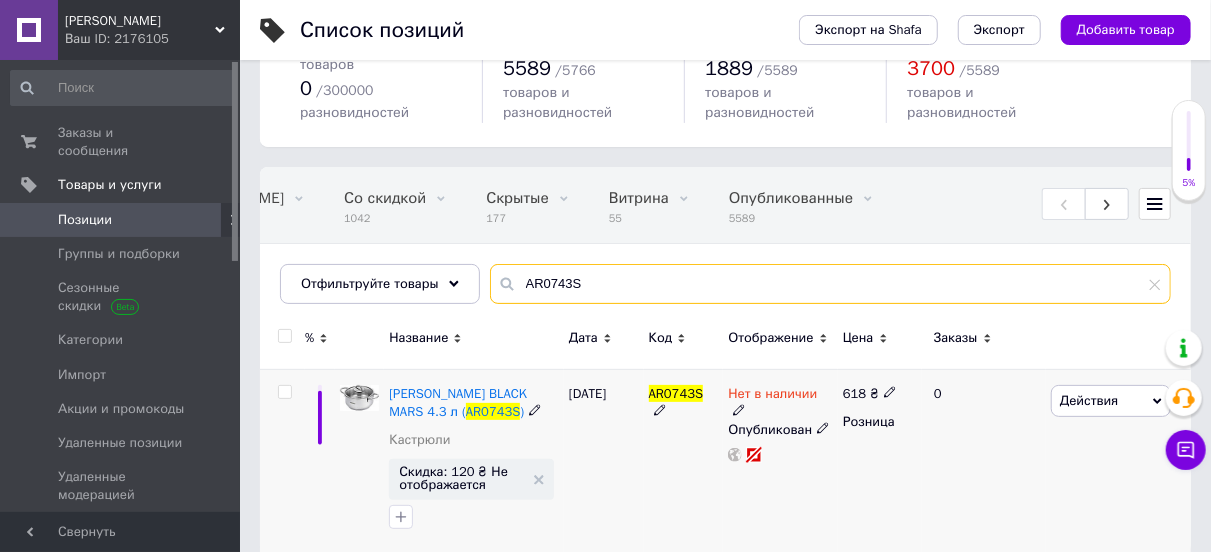 type on "AR0743S" 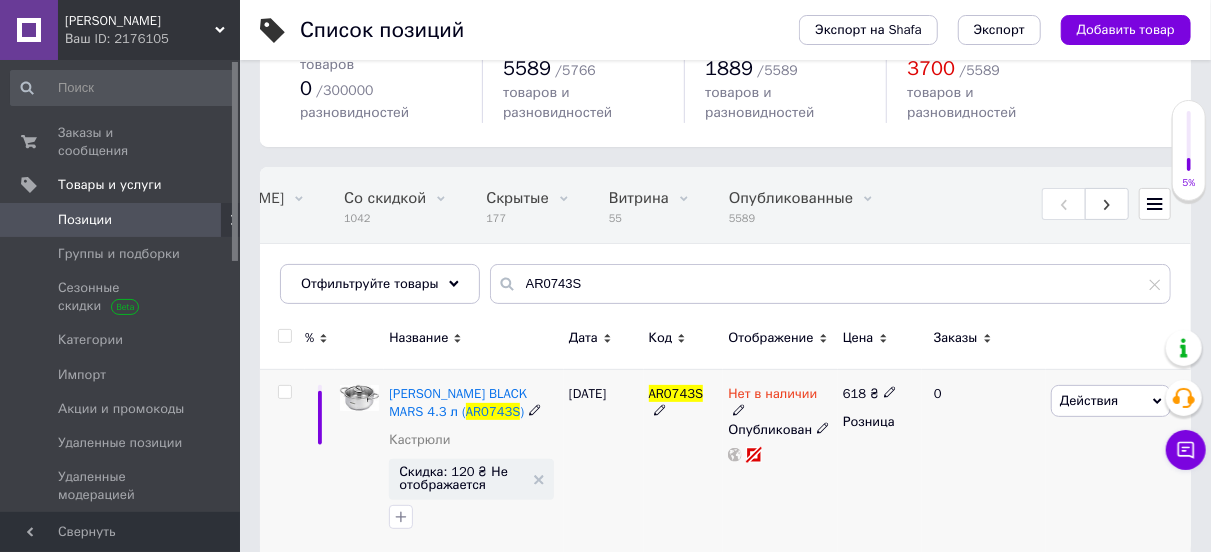 click 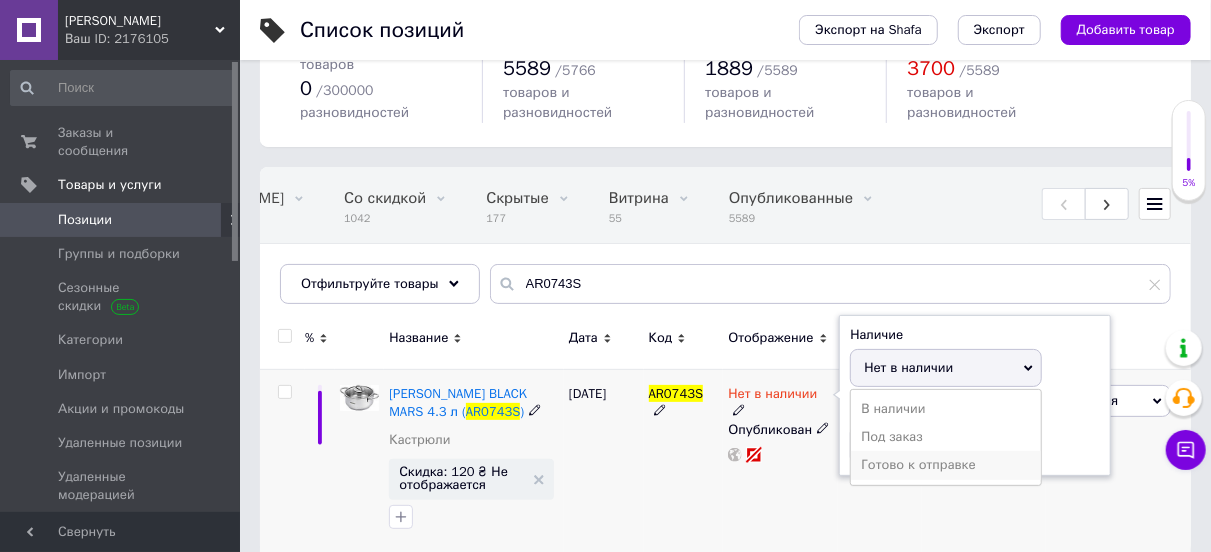 click on "Готово к отправке" at bounding box center [946, 465] 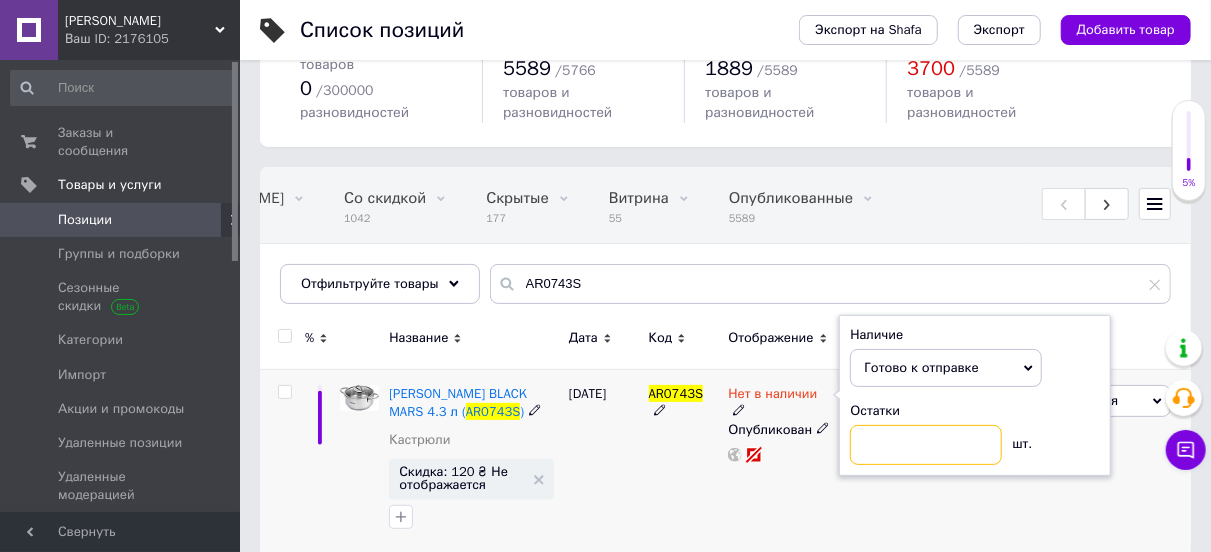 click at bounding box center (926, 445) 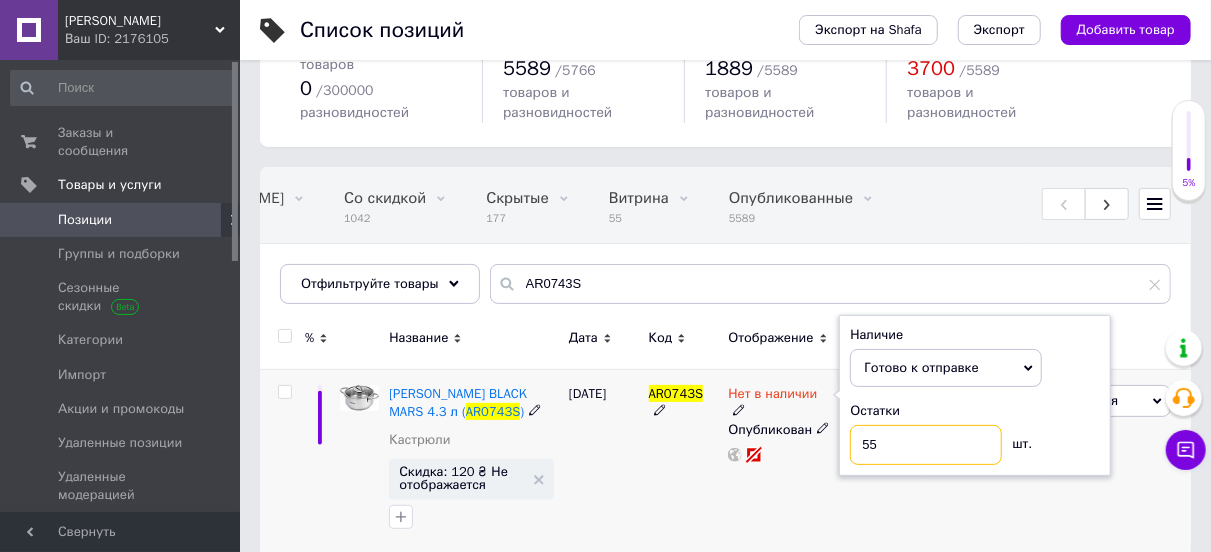 type on "55" 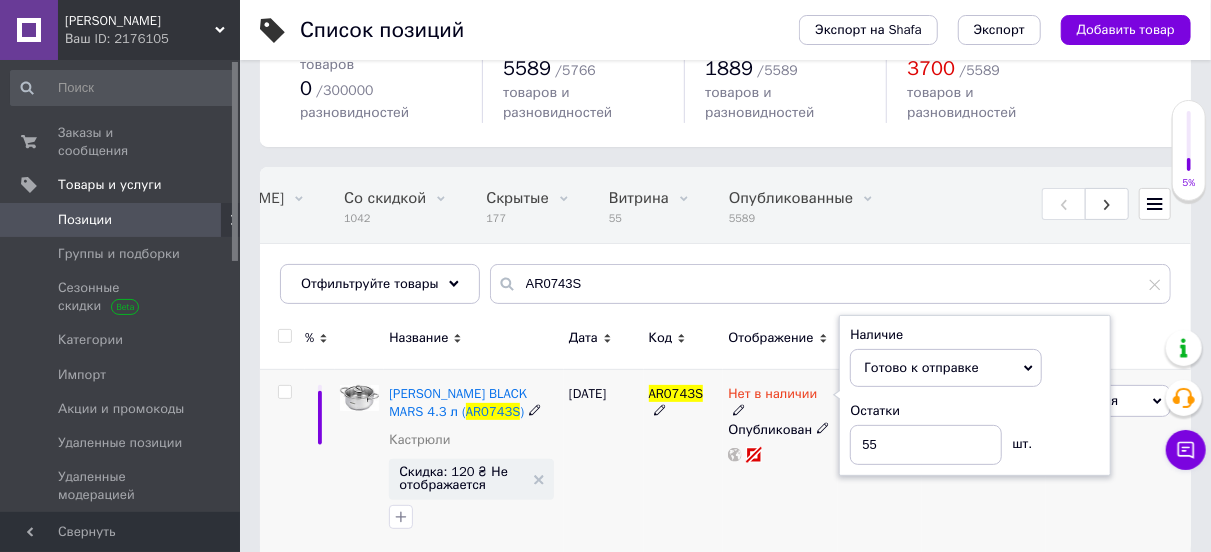 drag, startPoint x: 673, startPoint y: 469, endPoint x: 659, endPoint y: 459, distance: 17.20465 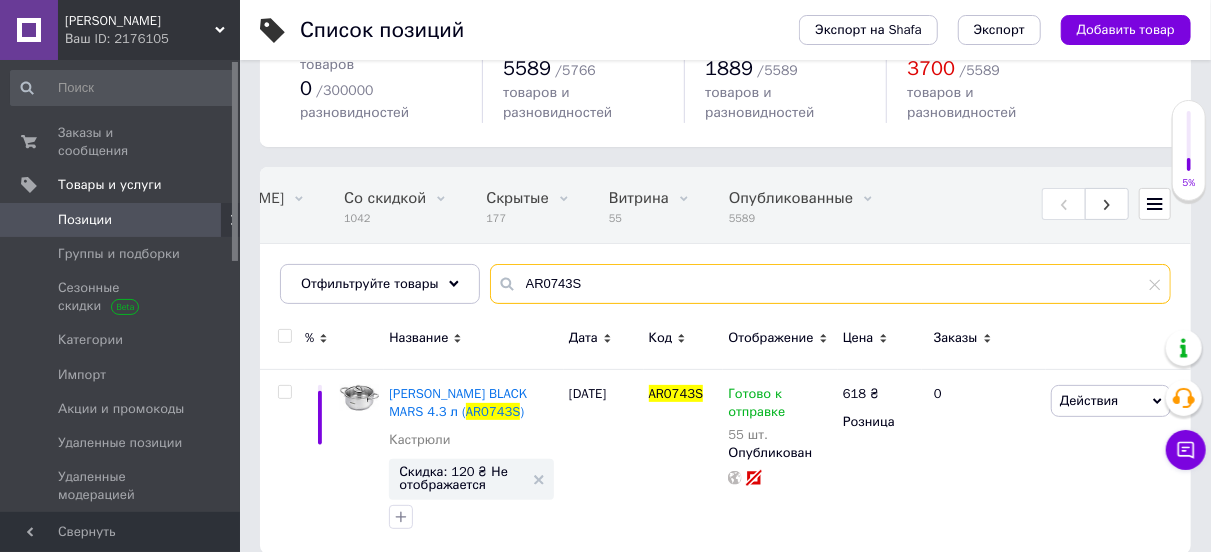 drag, startPoint x: 599, startPoint y: 261, endPoint x: 525, endPoint y: 259, distance: 74.02702 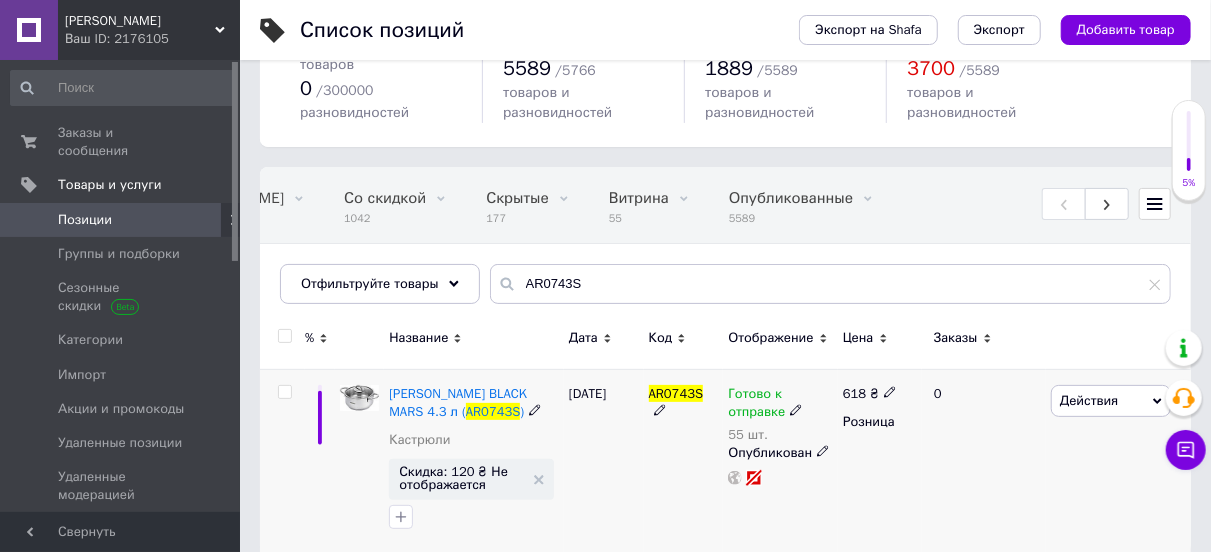 click 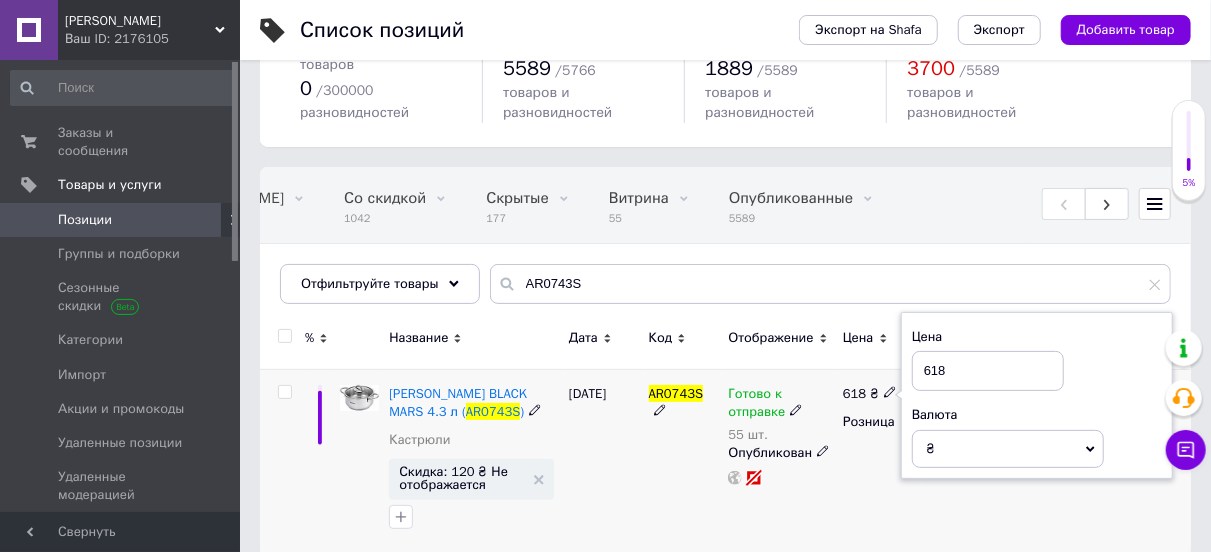 drag, startPoint x: 961, startPoint y: 347, endPoint x: 917, endPoint y: 351, distance: 44.181442 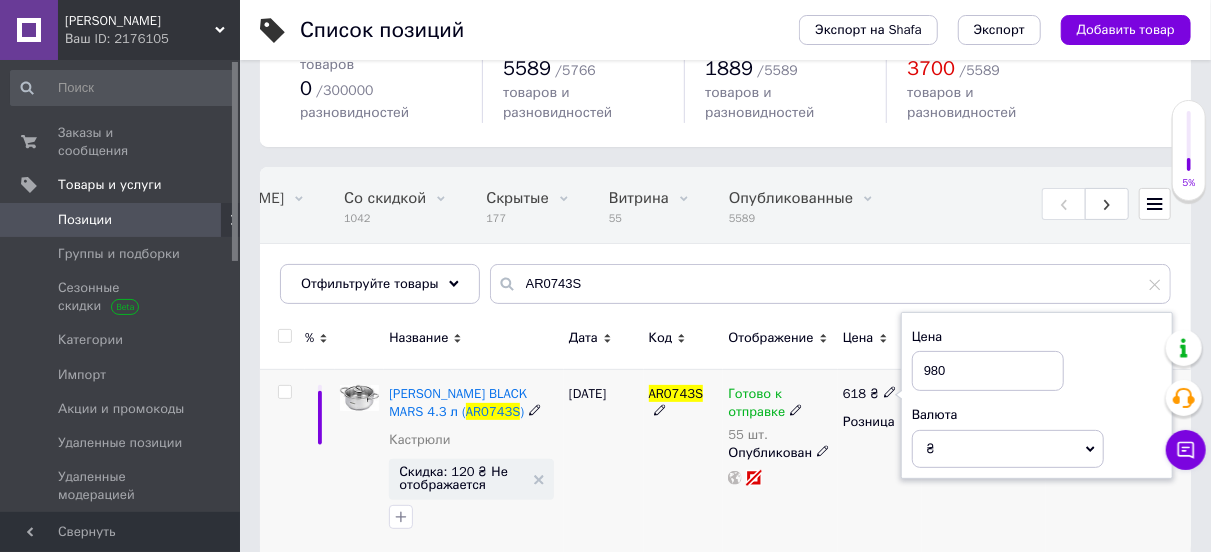type on "980" 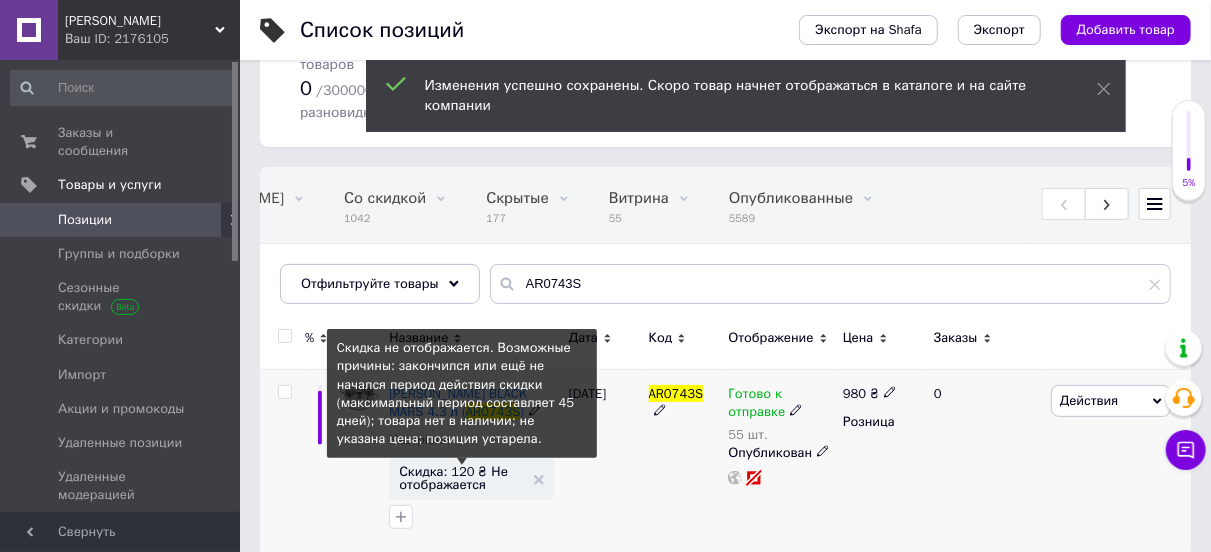 click on "Скидка: 120 ₴ Не отображается" at bounding box center (461, 478) 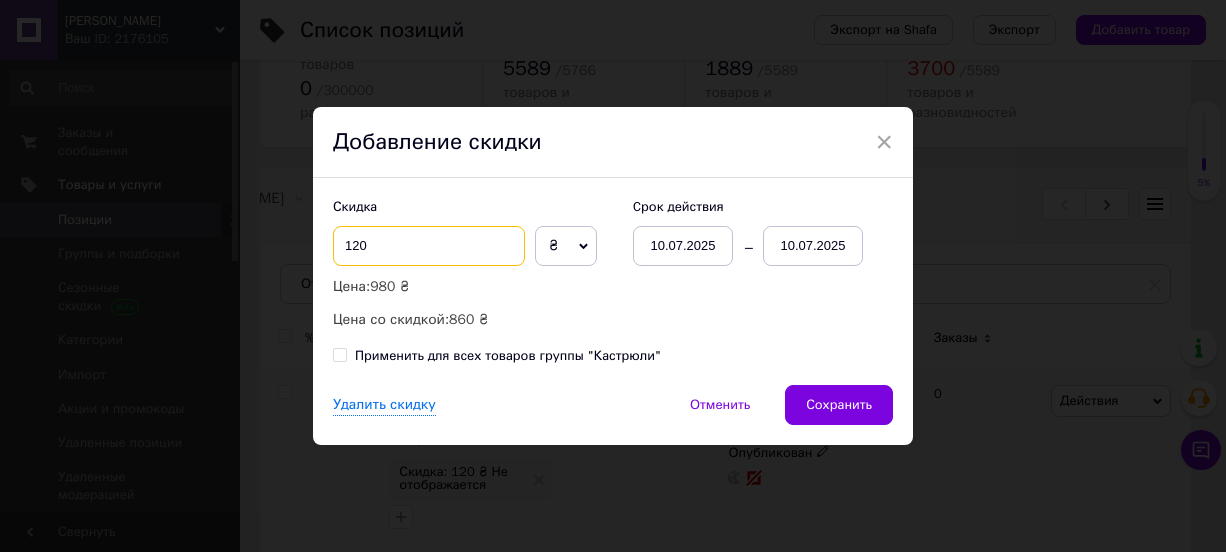 click on "120" at bounding box center [429, 246] 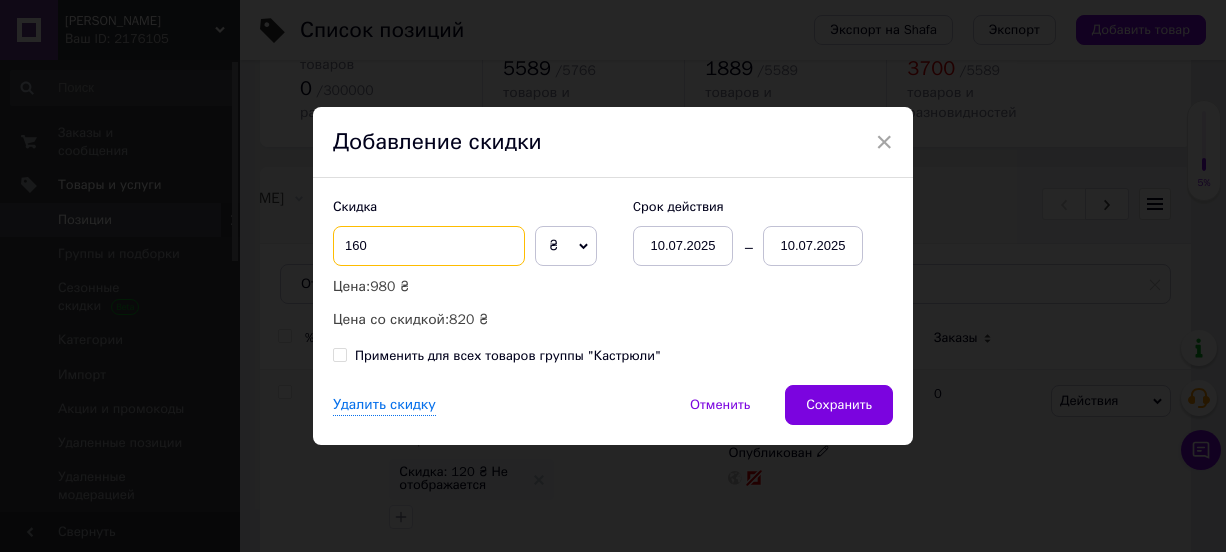 type on "160" 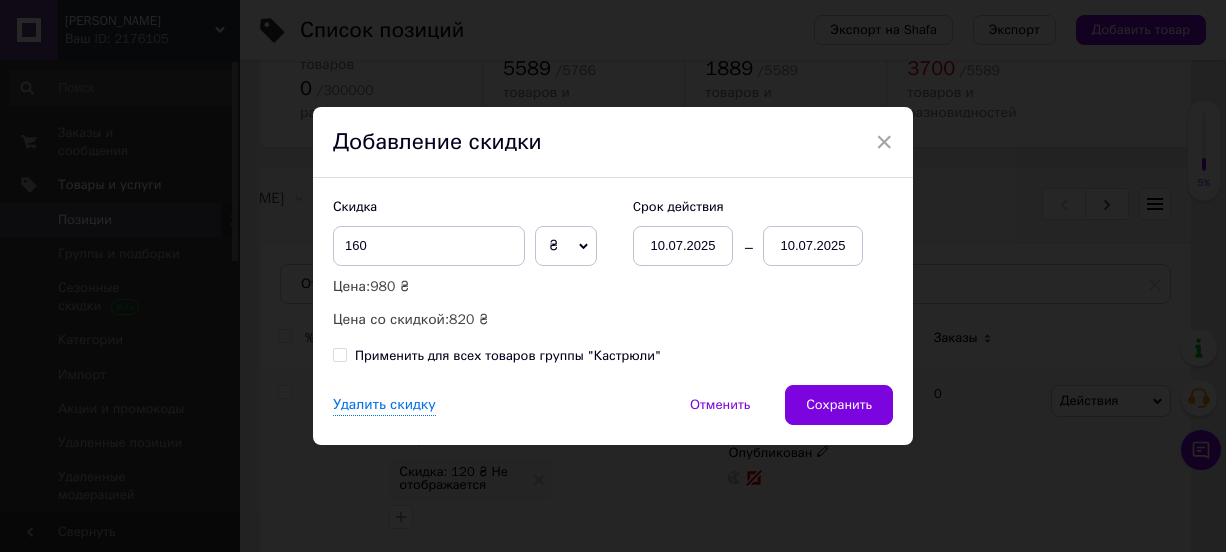 click on "10.07.2025" at bounding box center (813, 246) 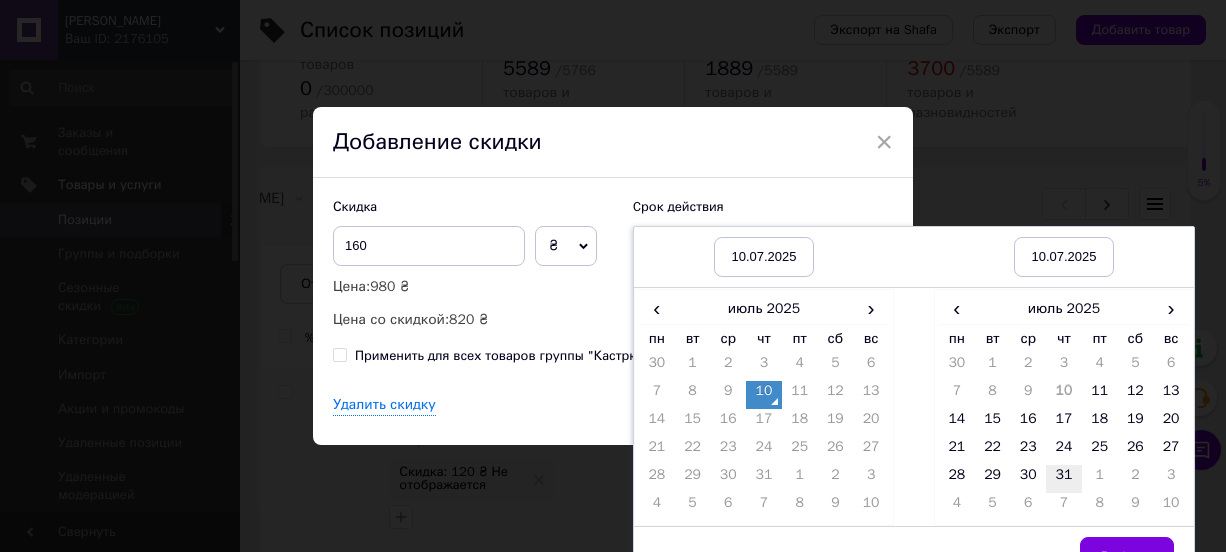 click on "31" at bounding box center [1064, 479] 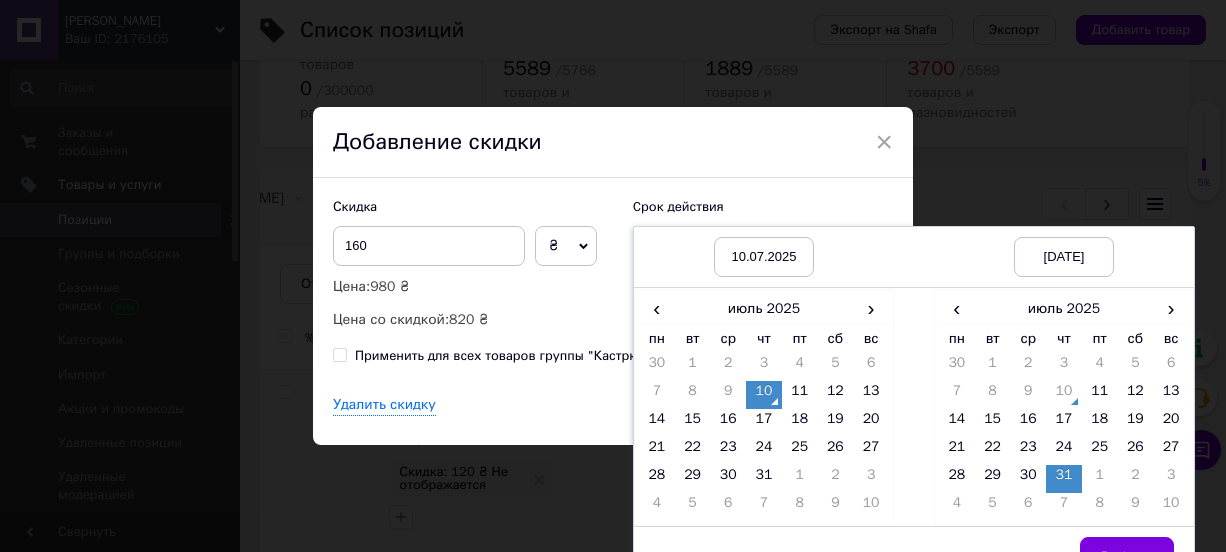 click on "Выбрать" at bounding box center [1127, 557] 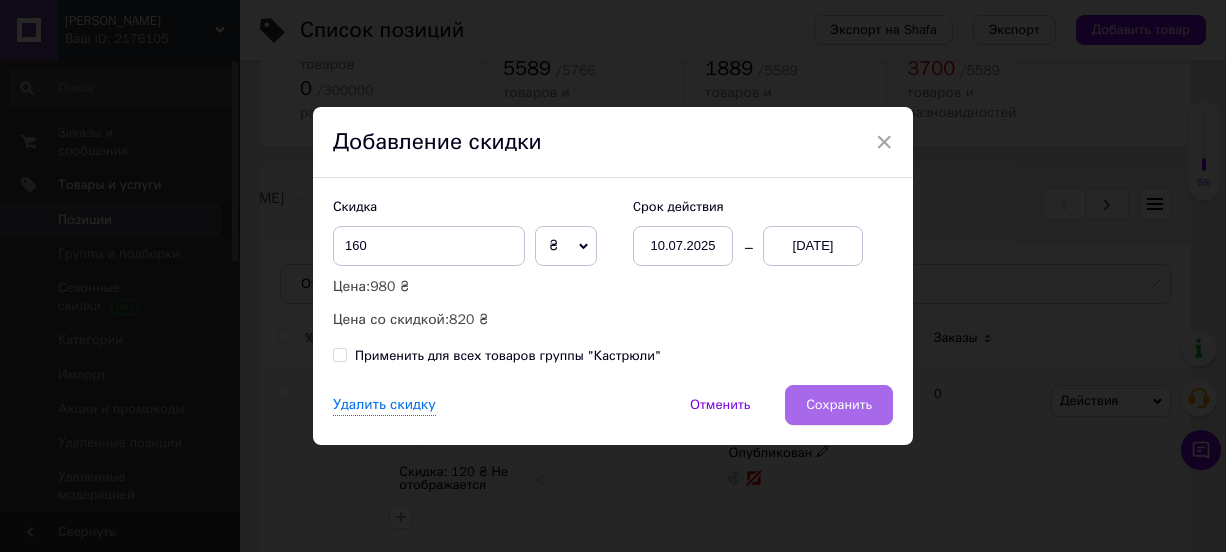 click on "Сохранить" at bounding box center (839, 405) 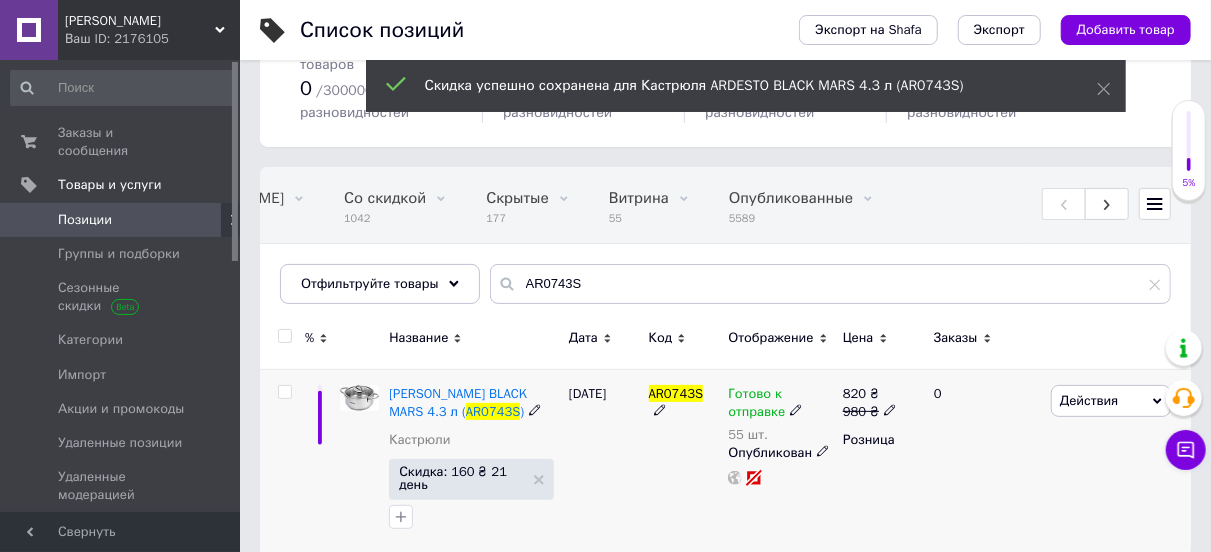 scroll, scrollTop: 0, scrollLeft: 177, axis: horizontal 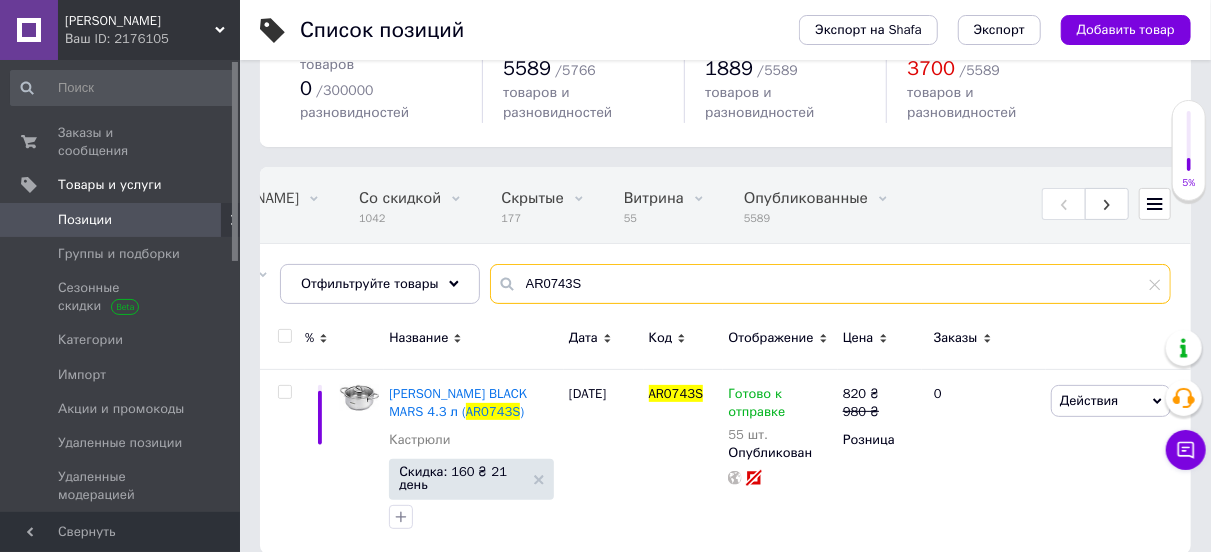 drag, startPoint x: 613, startPoint y: 253, endPoint x: 506, endPoint y: 269, distance: 108.18965 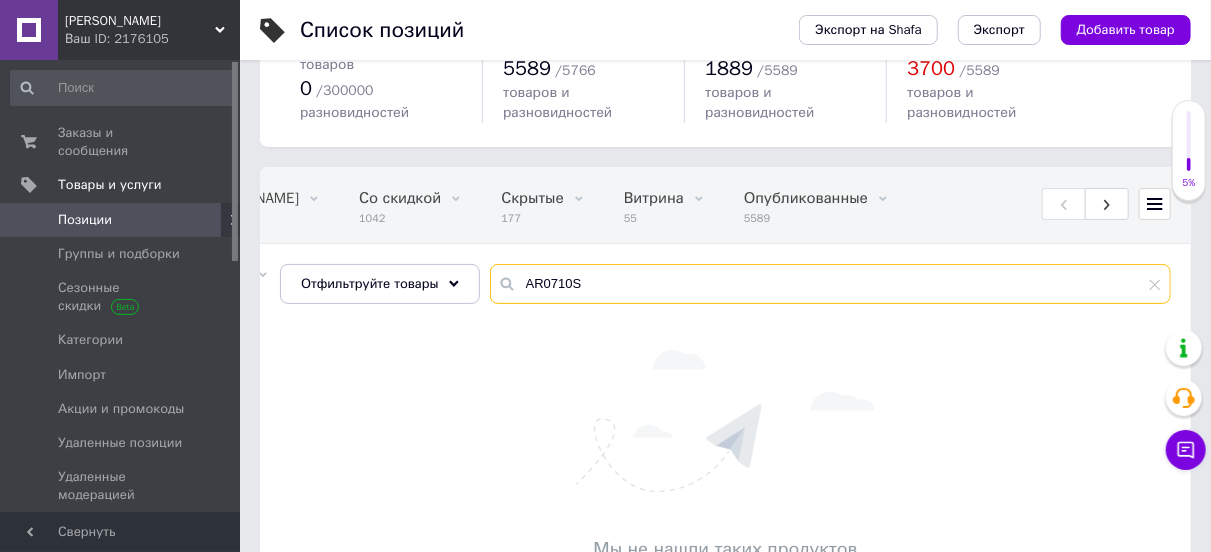 drag, startPoint x: 577, startPoint y: 266, endPoint x: 525, endPoint y: 265, distance: 52.009613 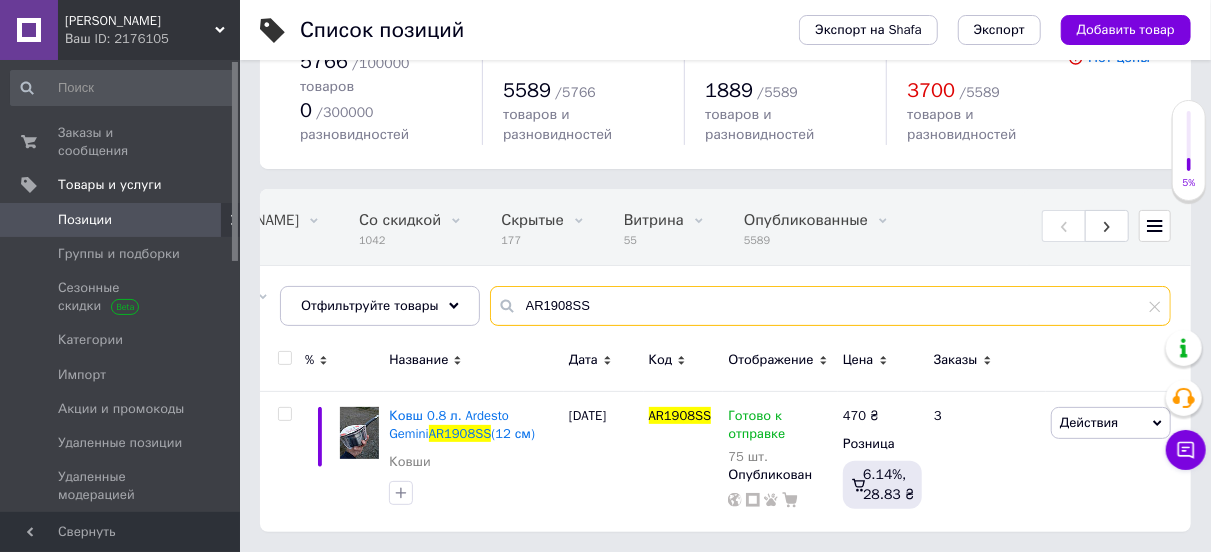 scroll, scrollTop: 59, scrollLeft: 0, axis: vertical 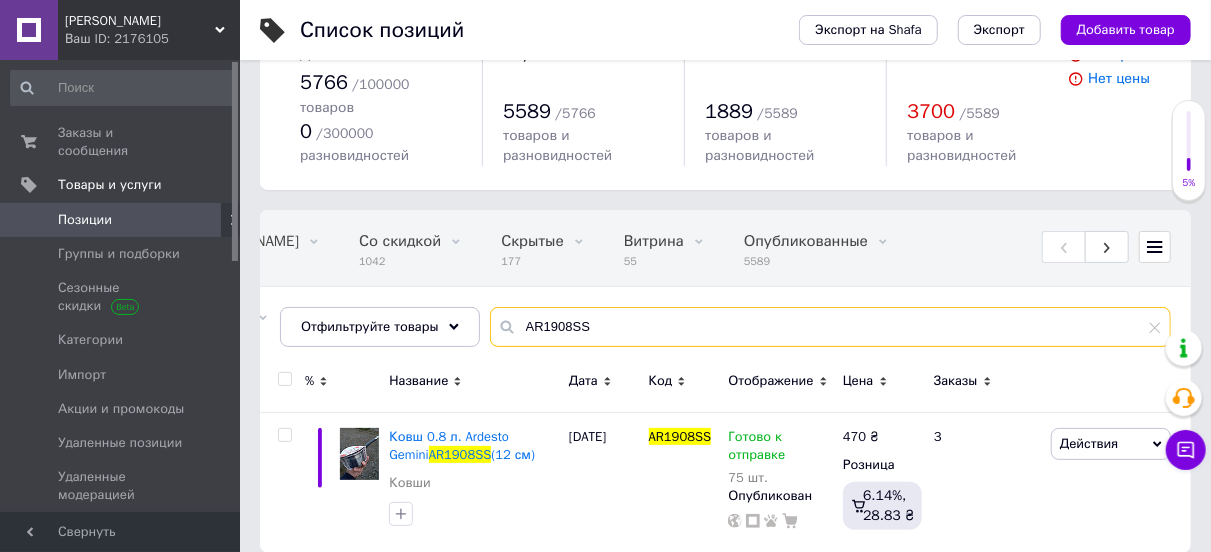 type on "AR1908SS" 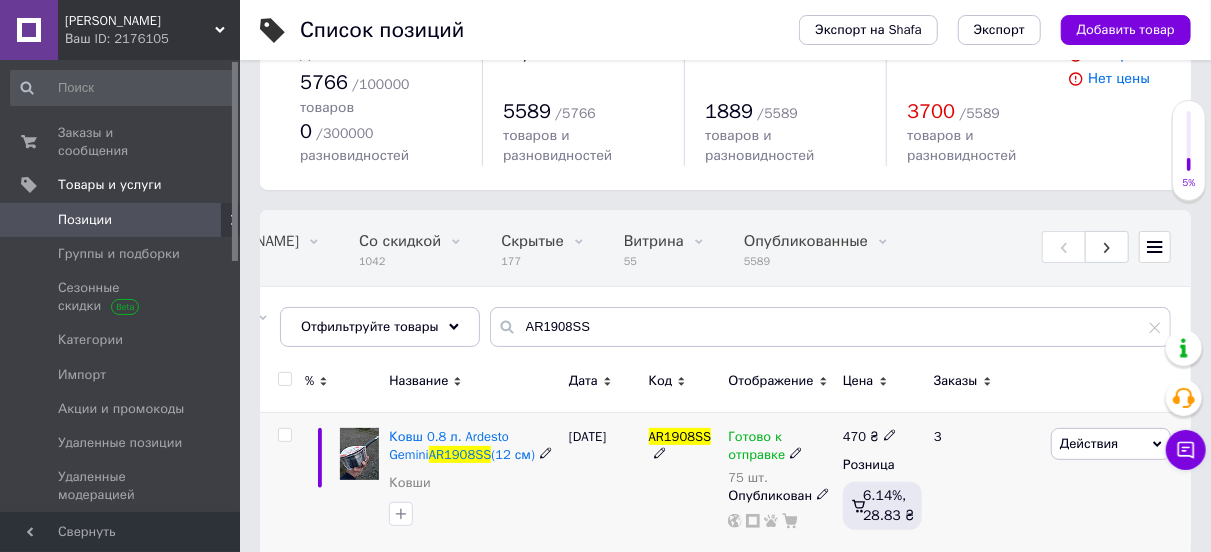 click 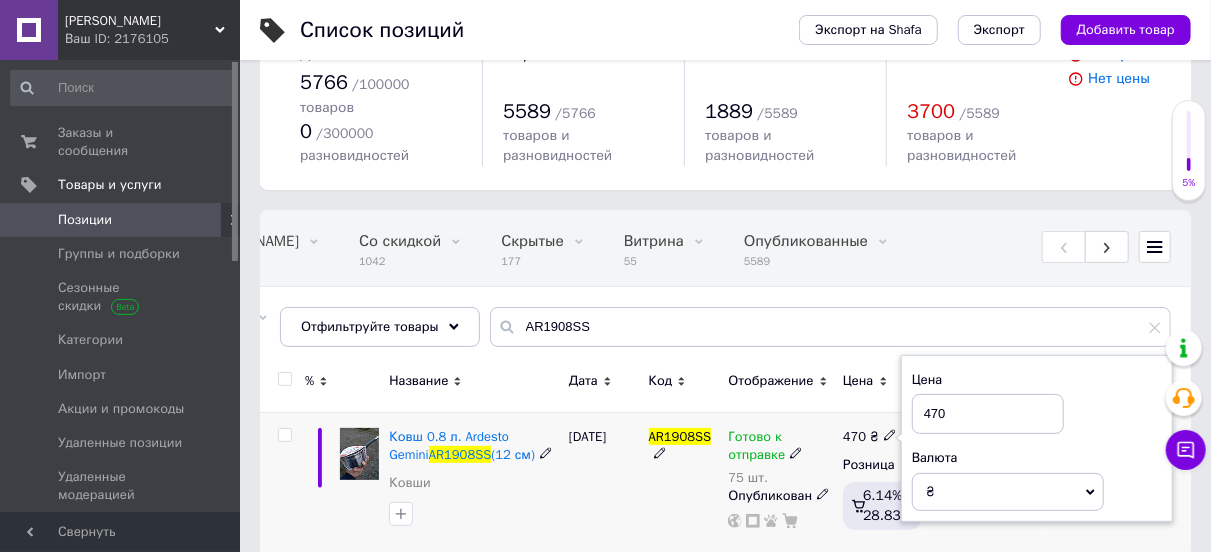drag, startPoint x: 949, startPoint y: 395, endPoint x: 913, endPoint y: 405, distance: 37.363083 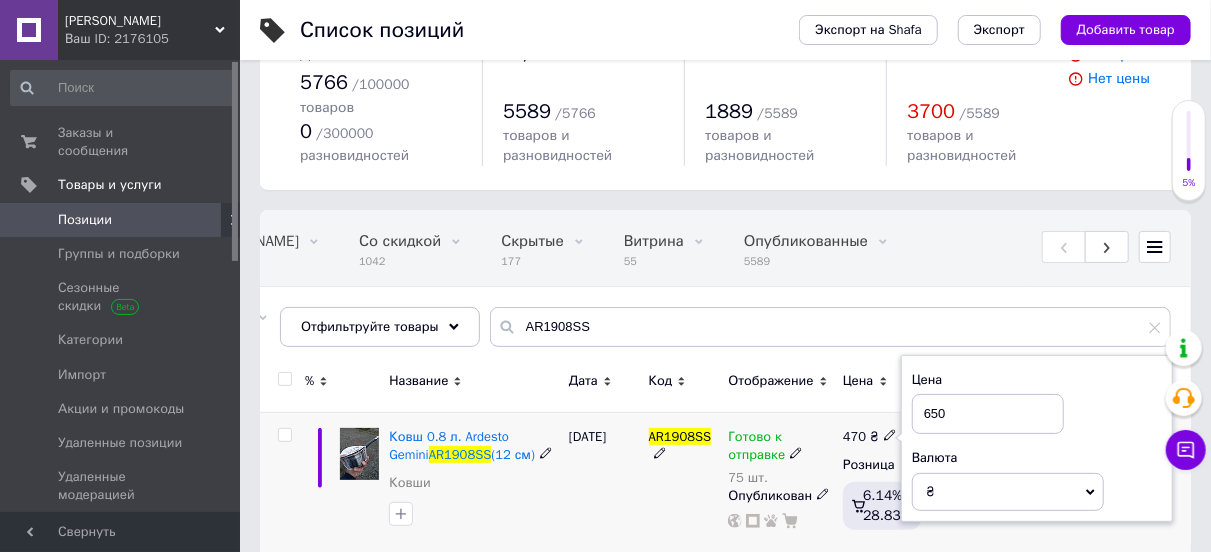 type on "650" 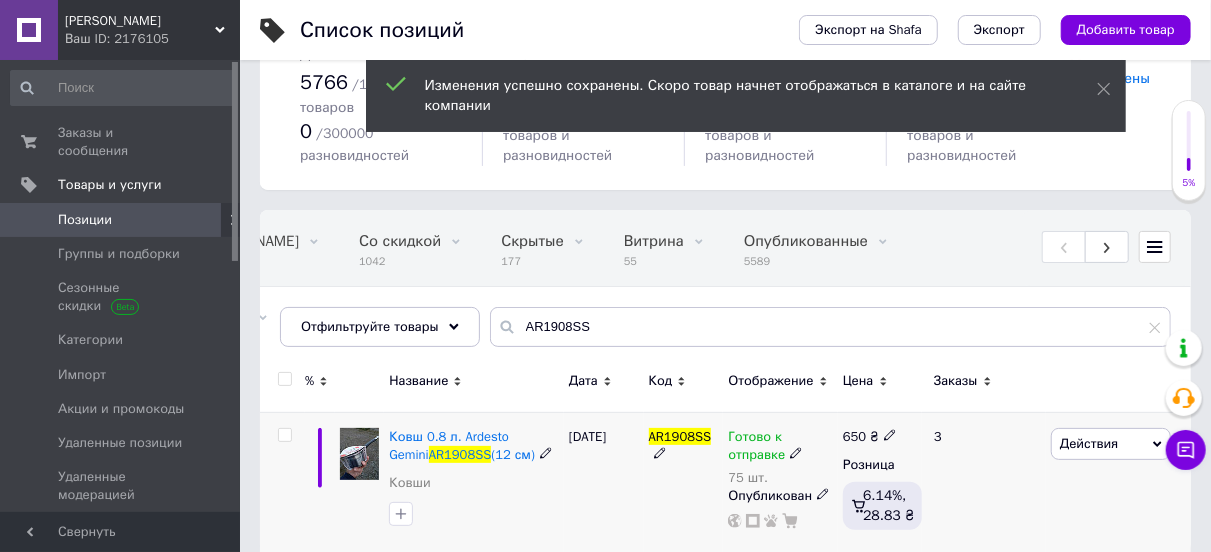 click on "Действия" at bounding box center (1111, 444) 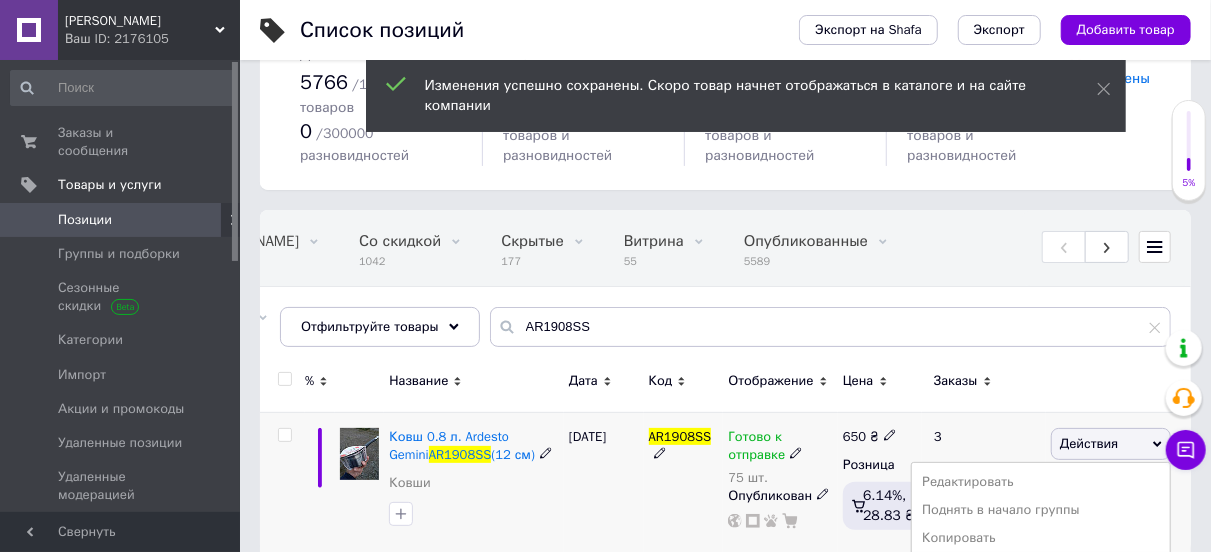 click on "Скидка" at bounding box center (1041, 566) 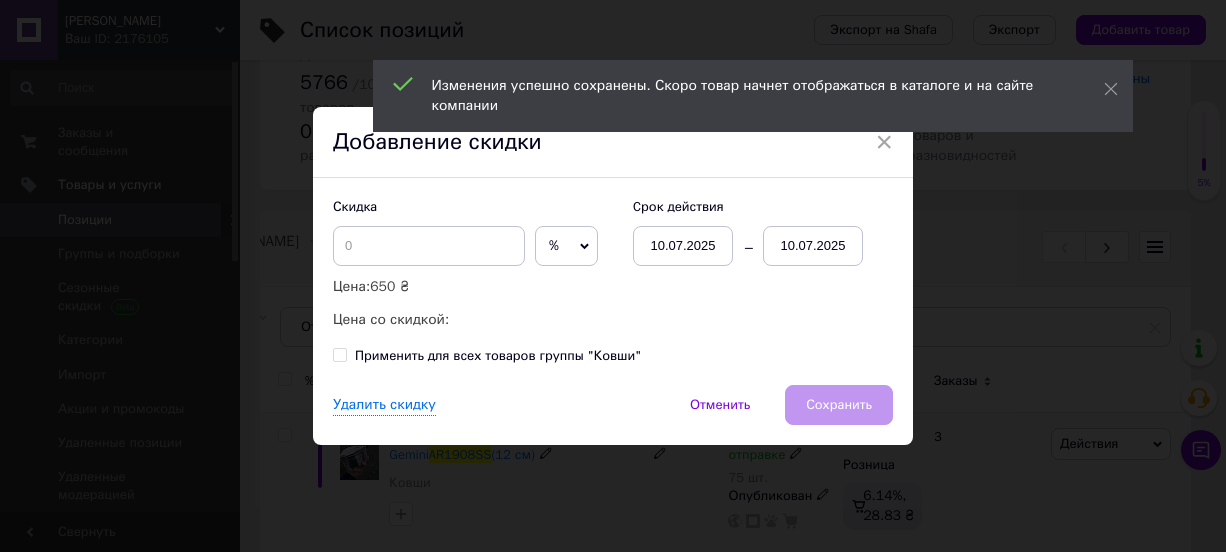 click on "10.07.2025" at bounding box center (813, 246) 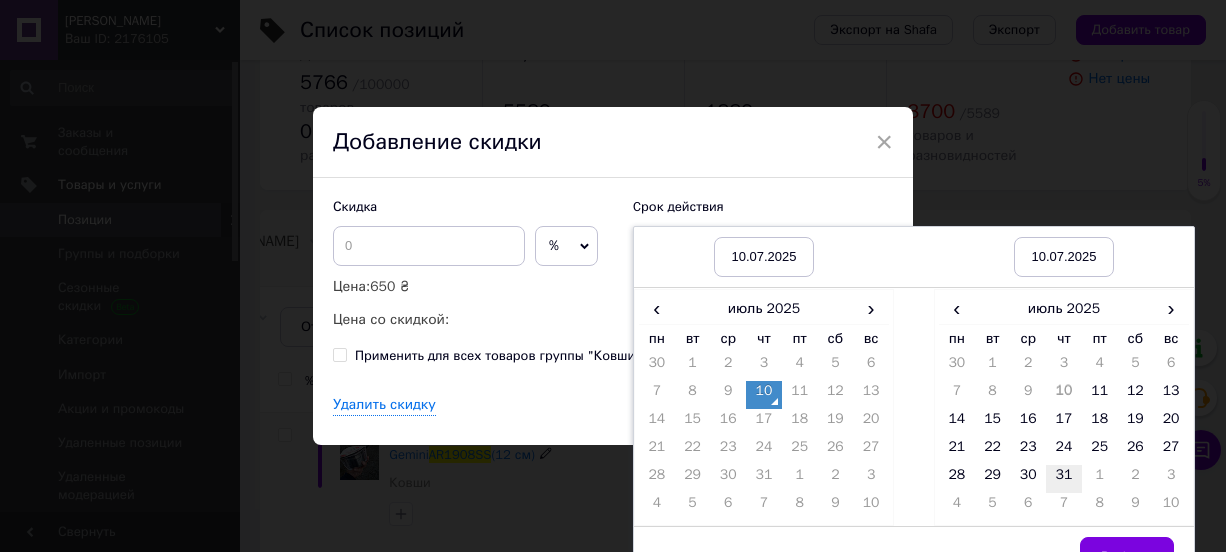 click on "31" at bounding box center [1064, 479] 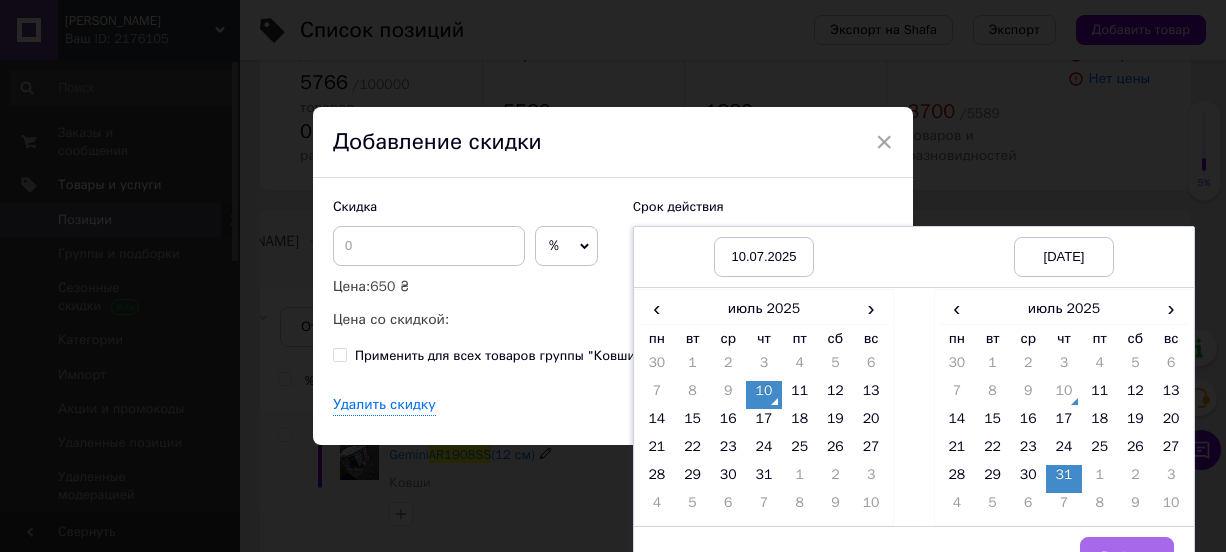 click on "Выбрать" at bounding box center (1127, 557) 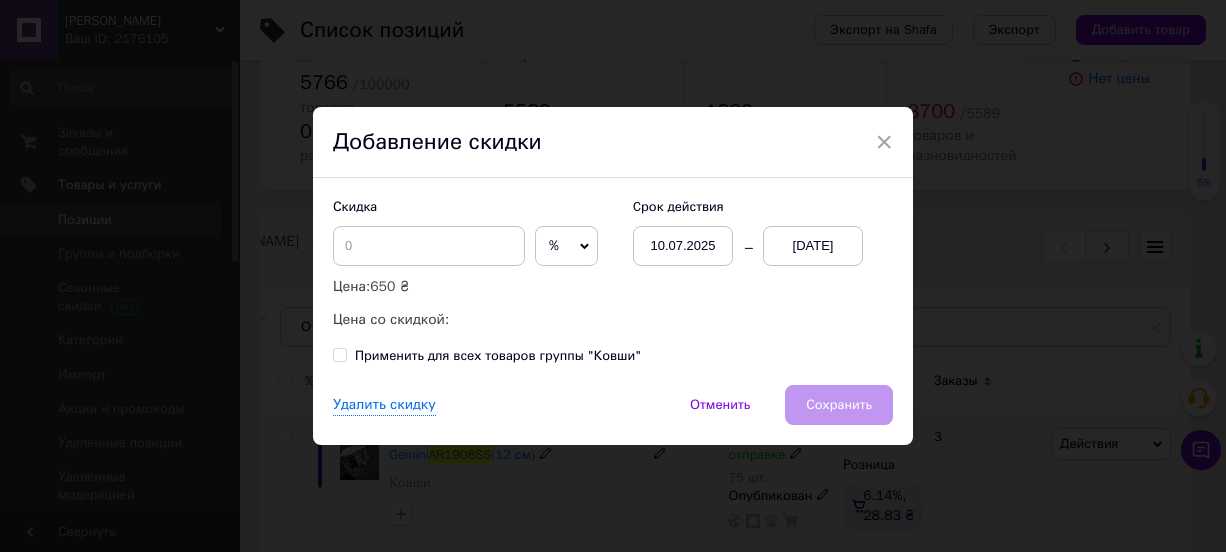 click on "%" at bounding box center [566, 246] 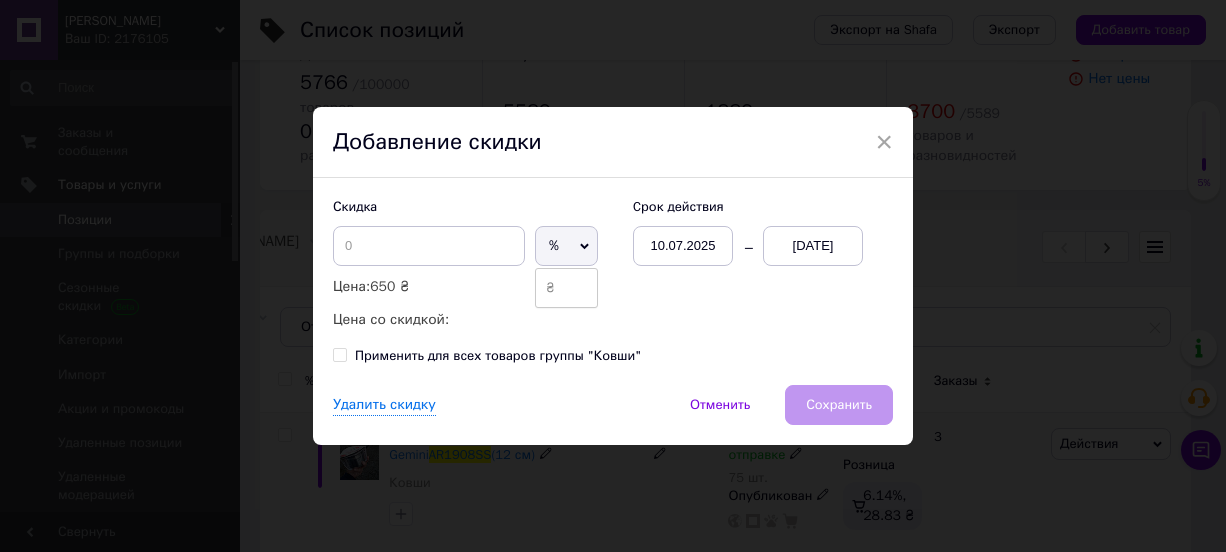 drag, startPoint x: 545, startPoint y: 288, endPoint x: 521, endPoint y: 269, distance: 30.610456 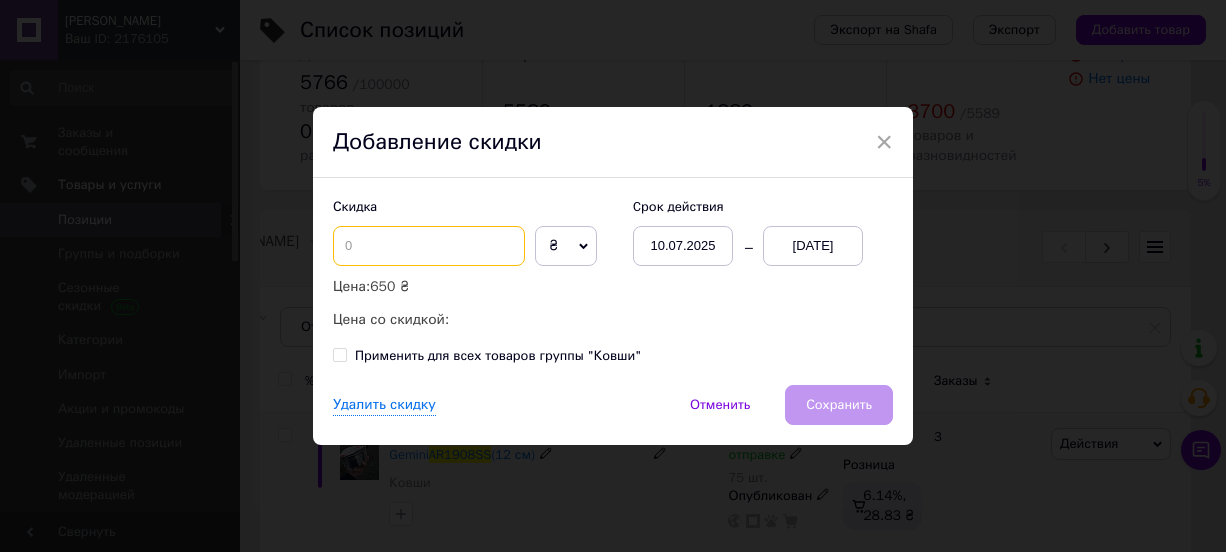 click at bounding box center [429, 246] 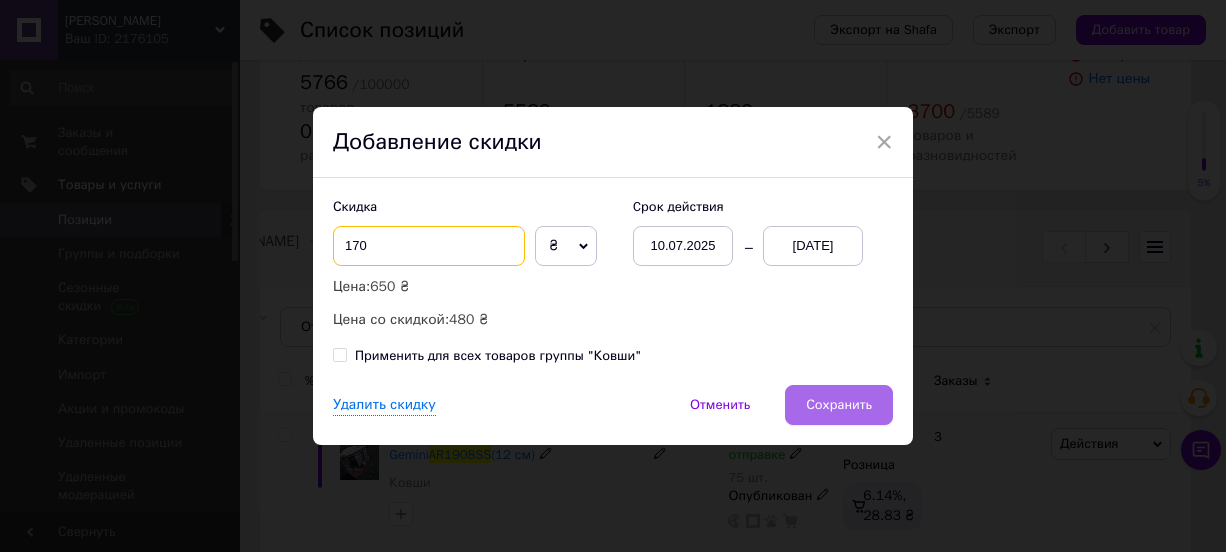 type on "170" 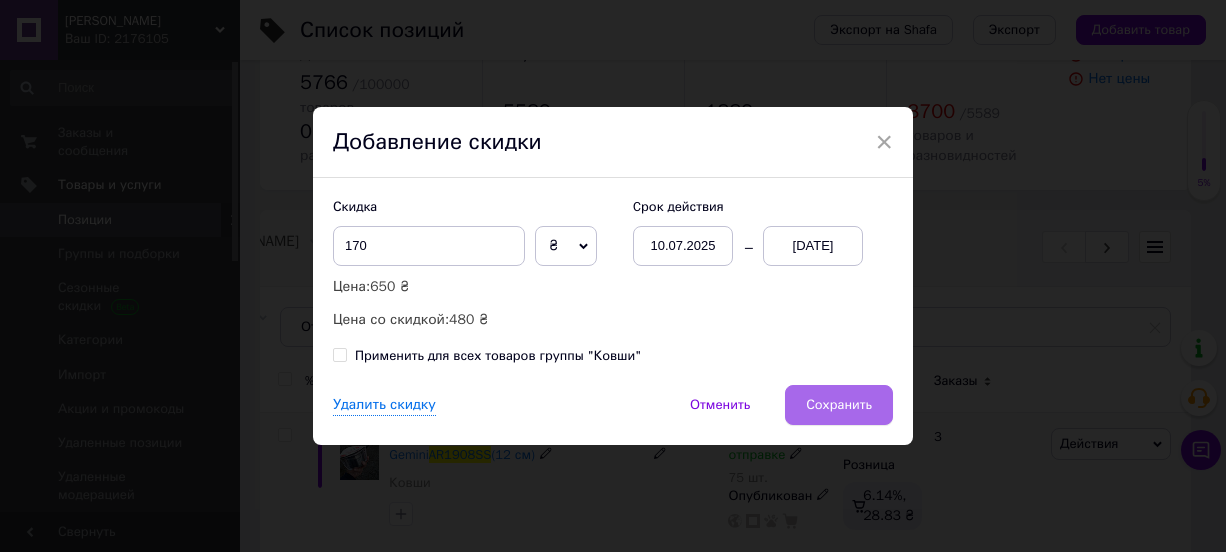 click on "Сохранить" at bounding box center [839, 405] 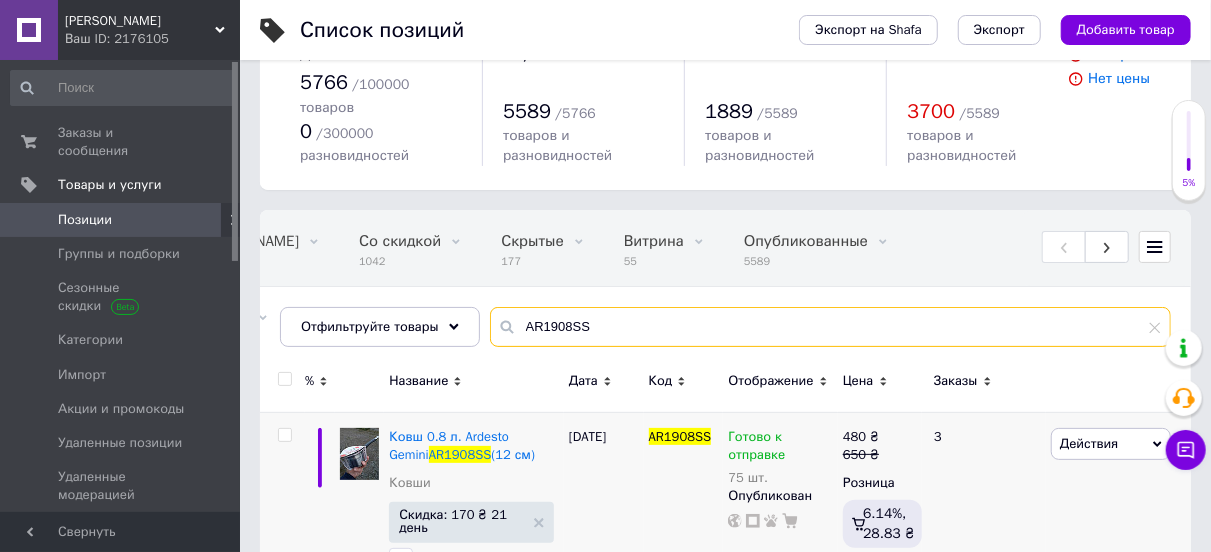 drag, startPoint x: 607, startPoint y: 301, endPoint x: 524, endPoint y: 312, distance: 83.725746 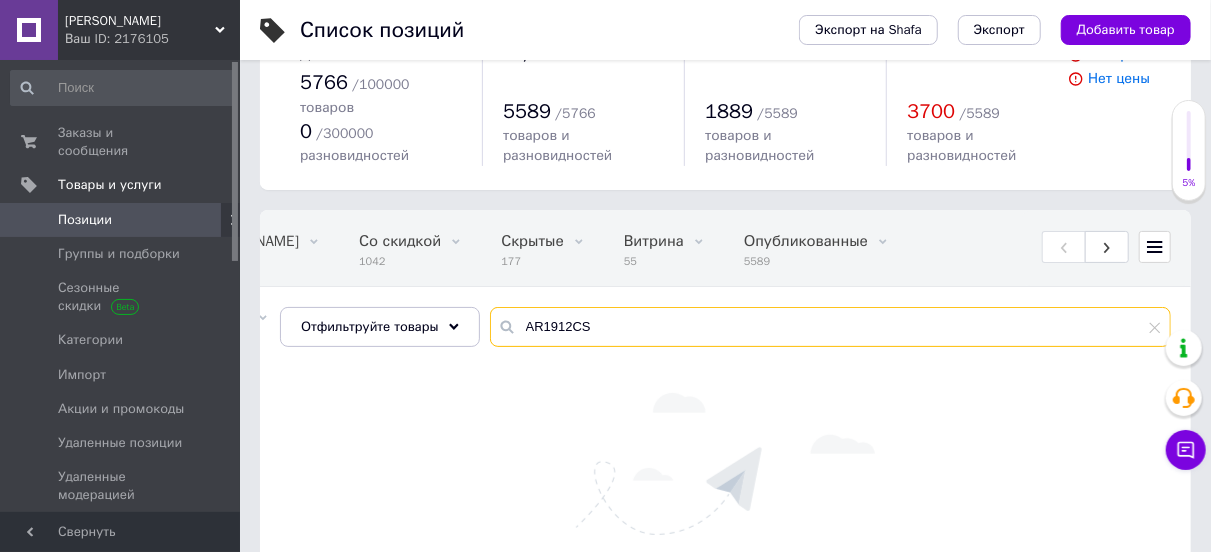 drag, startPoint x: 607, startPoint y: 307, endPoint x: 527, endPoint y: 322, distance: 81.394104 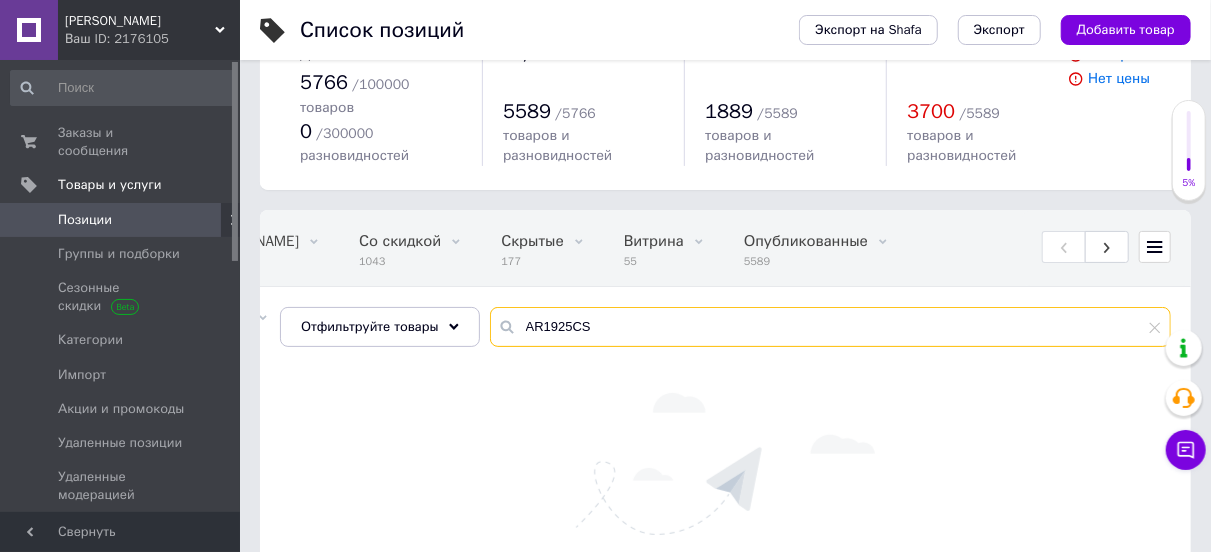drag, startPoint x: 591, startPoint y: 311, endPoint x: 521, endPoint y: 310, distance: 70.00714 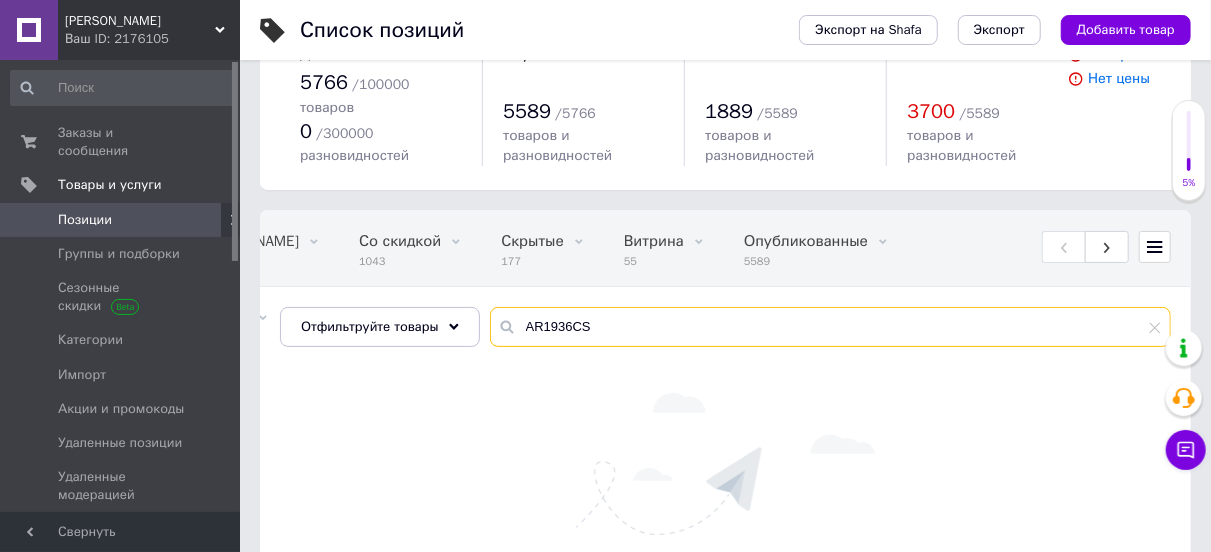 click on "AR1936CS" at bounding box center (830, 327) 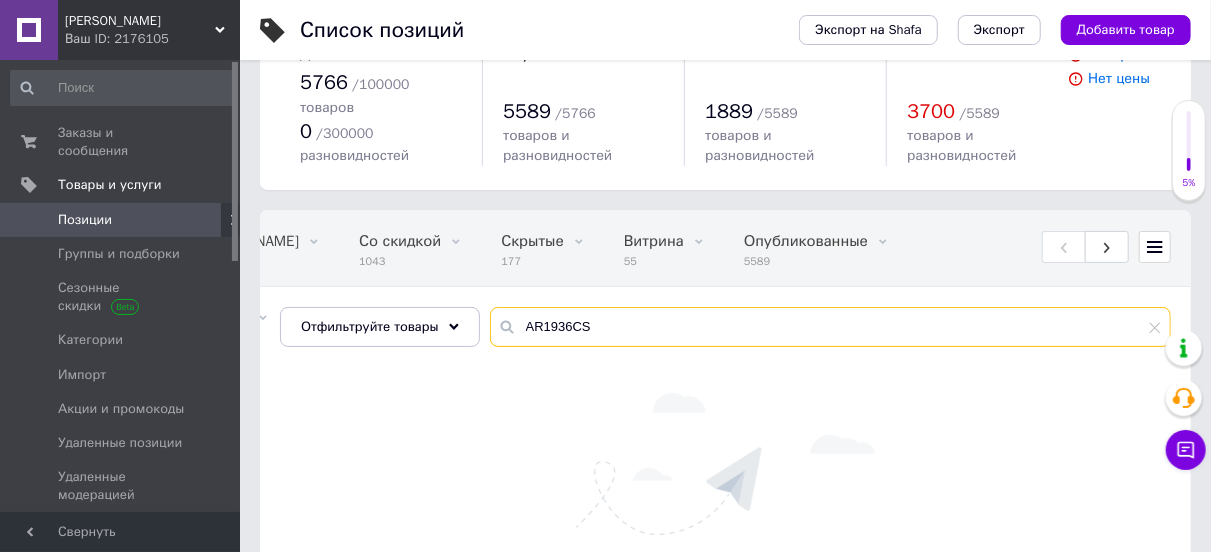 drag, startPoint x: 603, startPoint y: 303, endPoint x: 531, endPoint y: 301, distance: 72.02777 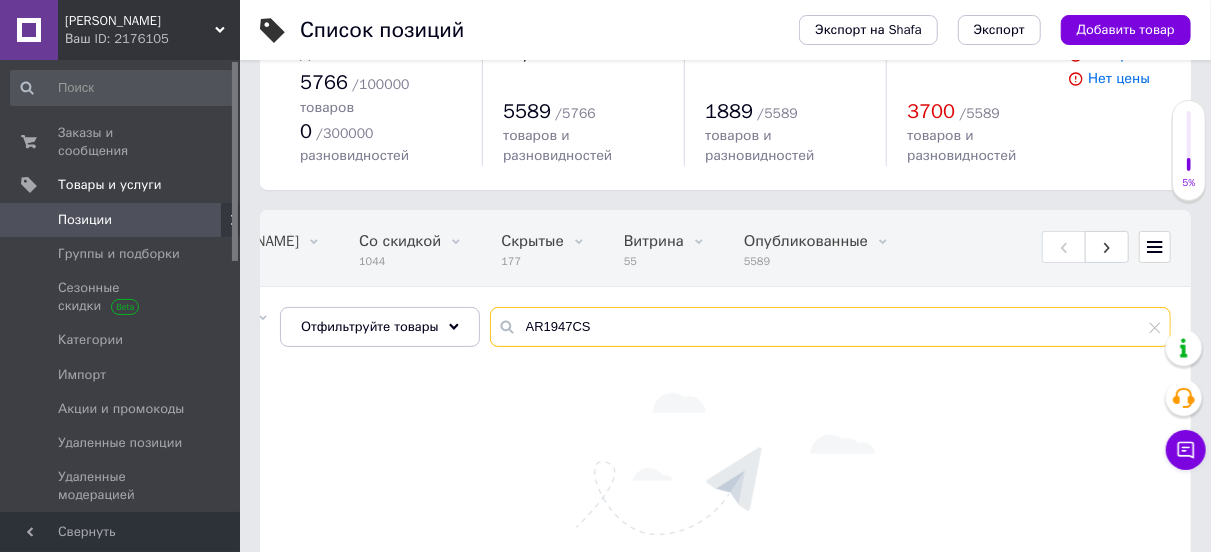 drag, startPoint x: 609, startPoint y: 301, endPoint x: 528, endPoint y: 312, distance: 81.7435 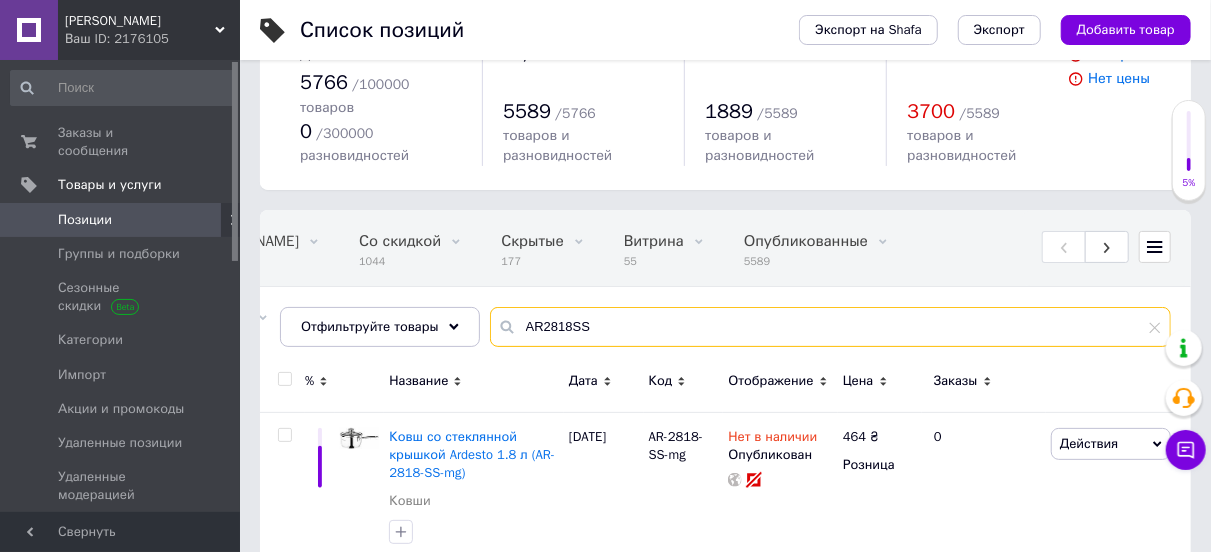 type on "AR2818SS" 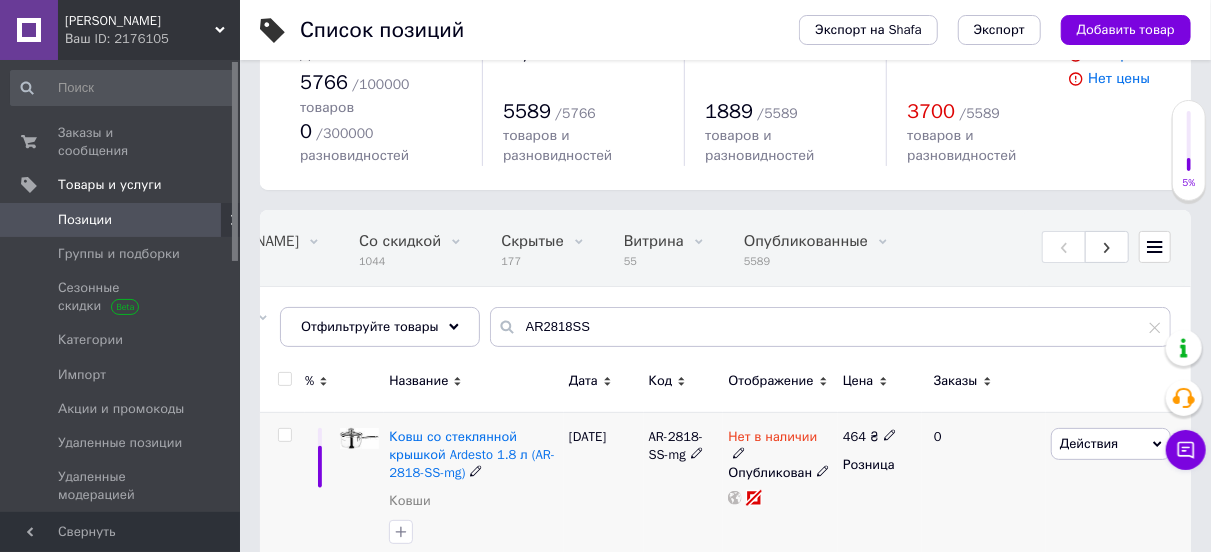 click 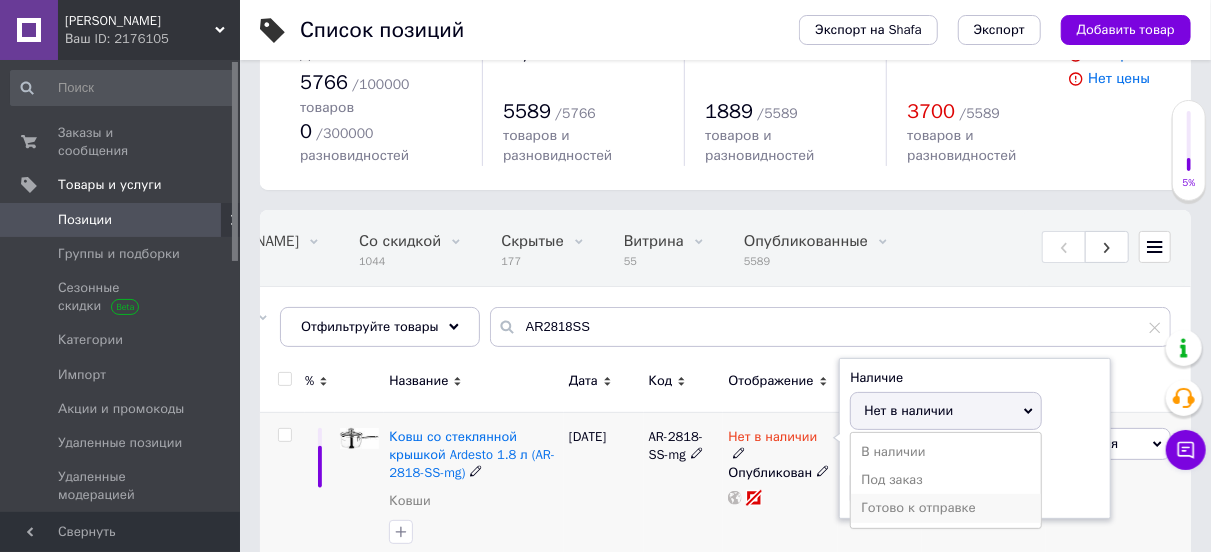 click on "Готово к отправке" at bounding box center (946, 508) 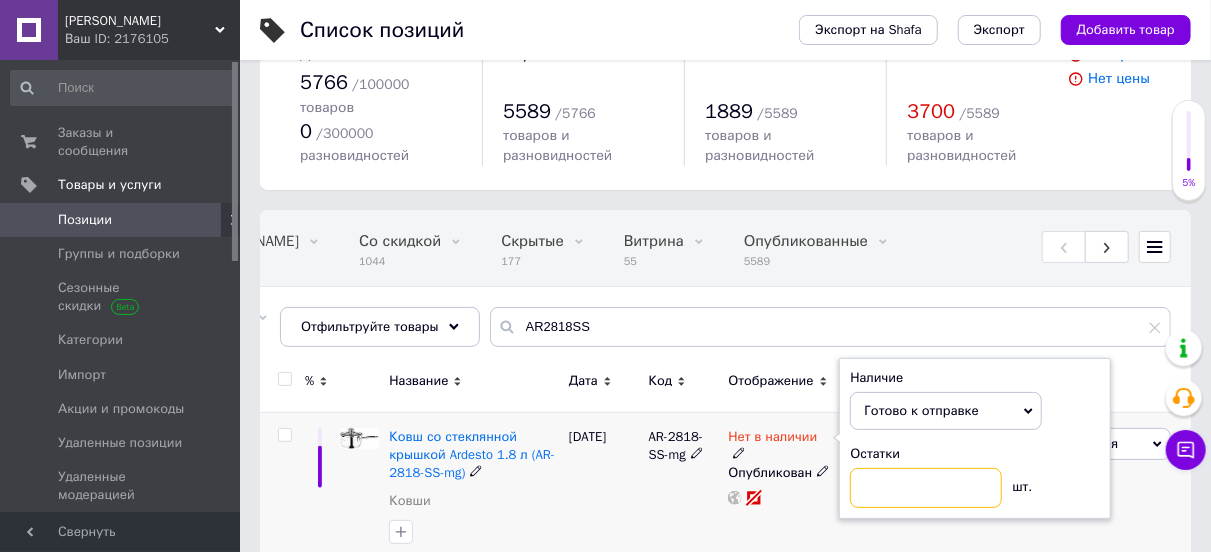 click at bounding box center [926, 488] 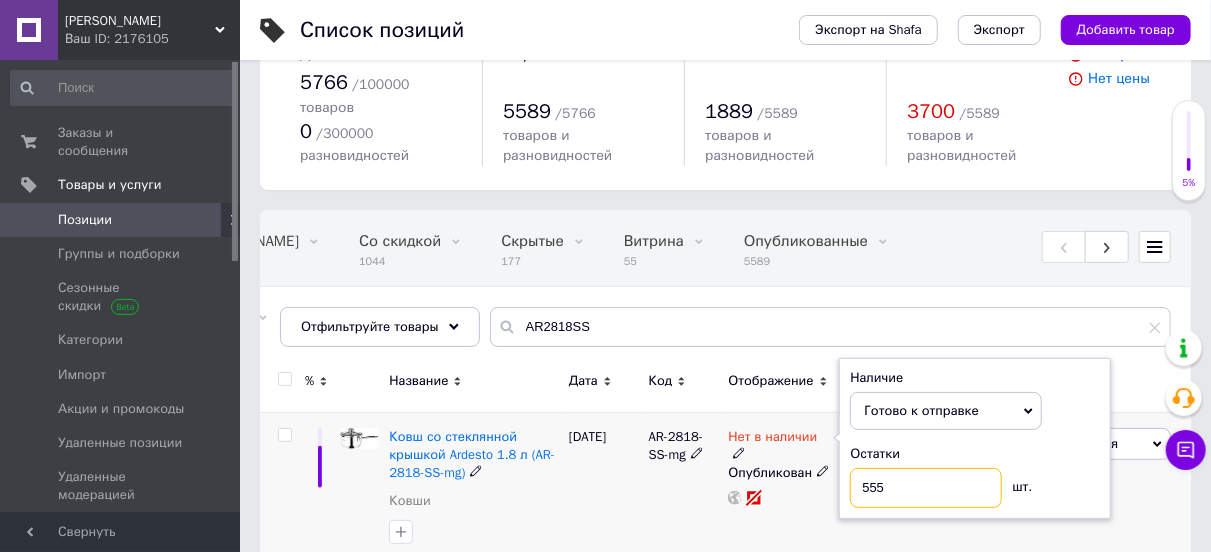 type on "555" 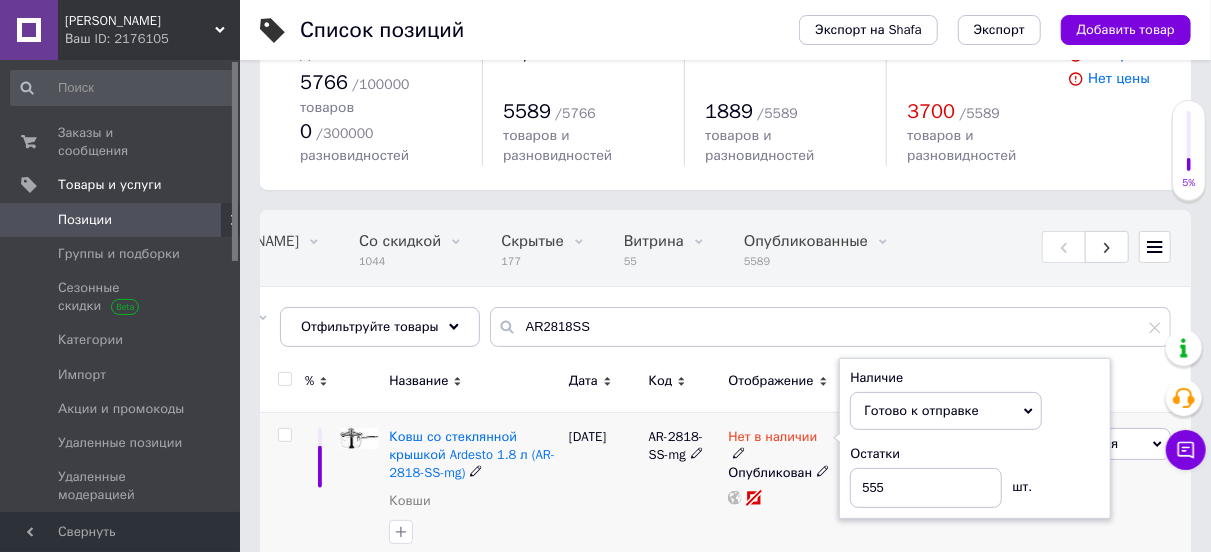 click on "AR-2818-SS-mg" at bounding box center (684, 490) 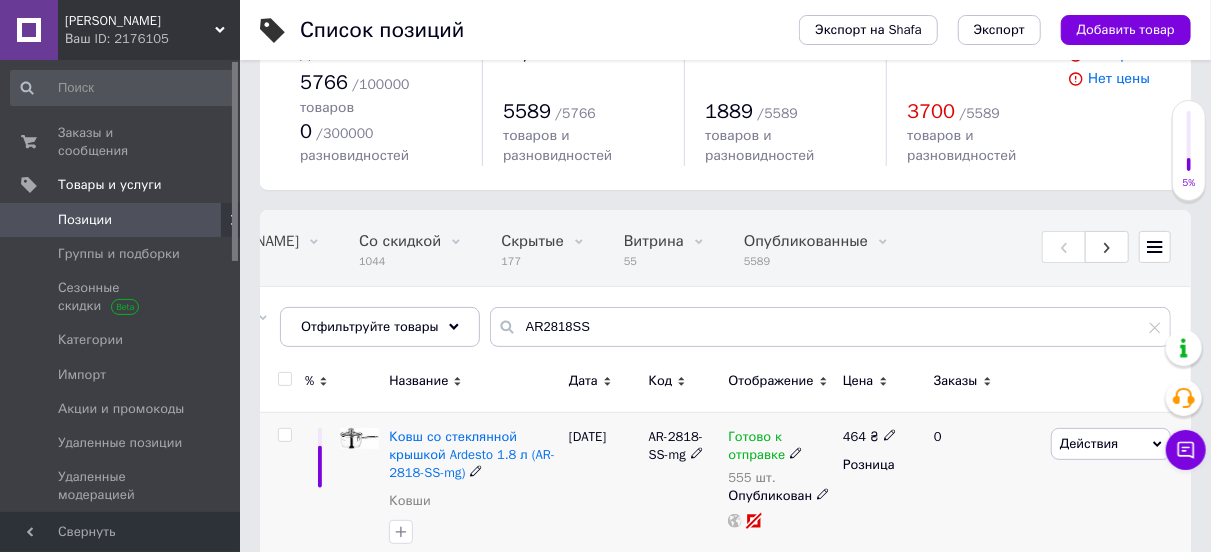 click on "464   ₴" at bounding box center (870, 437) 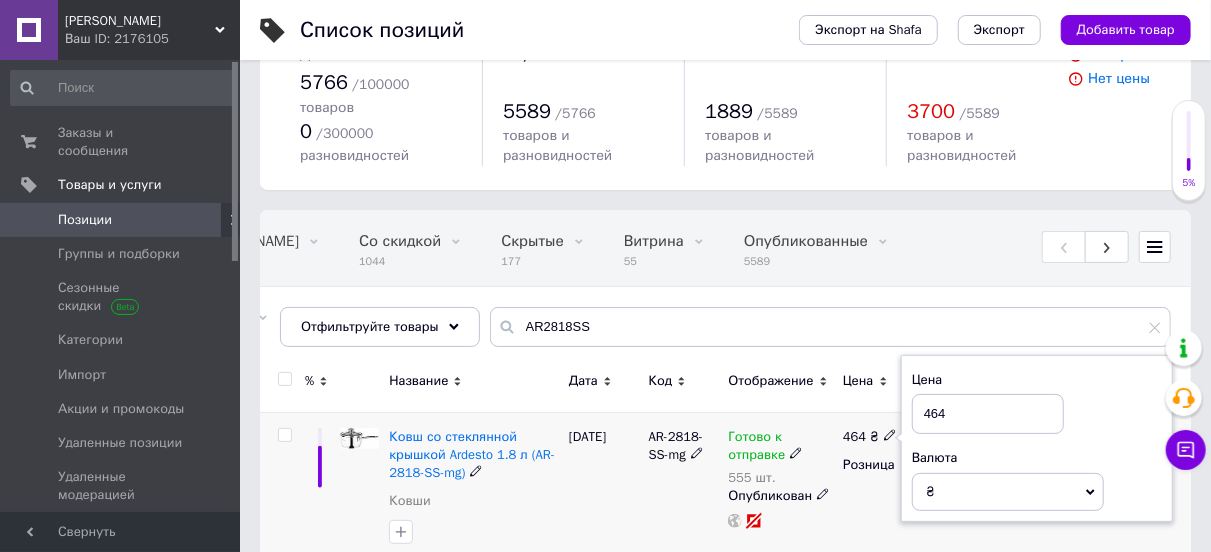 drag, startPoint x: 957, startPoint y: 393, endPoint x: 914, endPoint y: 395, distance: 43.046486 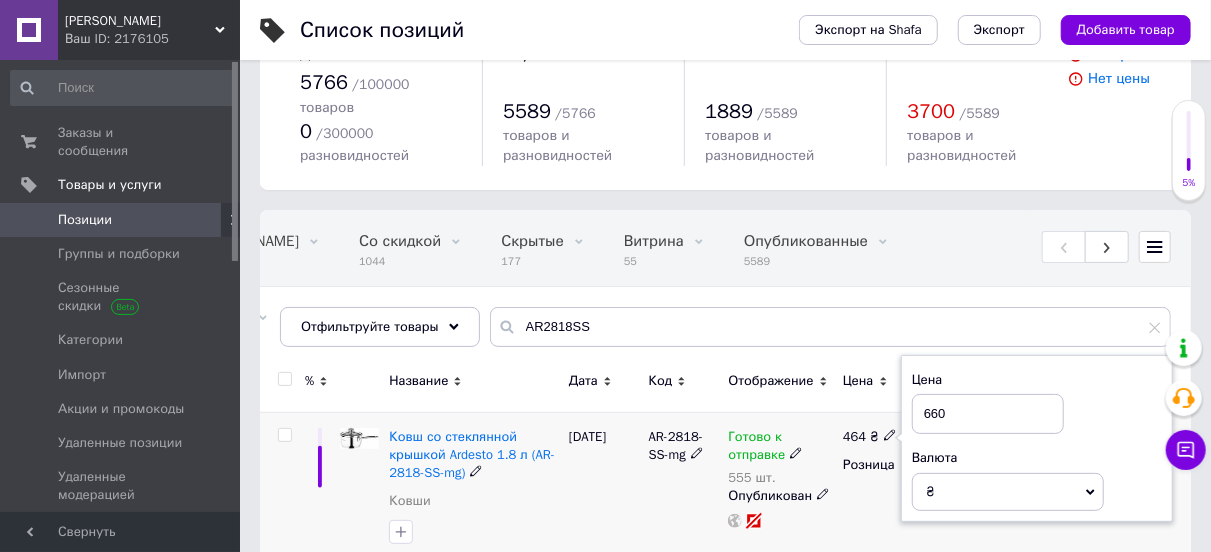type on "660" 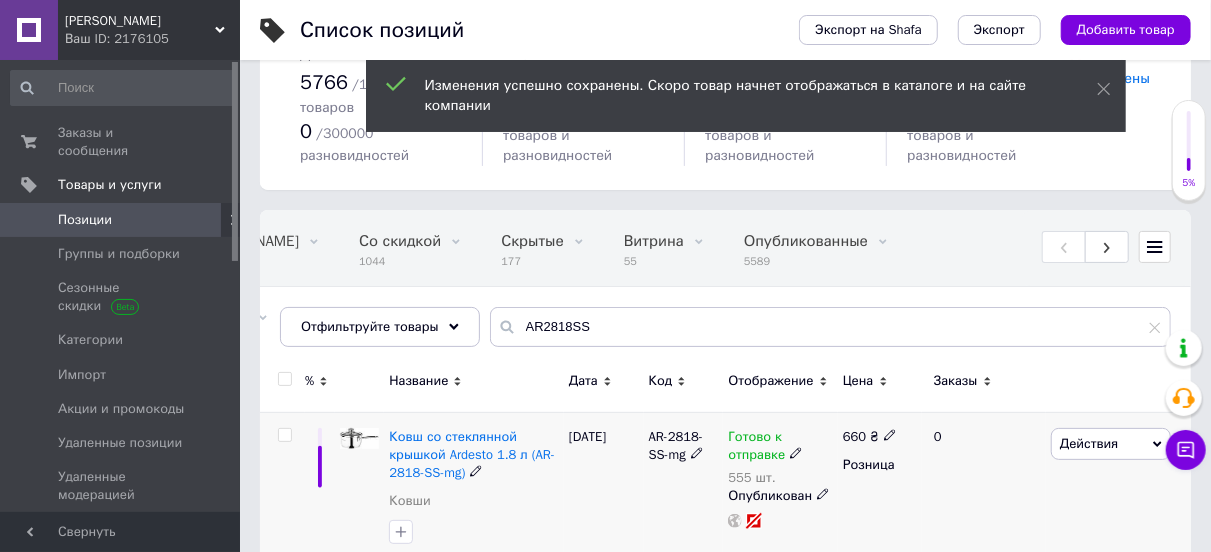 click on "Действия" at bounding box center (1089, 443) 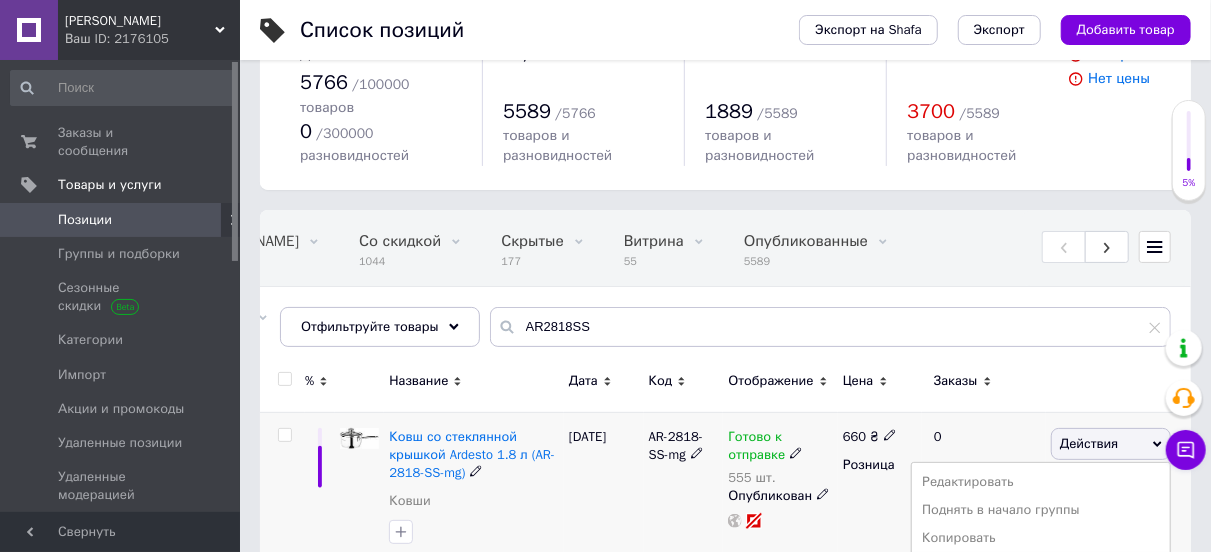 click on "Скидка" at bounding box center [1041, 566] 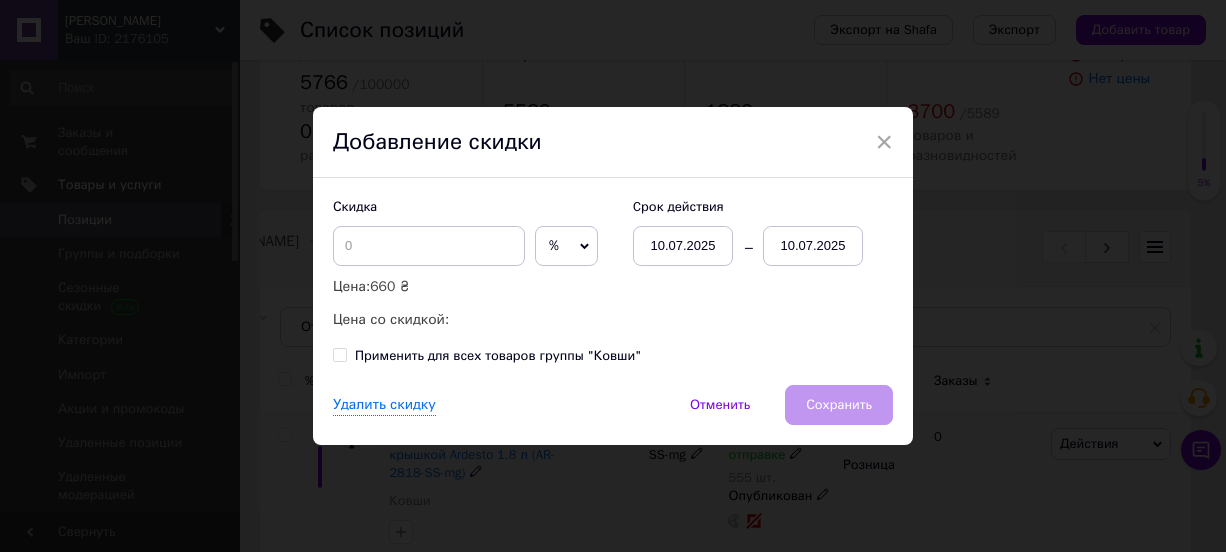 click on "10.07.2025" at bounding box center [813, 246] 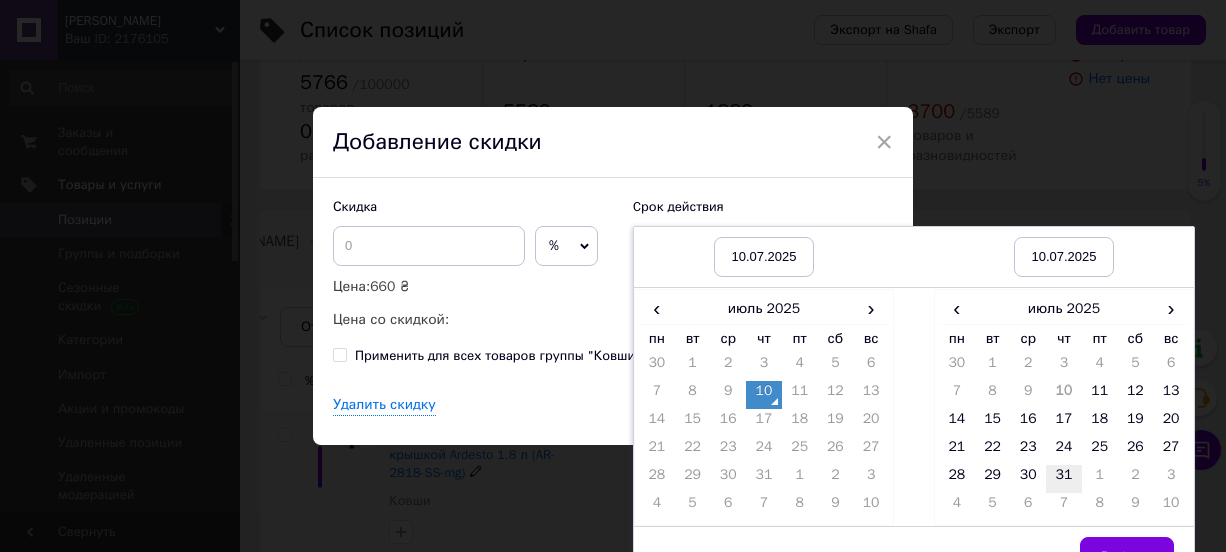 drag, startPoint x: 1057, startPoint y: 476, endPoint x: 1114, endPoint y: 507, distance: 64.884514 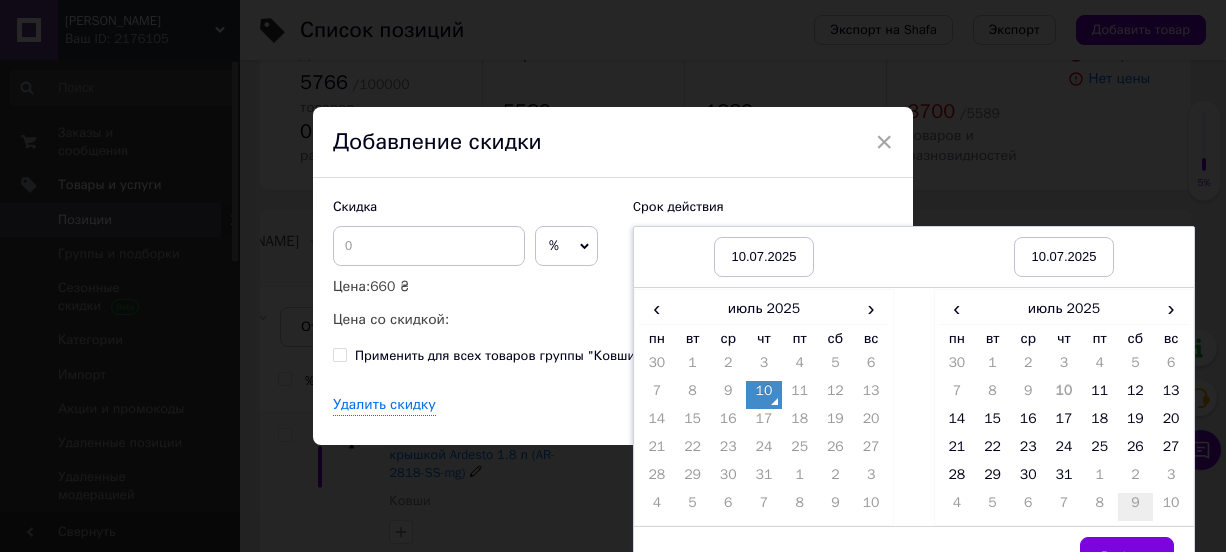 click on "31" at bounding box center [1064, 479] 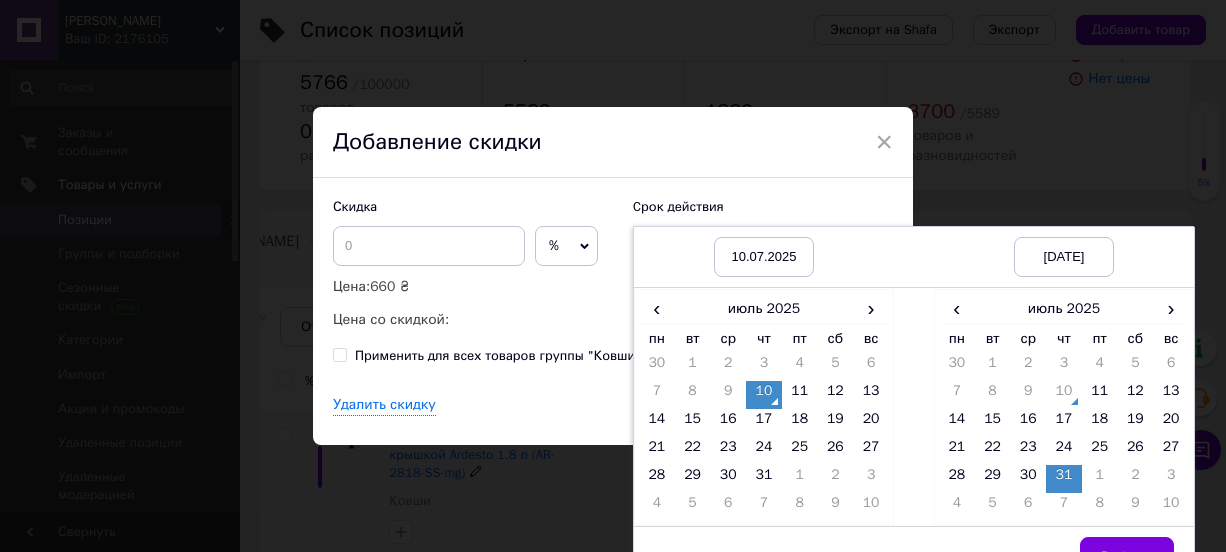 drag, startPoint x: 1121, startPoint y: 544, endPoint x: 1097, endPoint y: 535, distance: 25.632011 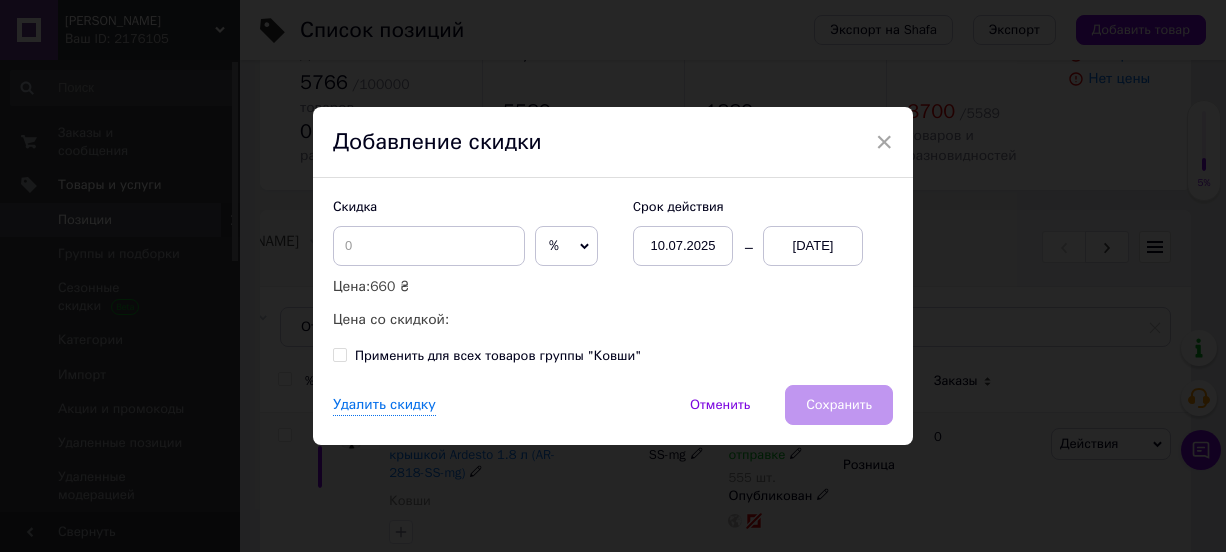 click on "%" at bounding box center (554, 245) 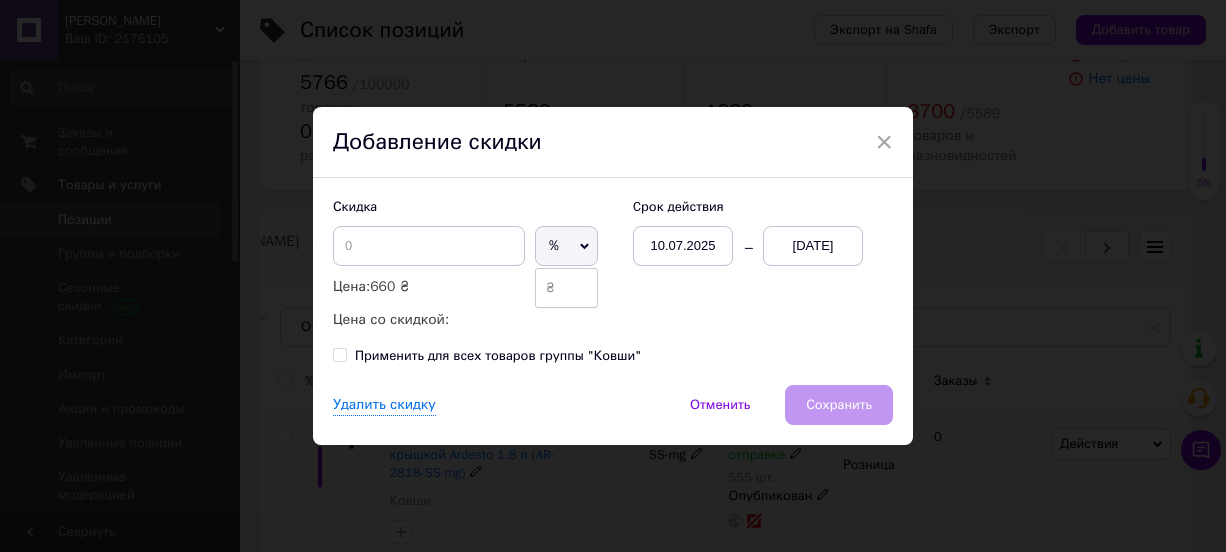 click on "₴" at bounding box center (566, 288) 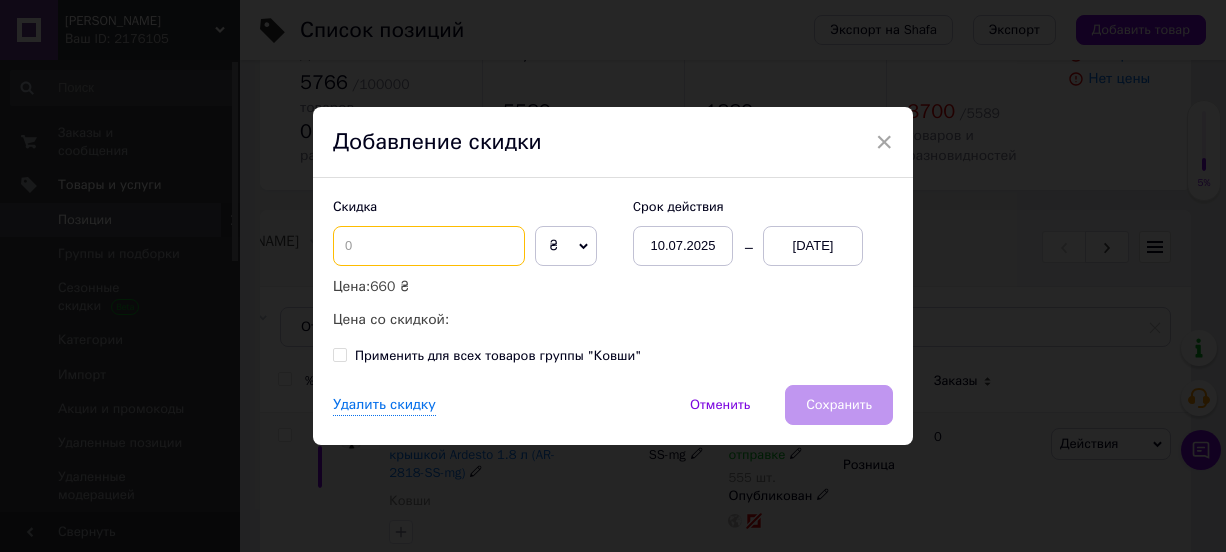 click at bounding box center [429, 246] 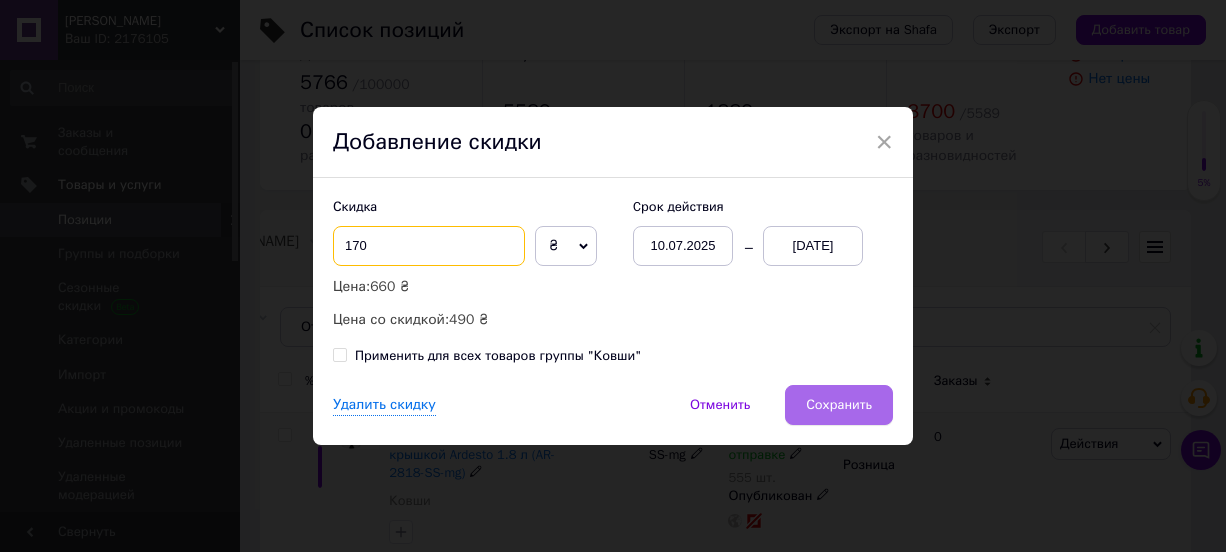 type on "170" 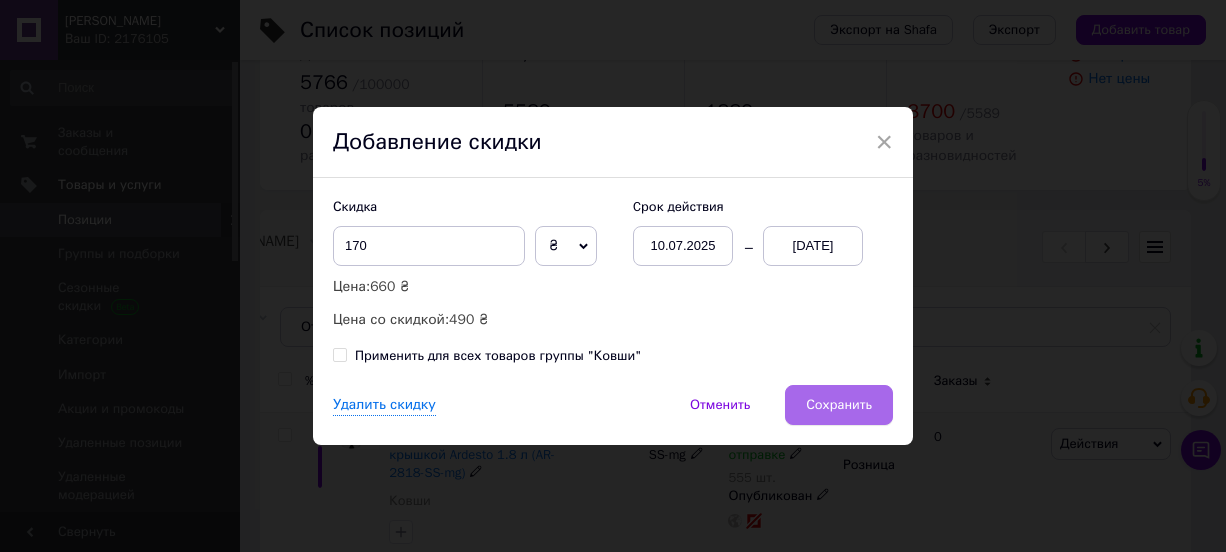 click on "Сохранить" at bounding box center (839, 405) 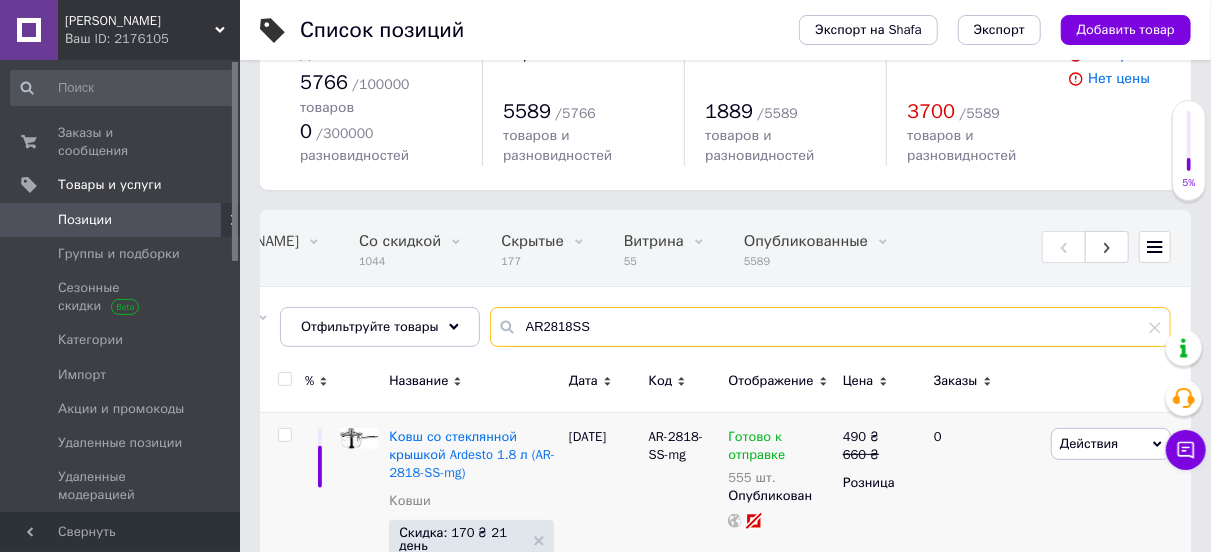drag, startPoint x: 601, startPoint y: 309, endPoint x: 509, endPoint y: 300, distance: 92.43917 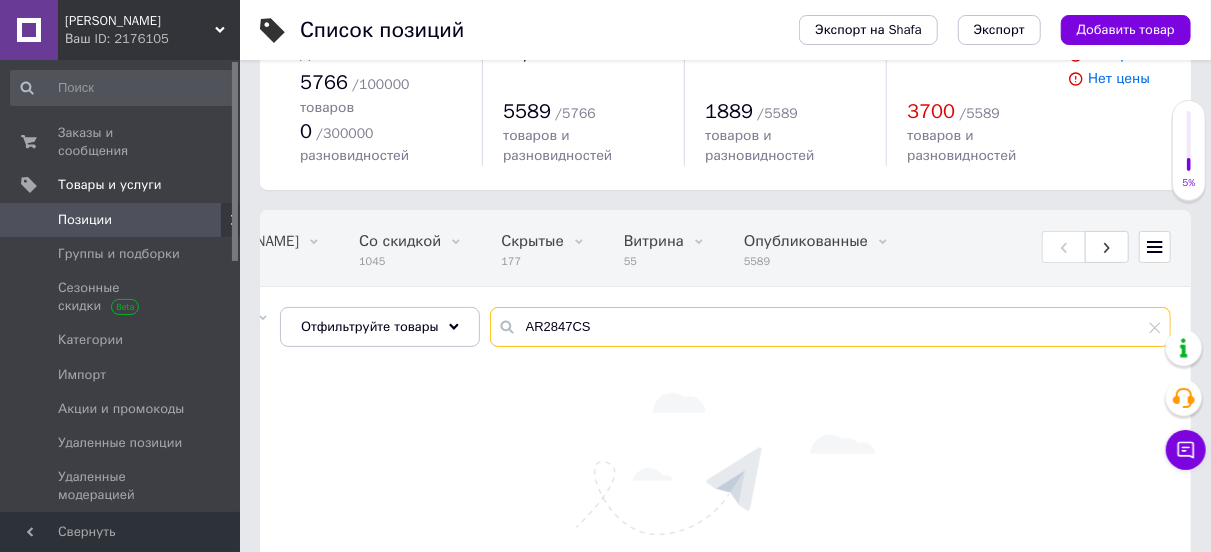 drag, startPoint x: 609, startPoint y: 301, endPoint x: 529, endPoint y: 306, distance: 80.1561 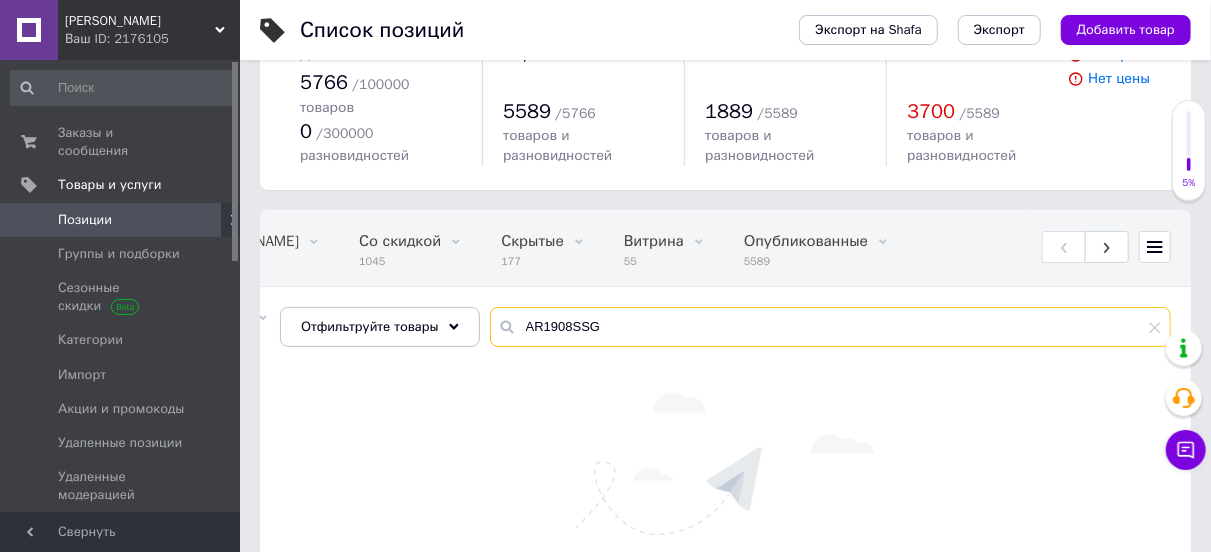 drag, startPoint x: 584, startPoint y: 307, endPoint x: 503, endPoint y: 319, distance: 81.88406 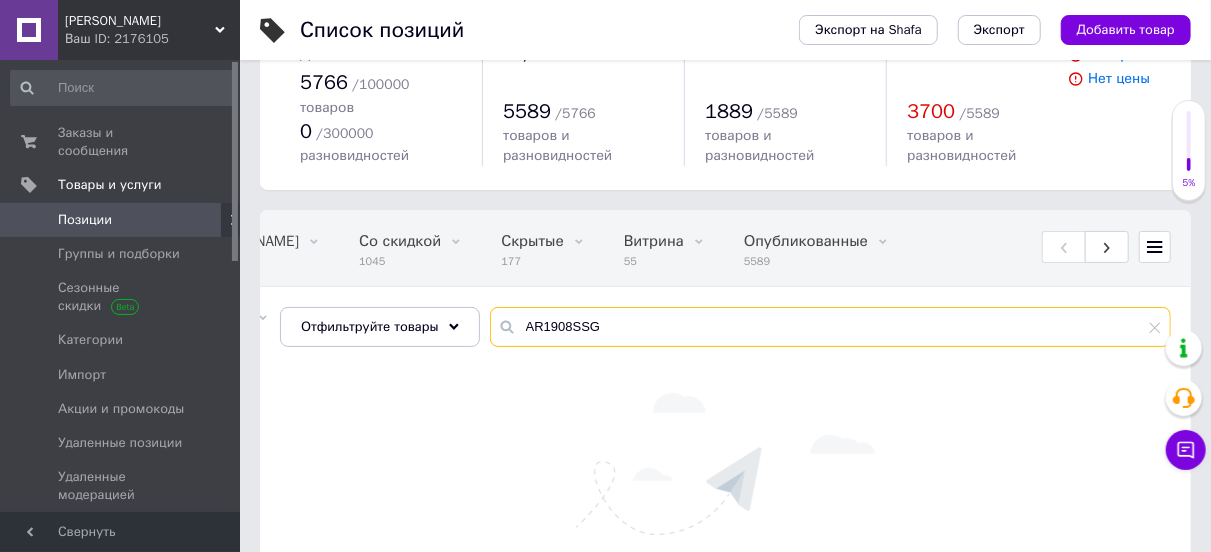 paste on "3609" 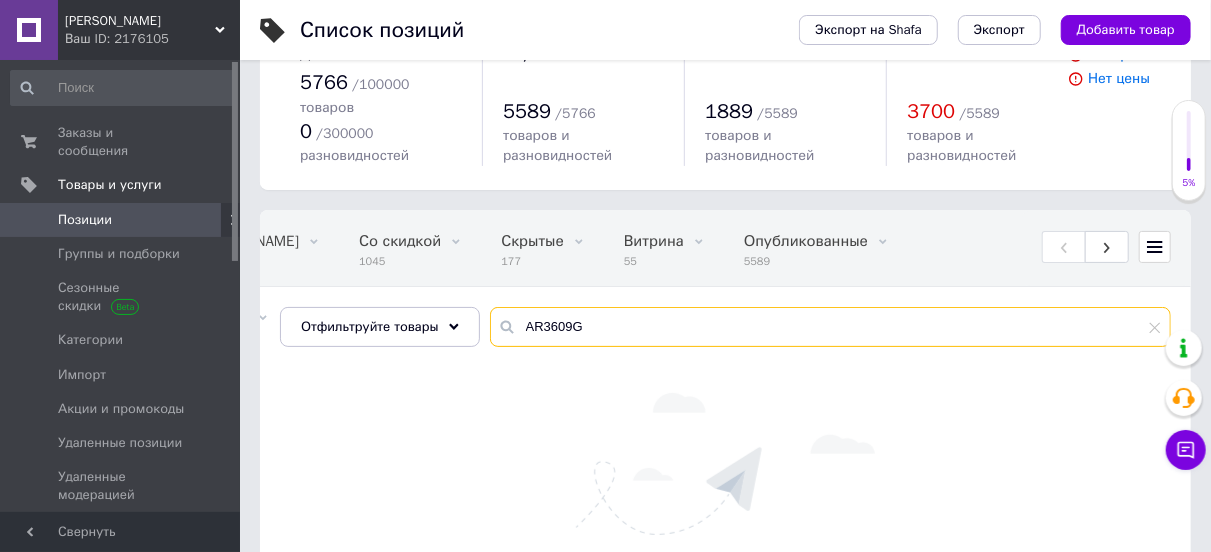 click on "AR3609G" at bounding box center [830, 327] 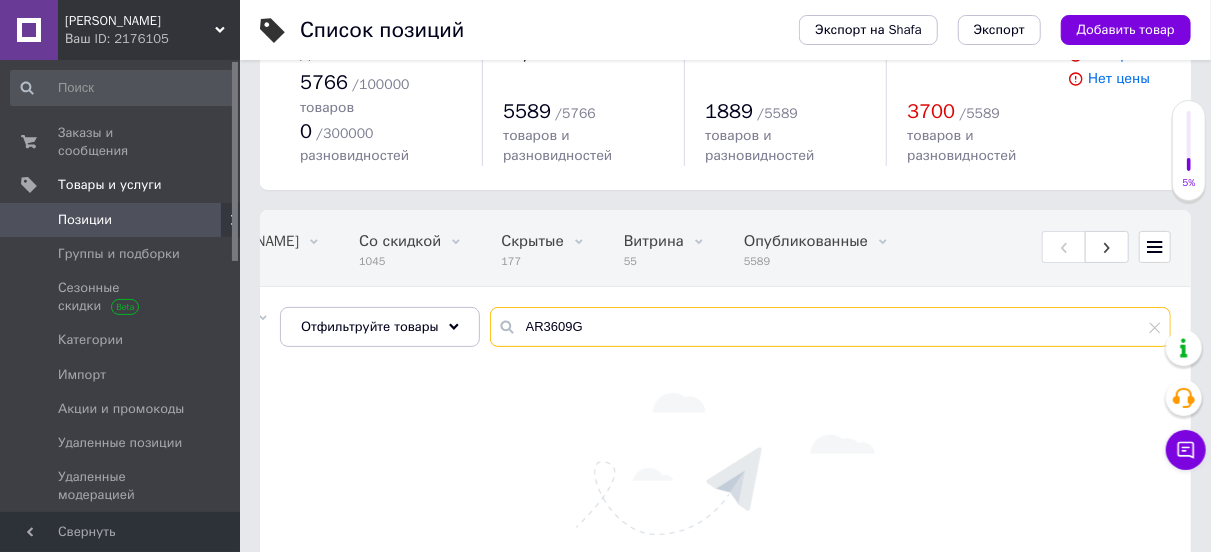 paste on "520" 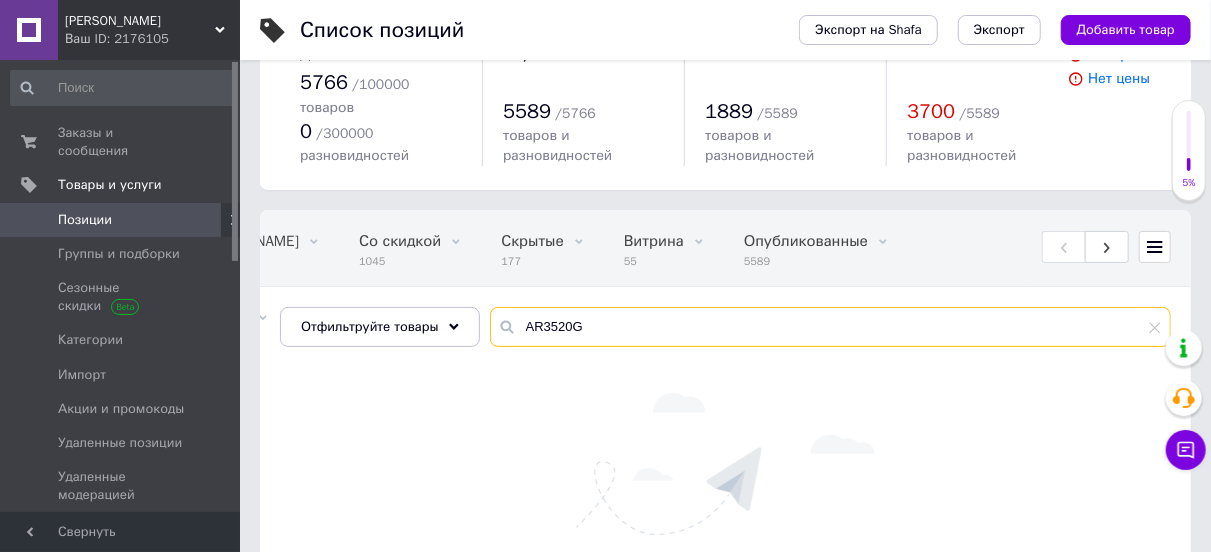 drag, startPoint x: 593, startPoint y: 314, endPoint x: 526, endPoint y: 308, distance: 67.26812 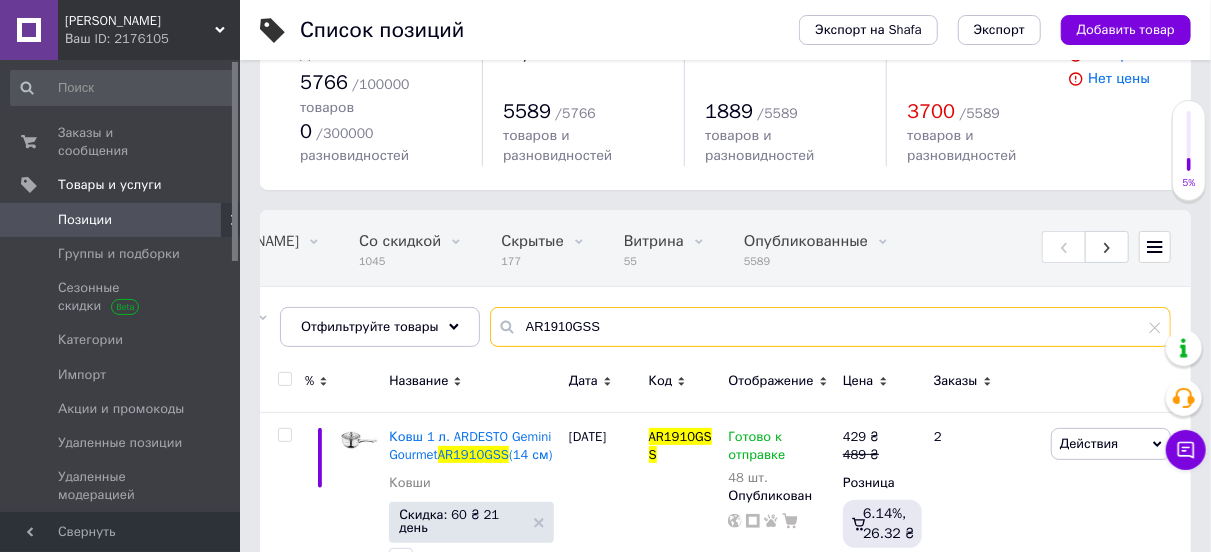 drag, startPoint x: 618, startPoint y: 305, endPoint x: 535, endPoint y: 310, distance: 83.15047 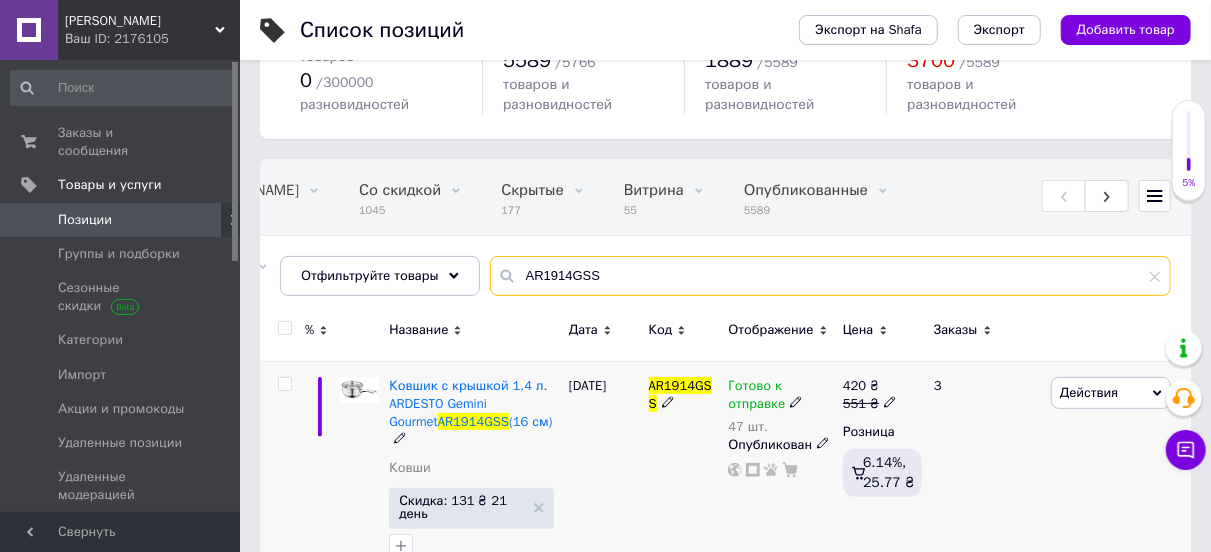 scroll, scrollTop: 120, scrollLeft: 0, axis: vertical 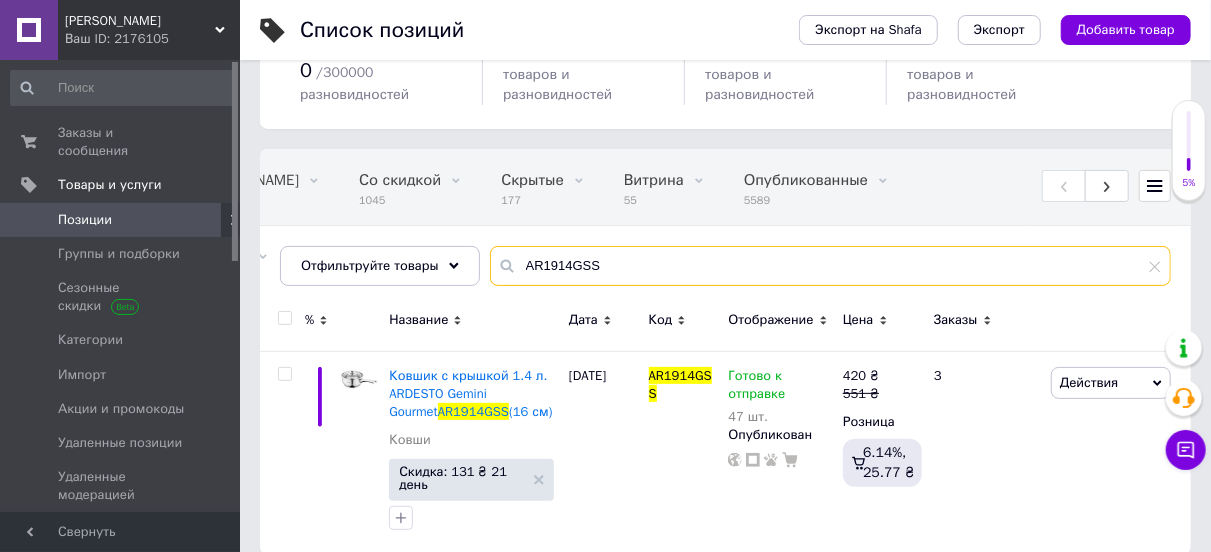 drag, startPoint x: 616, startPoint y: 241, endPoint x: 529, endPoint y: 236, distance: 87.14356 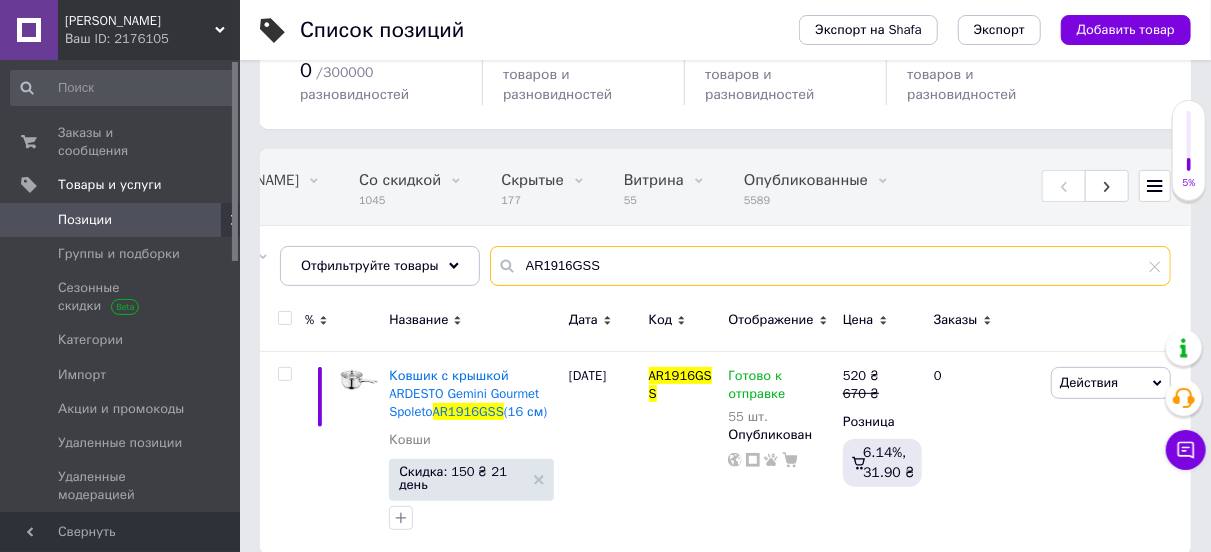 drag, startPoint x: 605, startPoint y: 236, endPoint x: 510, endPoint y: 243, distance: 95.257545 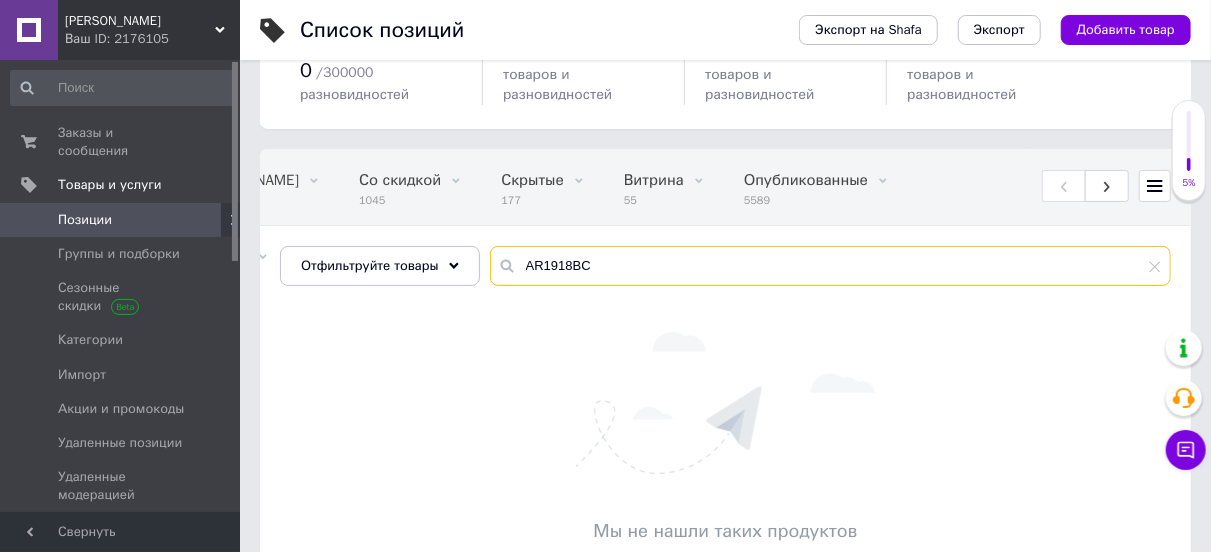 drag, startPoint x: 587, startPoint y: 244, endPoint x: 528, endPoint y: 244, distance: 59 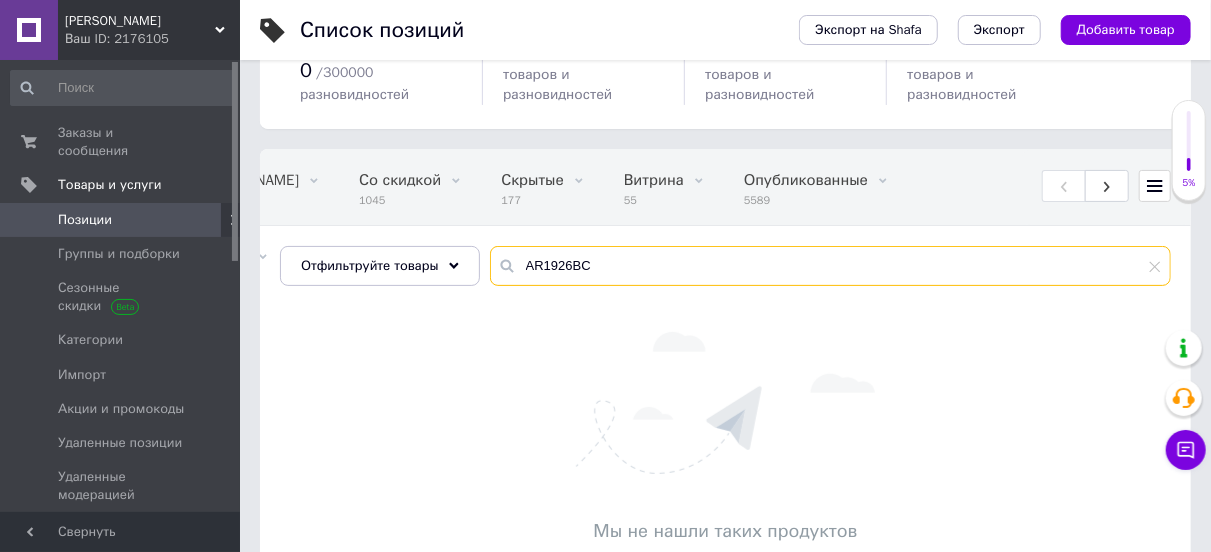 drag, startPoint x: 595, startPoint y: 237, endPoint x: 503, endPoint y: 243, distance: 92.19544 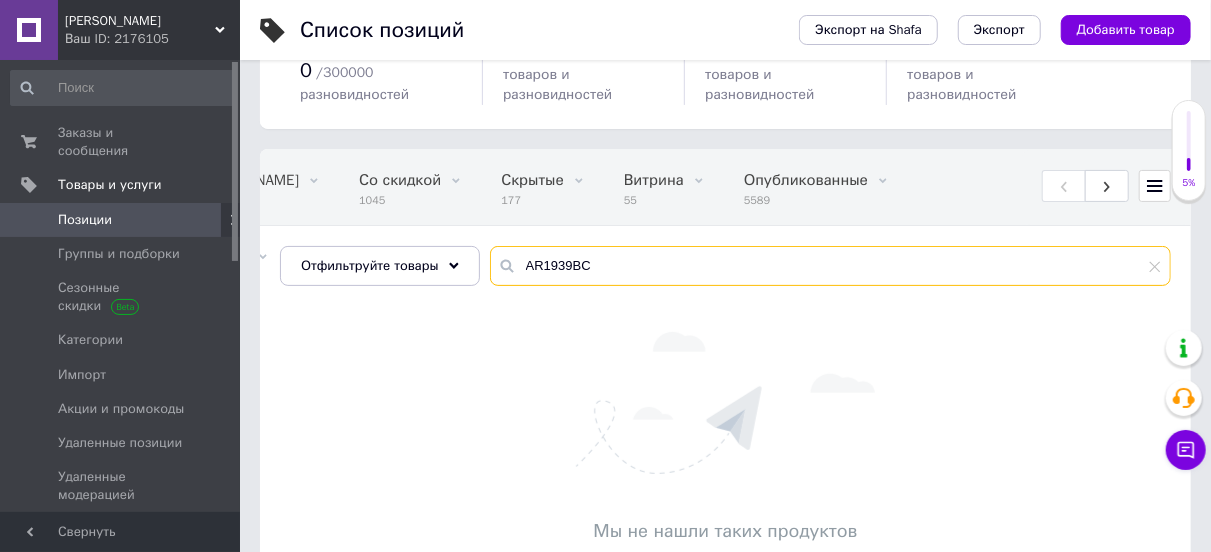 drag, startPoint x: 597, startPoint y: 233, endPoint x: 511, endPoint y: 255, distance: 88.76936 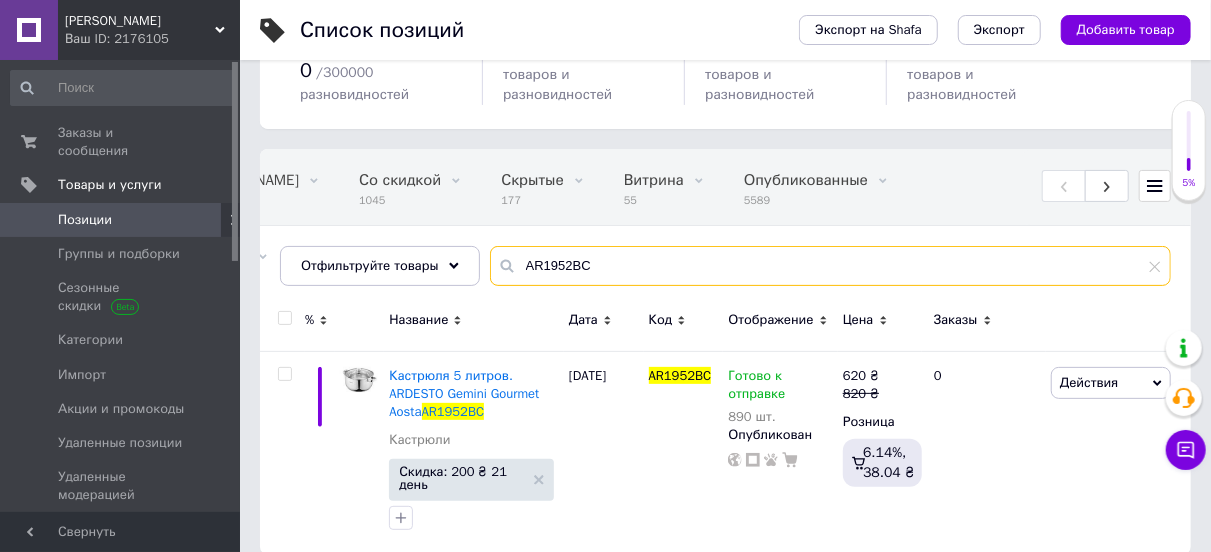 drag, startPoint x: 584, startPoint y: 241, endPoint x: 510, endPoint y: 251, distance: 74.672615 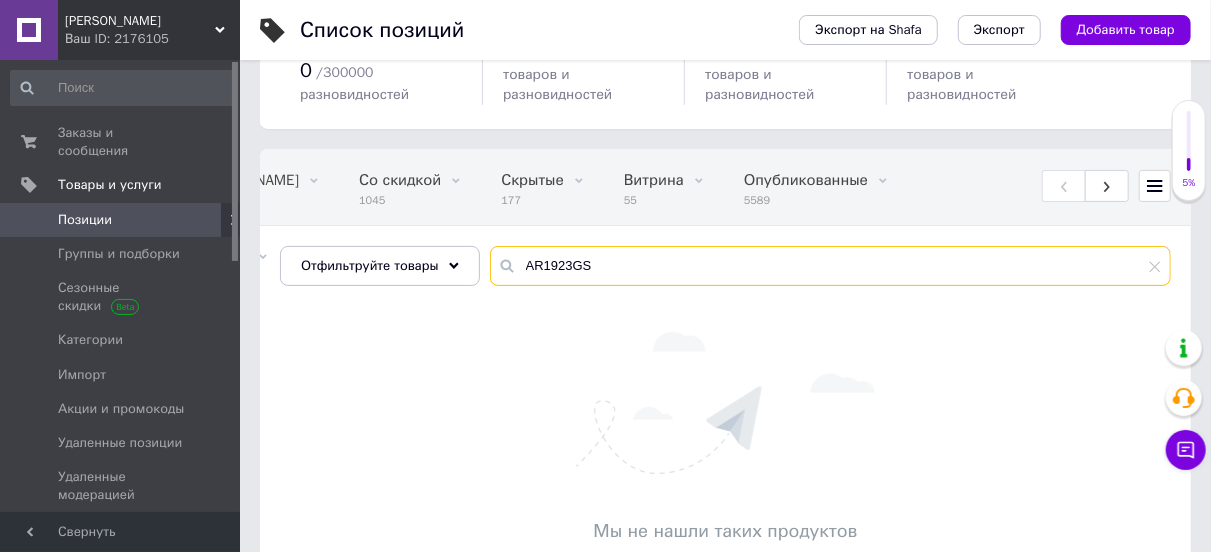 drag, startPoint x: 584, startPoint y: 244, endPoint x: 505, endPoint y: 251, distance: 79.30952 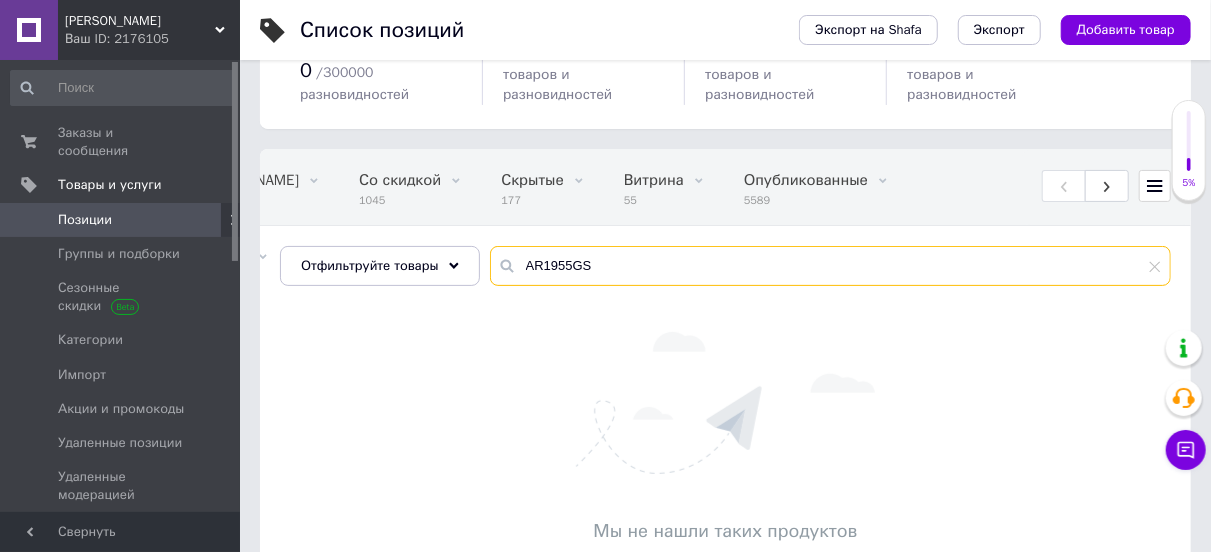 drag, startPoint x: 597, startPoint y: 245, endPoint x: 489, endPoint y: 257, distance: 108.66462 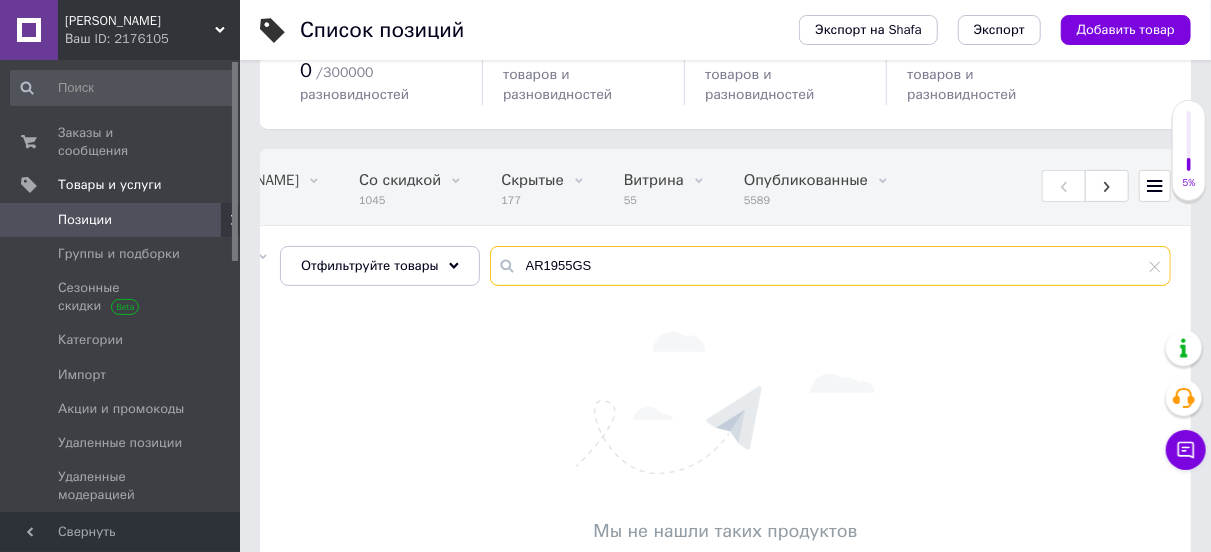drag, startPoint x: 597, startPoint y: 241, endPoint x: 500, endPoint y: 245, distance: 97.082436 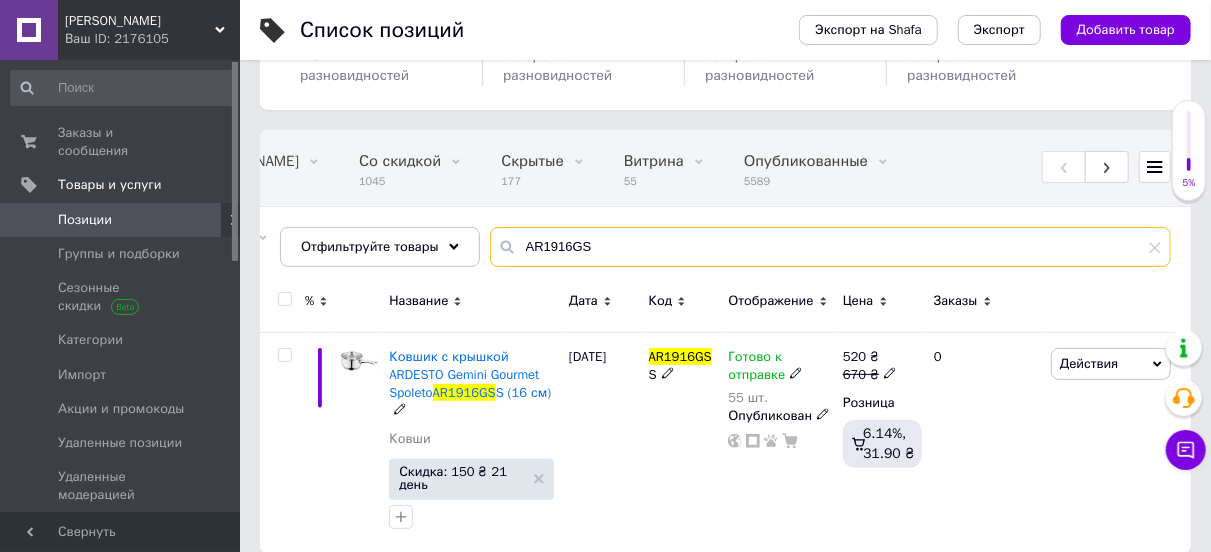scroll, scrollTop: 120, scrollLeft: 0, axis: vertical 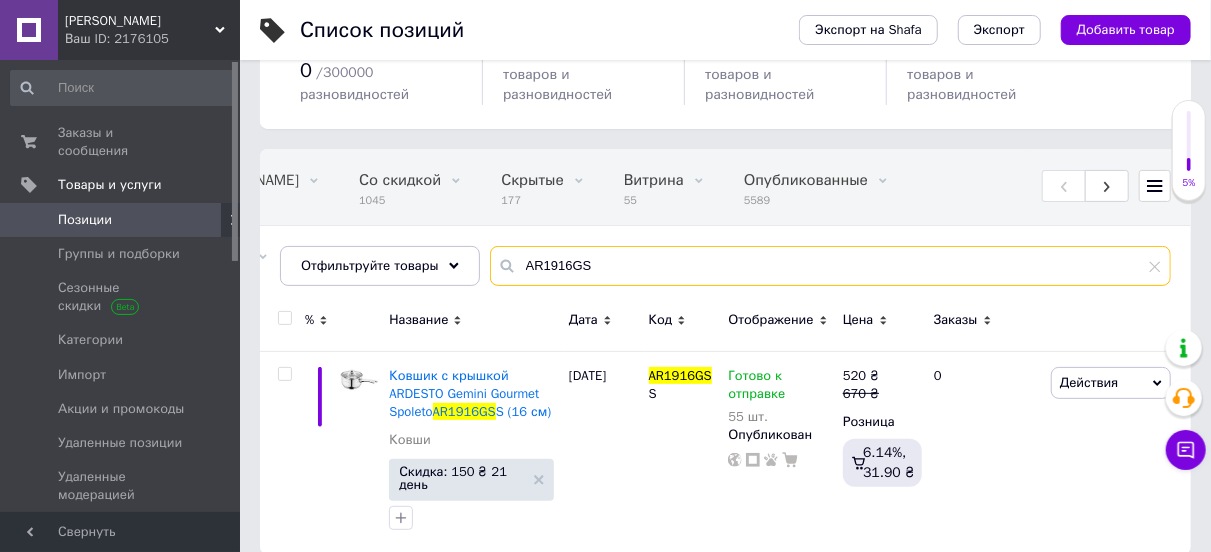 drag, startPoint x: 593, startPoint y: 236, endPoint x: 513, endPoint y: 239, distance: 80.05623 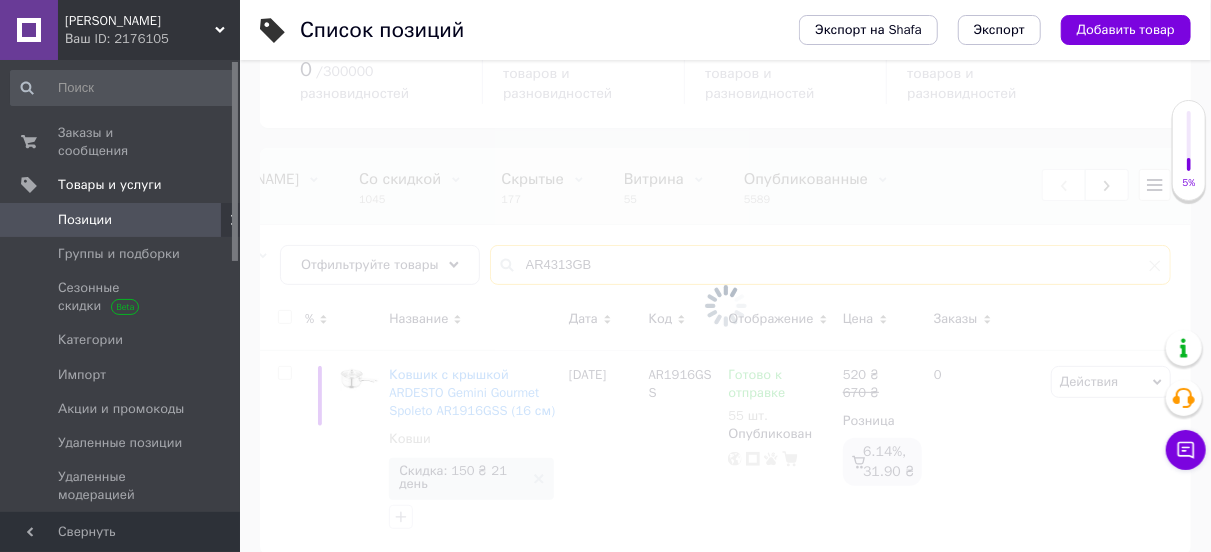 scroll, scrollTop: 93, scrollLeft: 0, axis: vertical 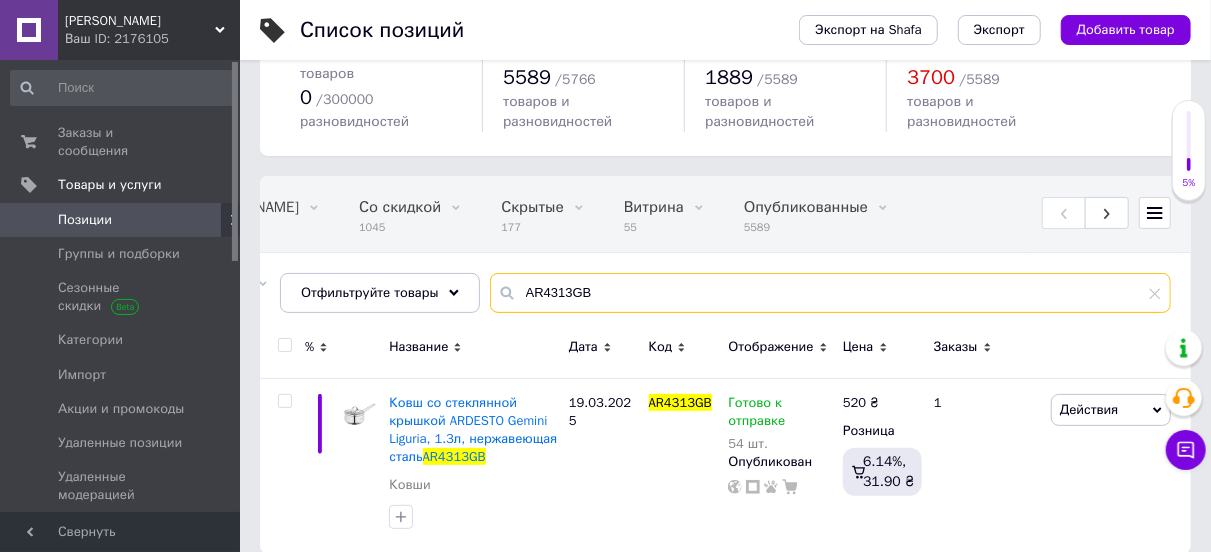 drag, startPoint x: 590, startPoint y: 275, endPoint x: 507, endPoint y: 279, distance: 83.09633 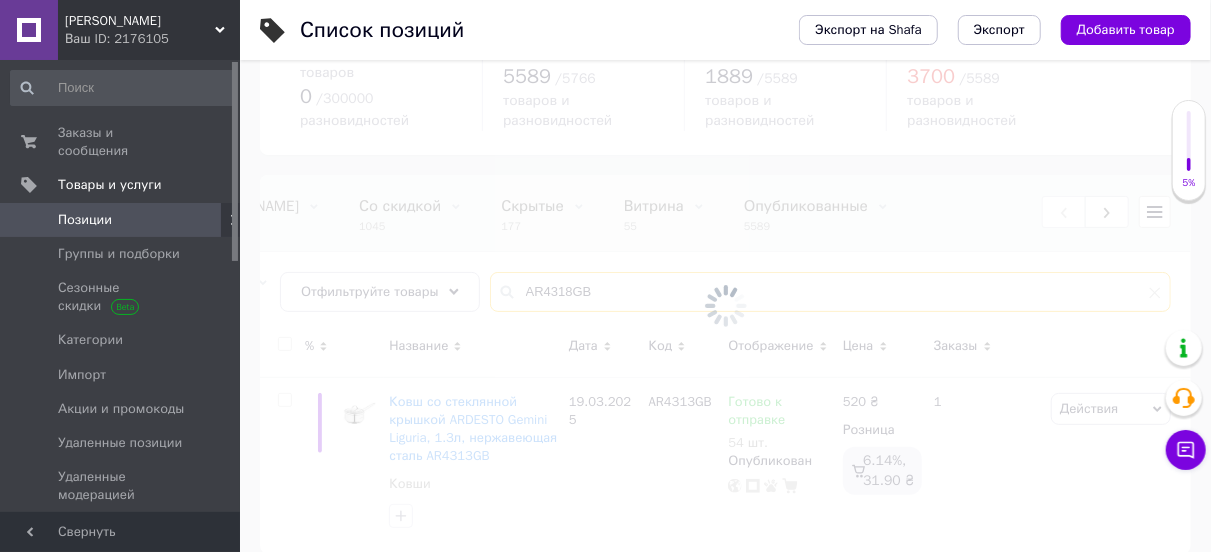 scroll, scrollTop: 93, scrollLeft: 0, axis: vertical 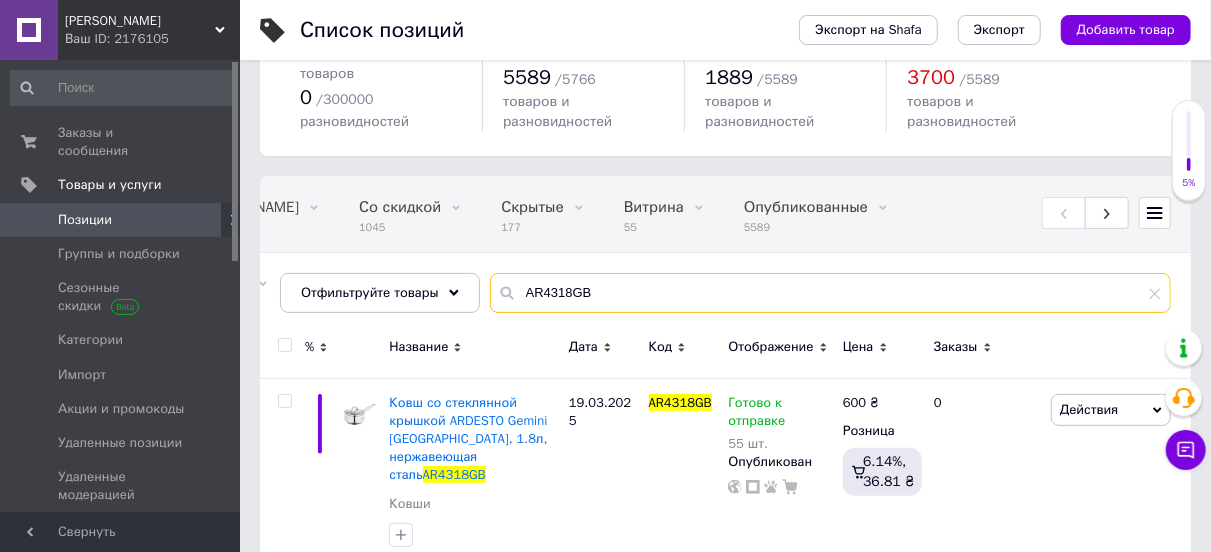 drag, startPoint x: 596, startPoint y: 270, endPoint x: 489, endPoint y: 289, distance: 108.67382 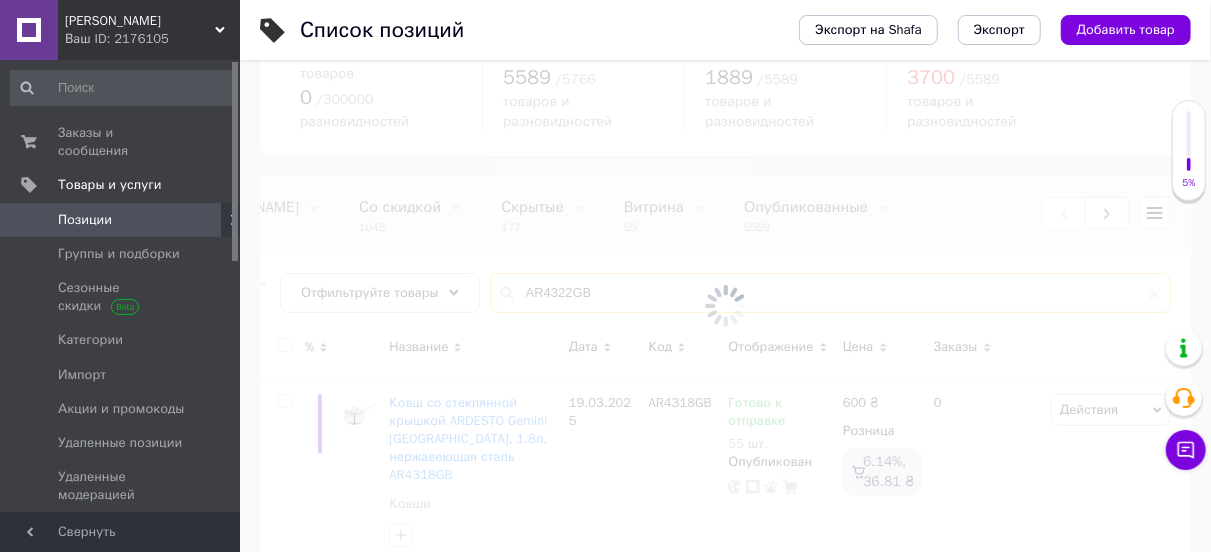 scroll, scrollTop: 75, scrollLeft: 0, axis: vertical 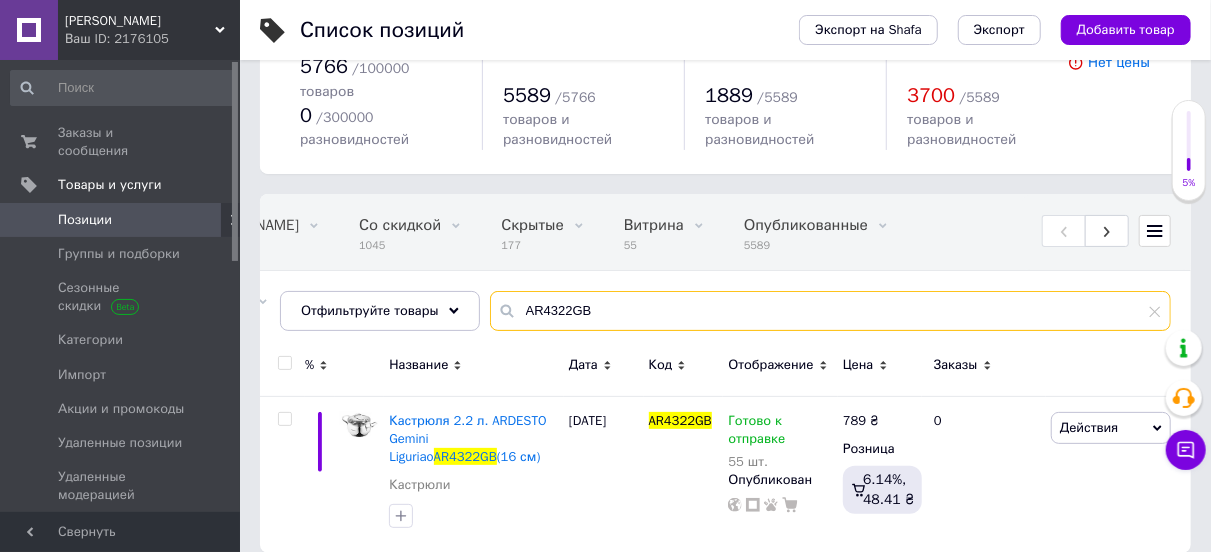 drag, startPoint x: 597, startPoint y: 291, endPoint x: 516, endPoint y: 297, distance: 81.22192 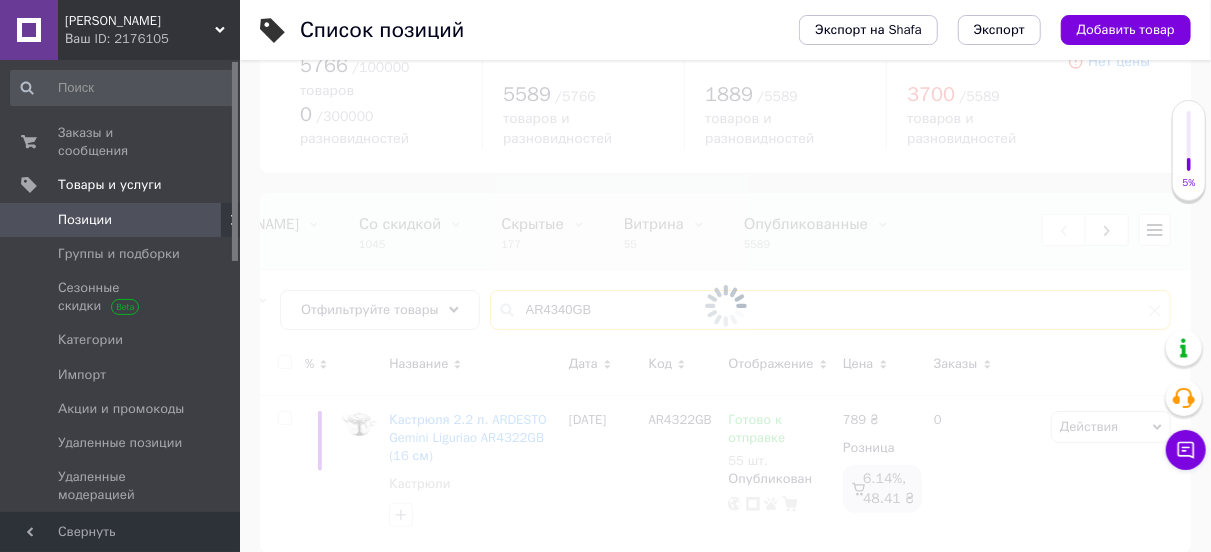 scroll, scrollTop: 75, scrollLeft: 0, axis: vertical 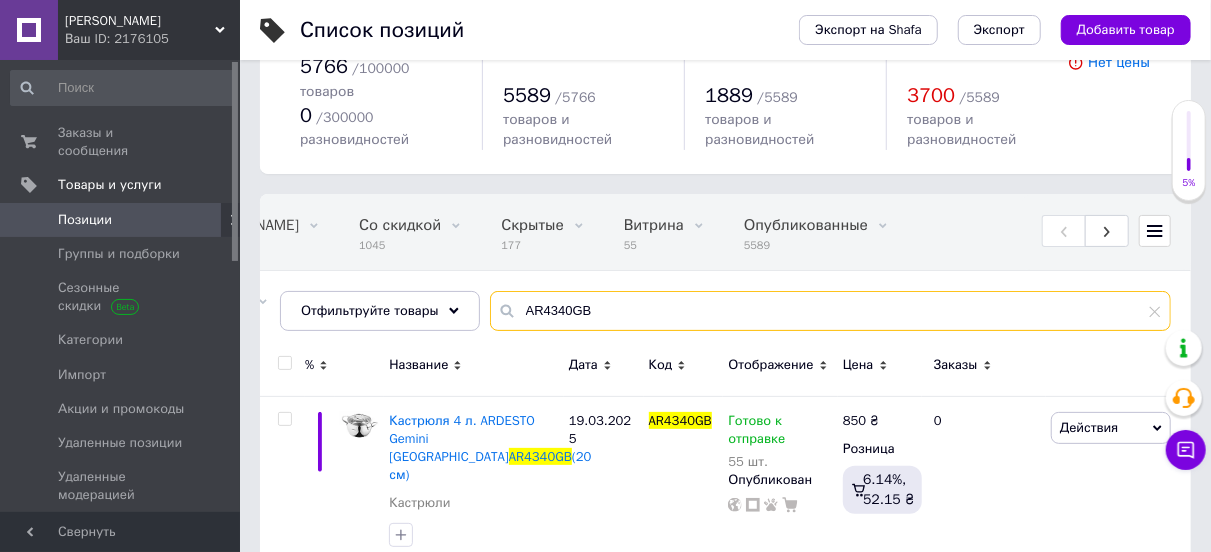 drag, startPoint x: 595, startPoint y: 298, endPoint x: 515, endPoint y: 285, distance: 81.04937 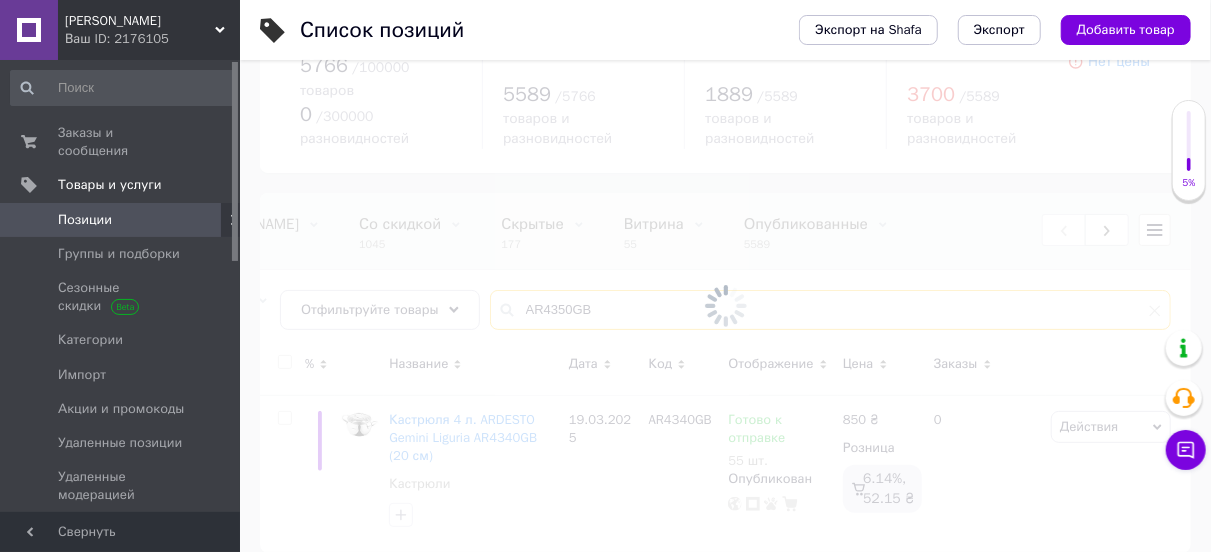 scroll, scrollTop: 75, scrollLeft: 0, axis: vertical 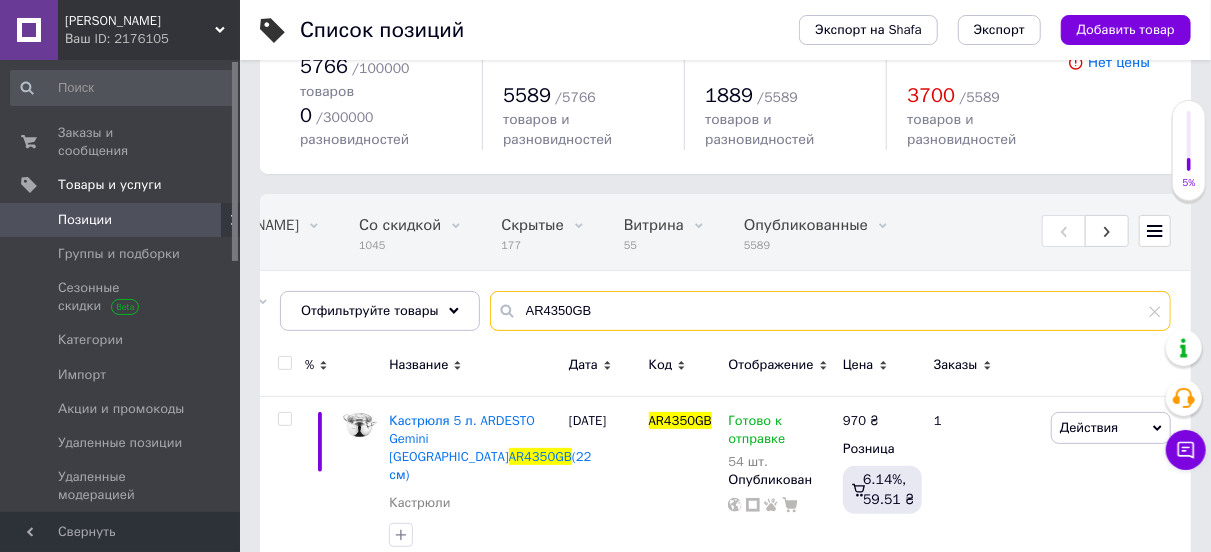 type on "AR4350GB" 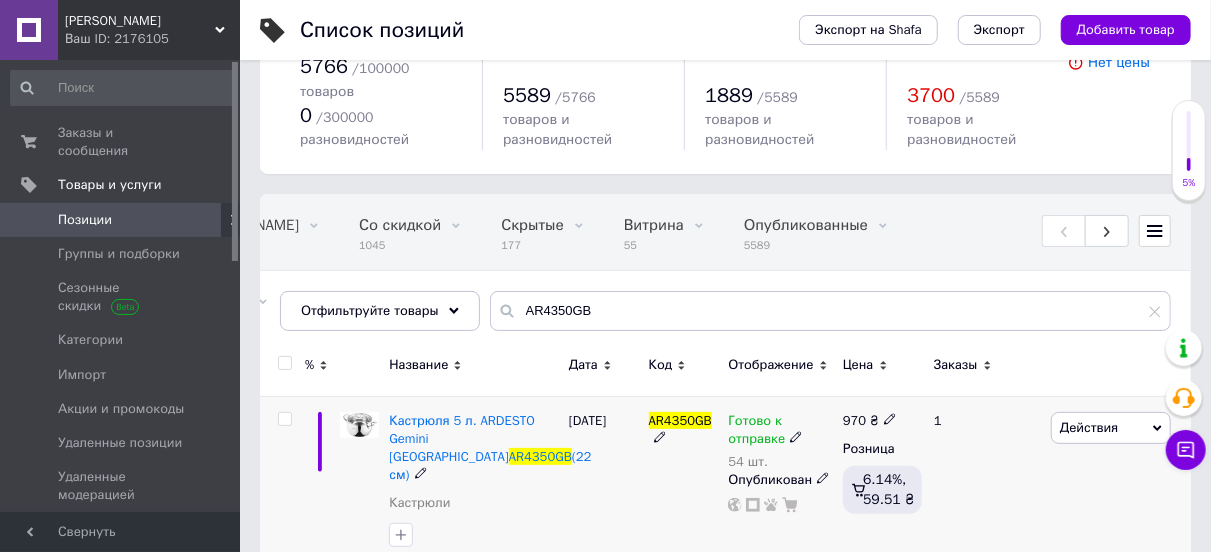 click on "Действия" at bounding box center [1089, 427] 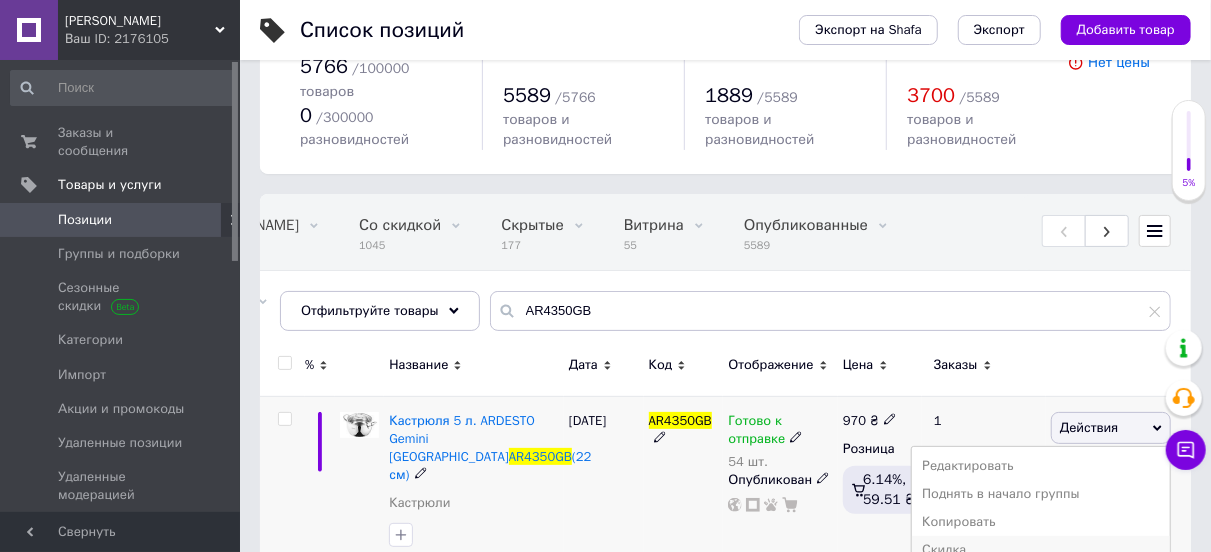 click on "Скидка" at bounding box center [1041, 550] 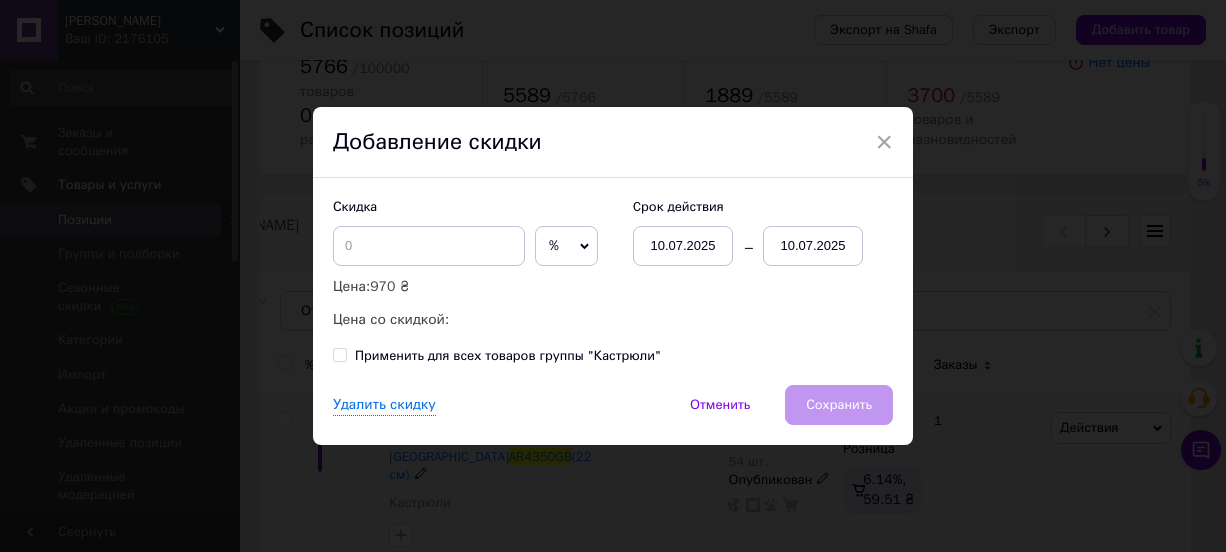 click on "10.07.2025" at bounding box center (813, 246) 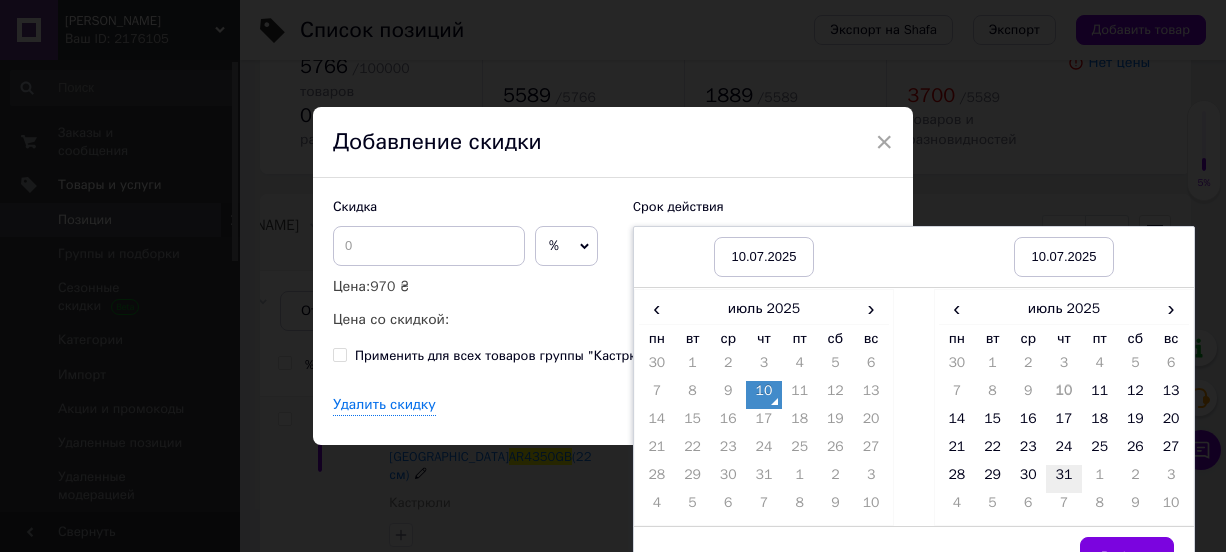 click on "31" at bounding box center (1064, 479) 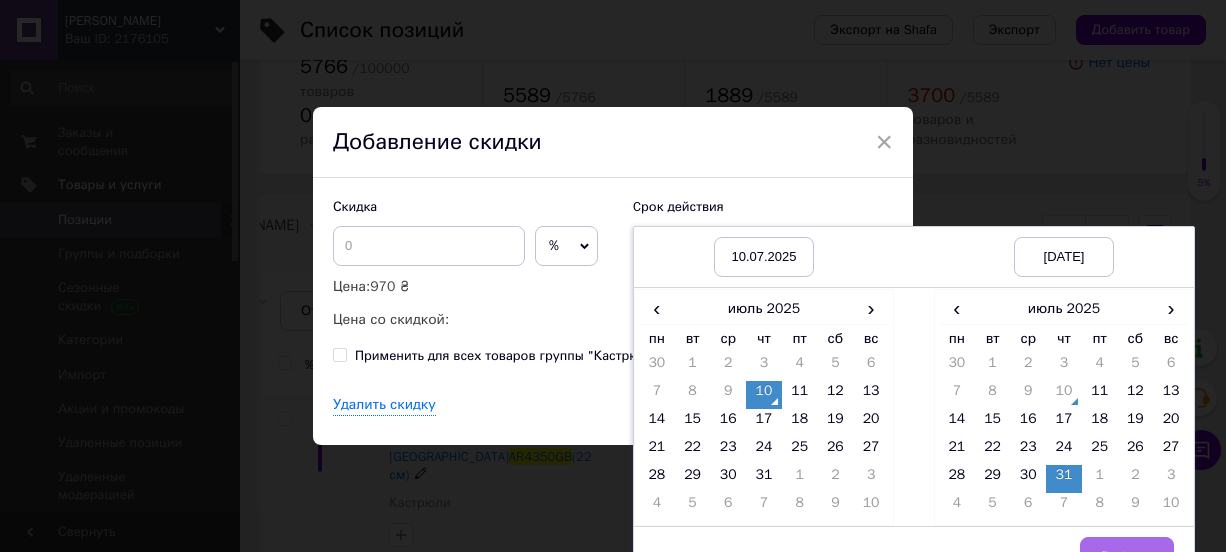 click on "Выбрать" at bounding box center (1127, 557) 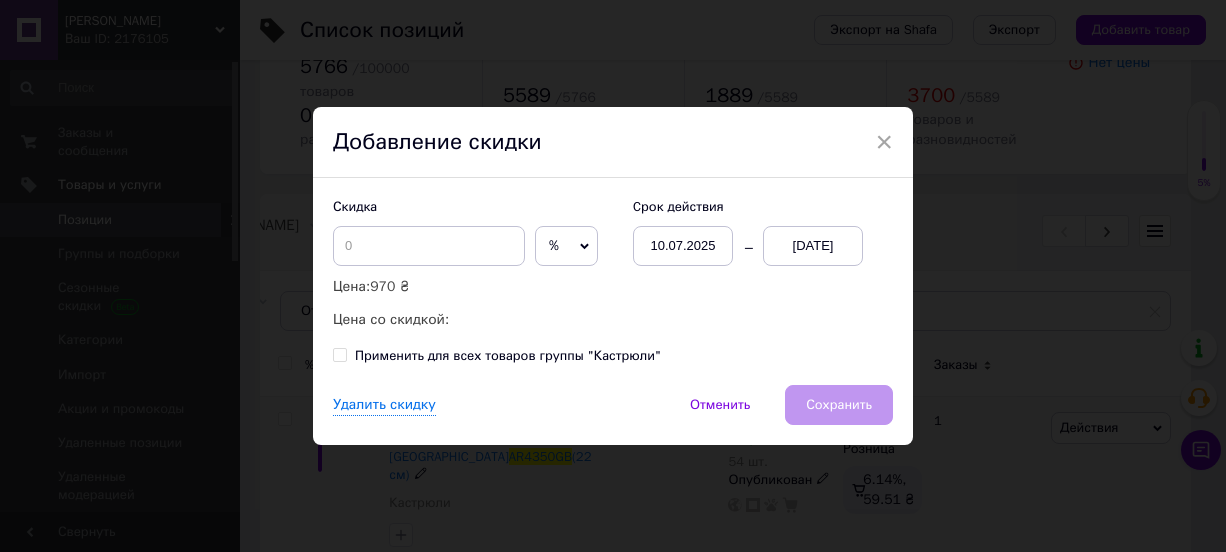 click on "%" at bounding box center (566, 246) 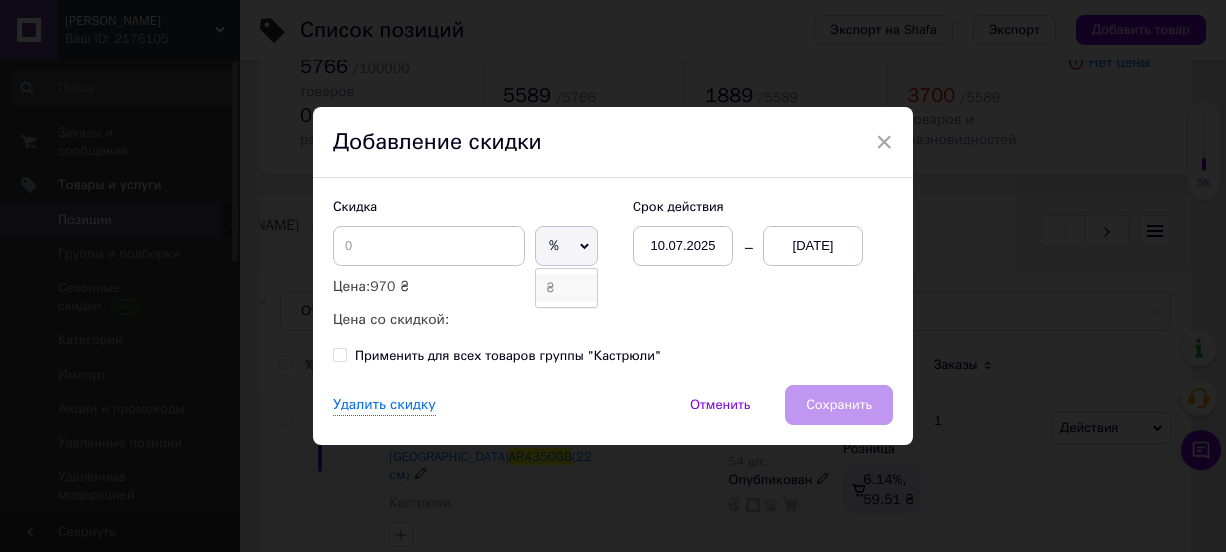click on "₴" at bounding box center (566, 288) 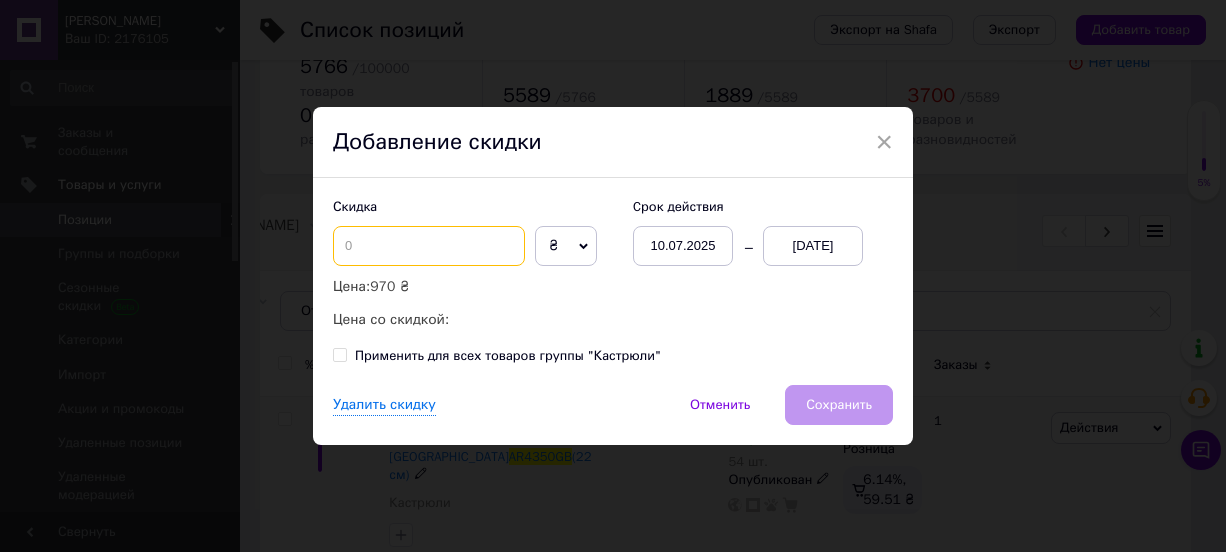 click at bounding box center [429, 246] 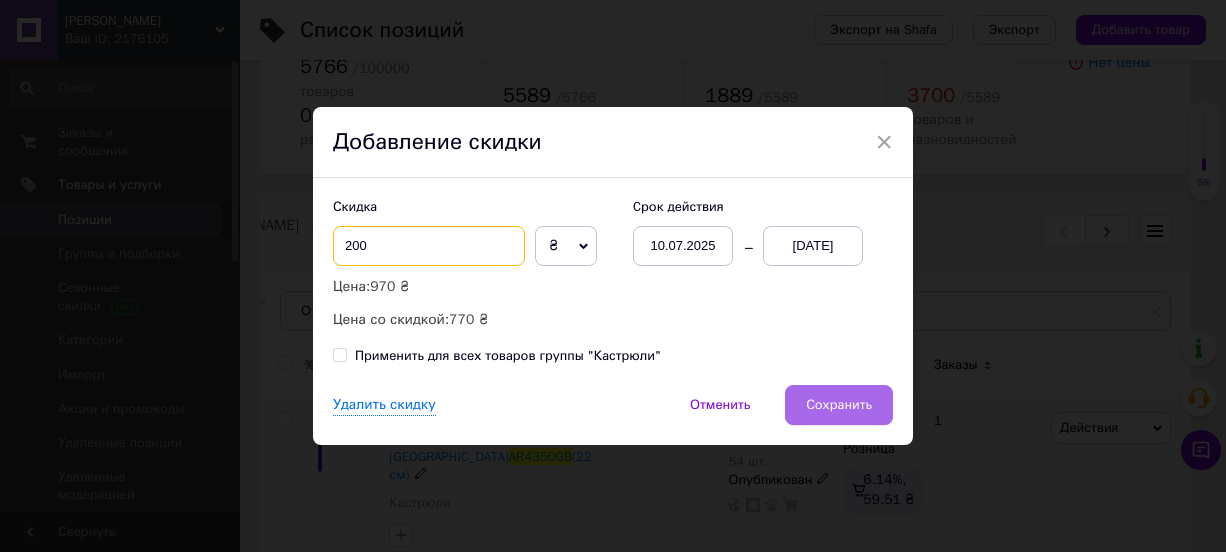 type on "200" 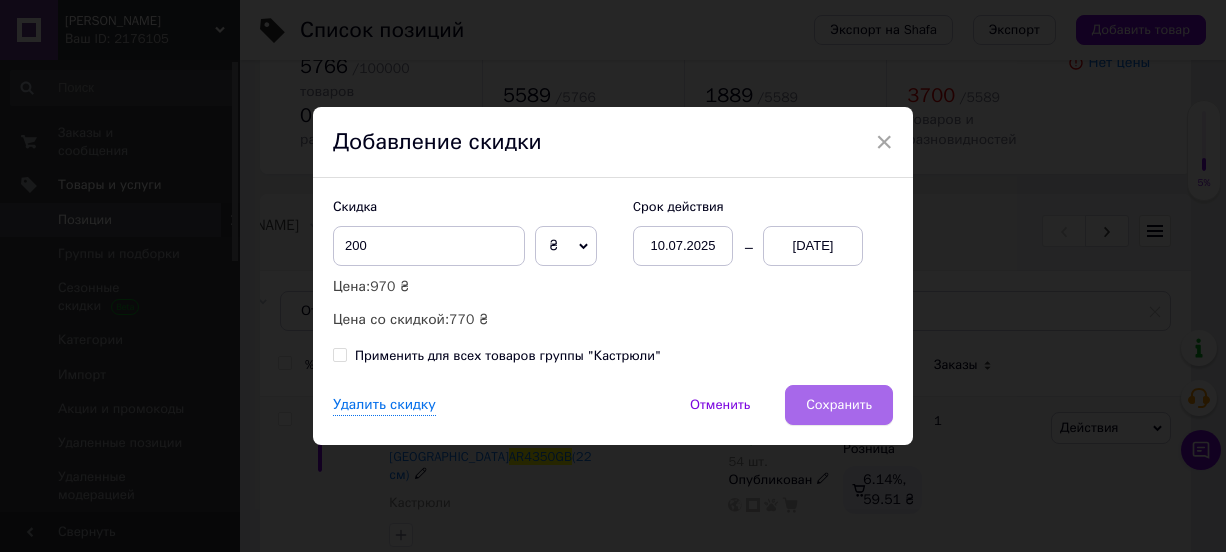 click on "Сохранить" at bounding box center [839, 405] 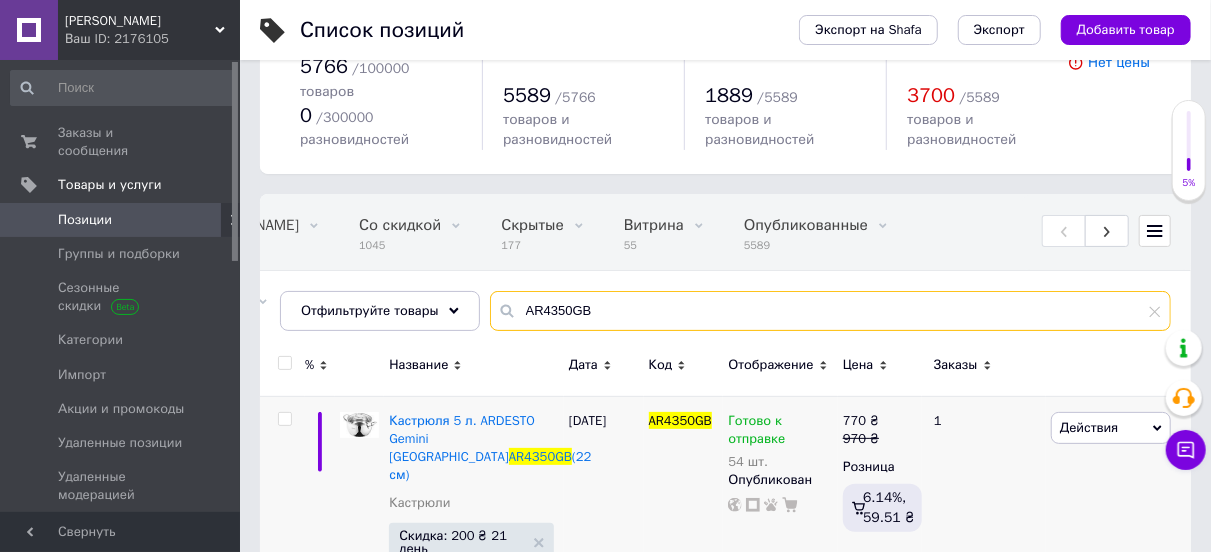 drag, startPoint x: 595, startPoint y: 293, endPoint x: 508, endPoint y: 301, distance: 87.36704 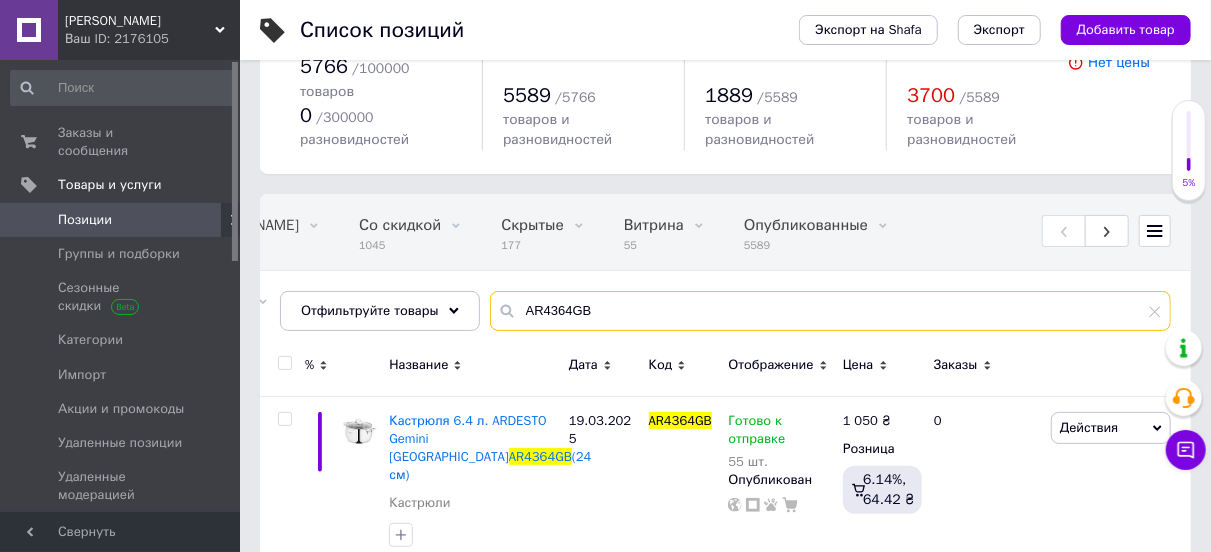 type on "AR4364GB" 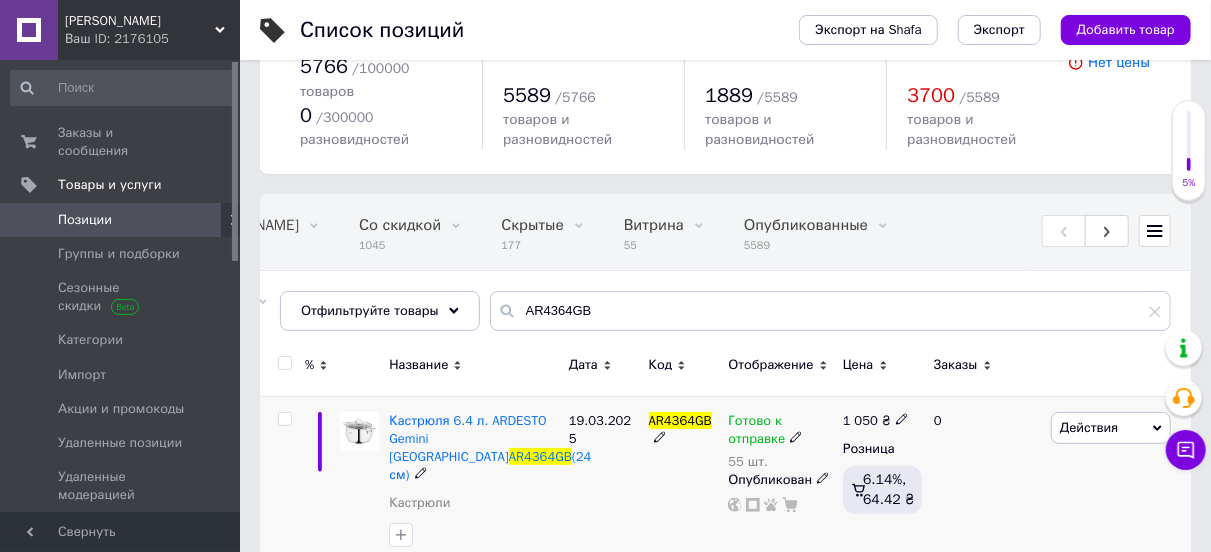 click on "Действия" at bounding box center (1089, 427) 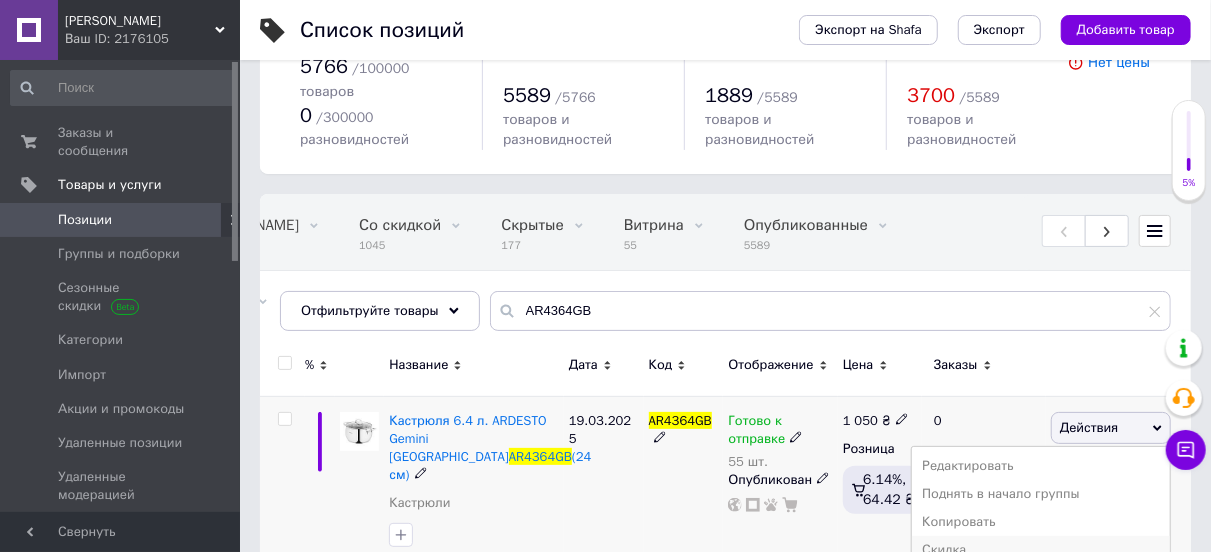 click on "Скидка" at bounding box center [1041, 550] 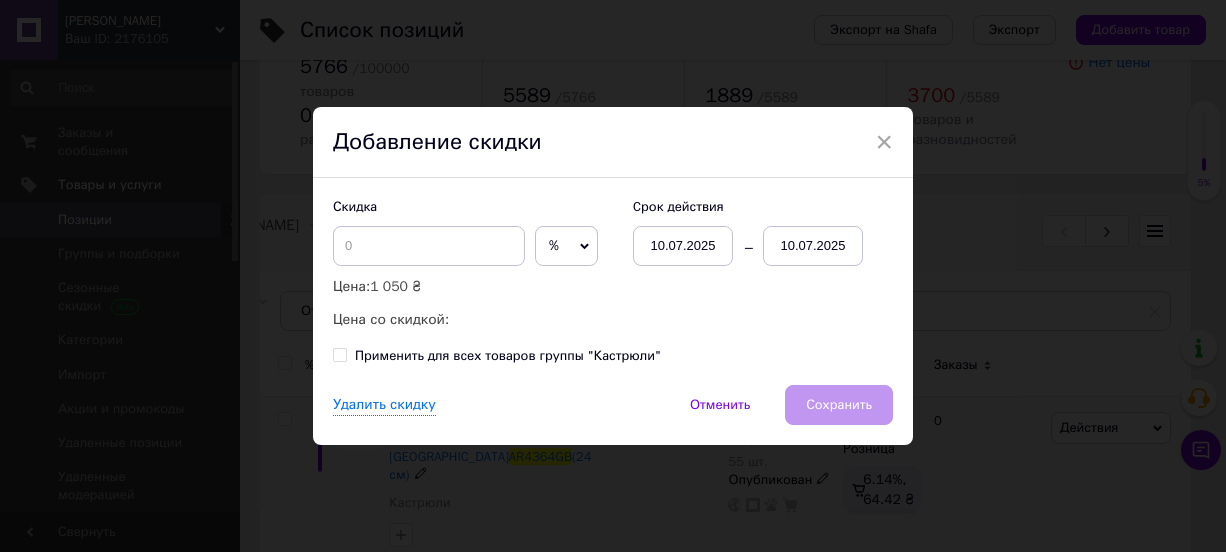 click on "10.07.2025" at bounding box center [813, 246] 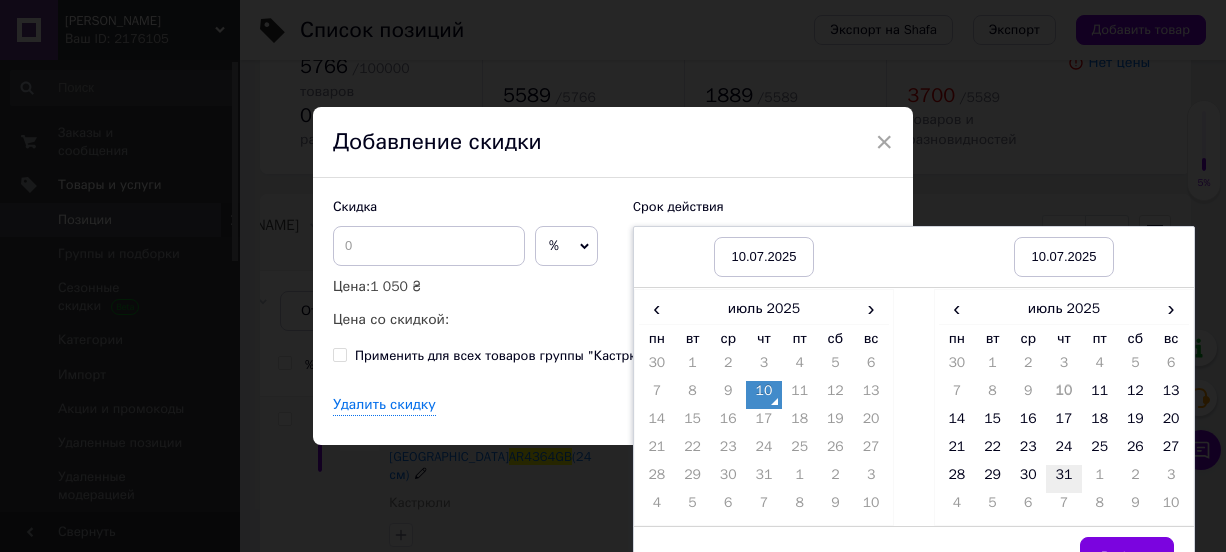 click on "31" at bounding box center [1064, 479] 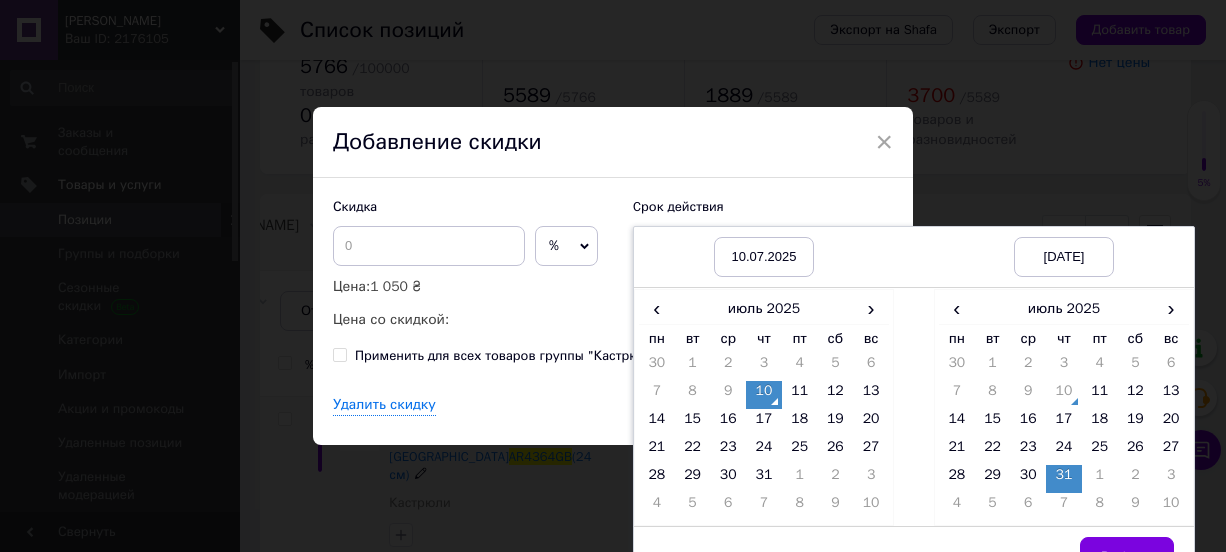 drag, startPoint x: 1099, startPoint y: 545, endPoint x: 1041, endPoint y: 515, distance: 65.29931 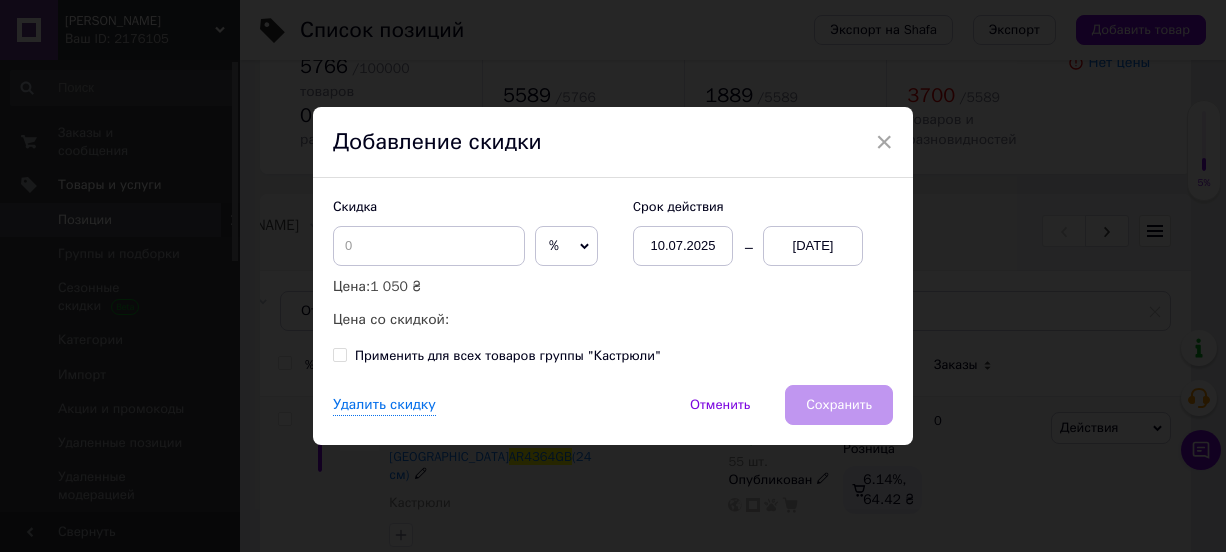 click on "%" at bounding box center (566, 246) 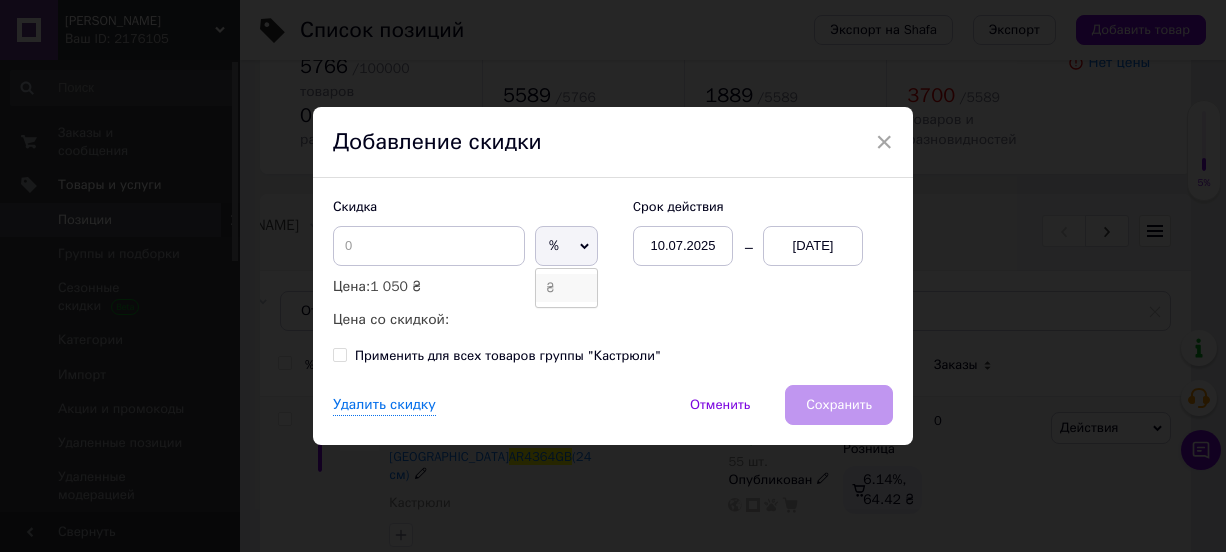 click on "₴" at bounding box center [566, 288] 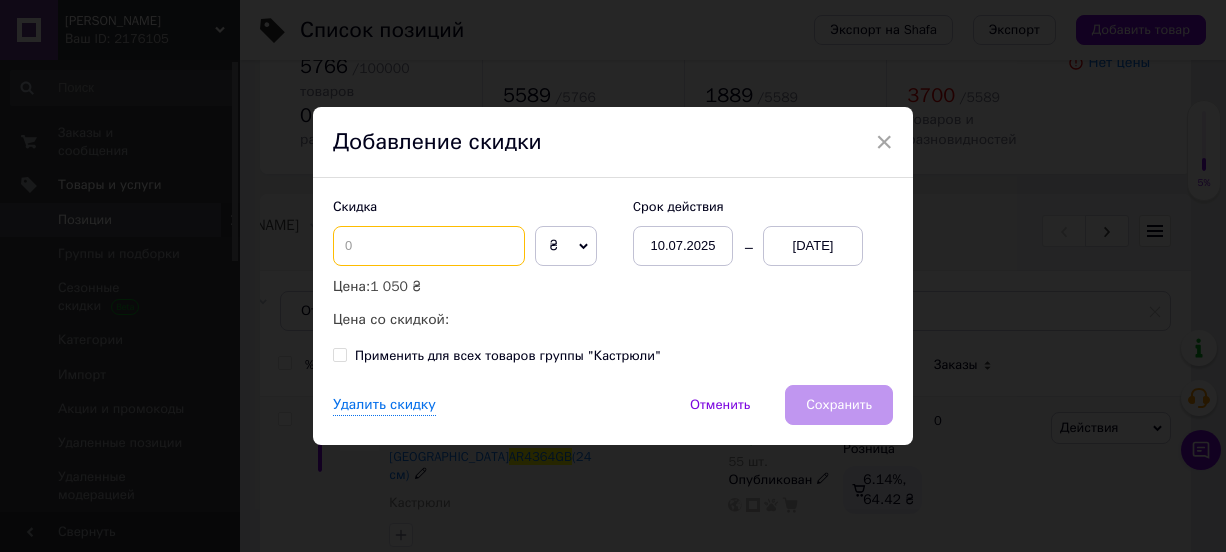 click at bounding box center [429, 246] 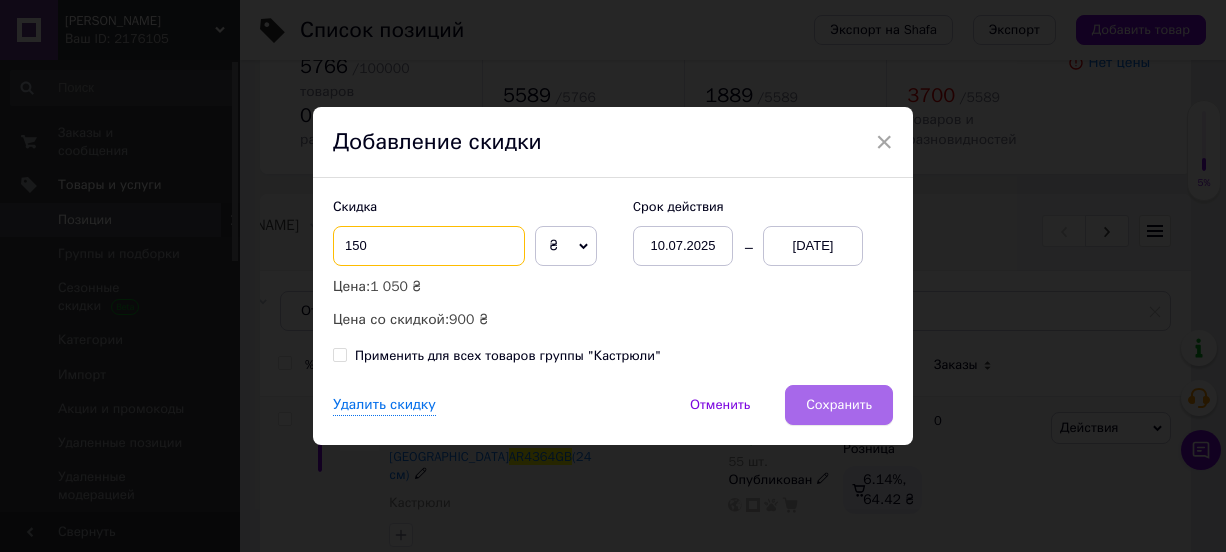 type on "150" 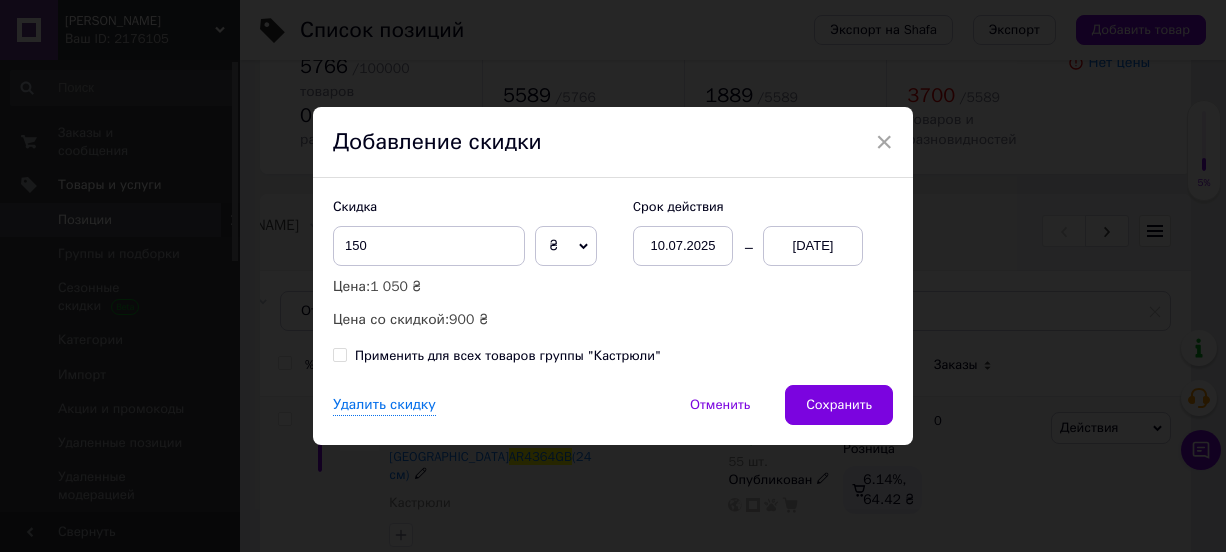 click on "Сохранить" at bounding box center [839, 405] 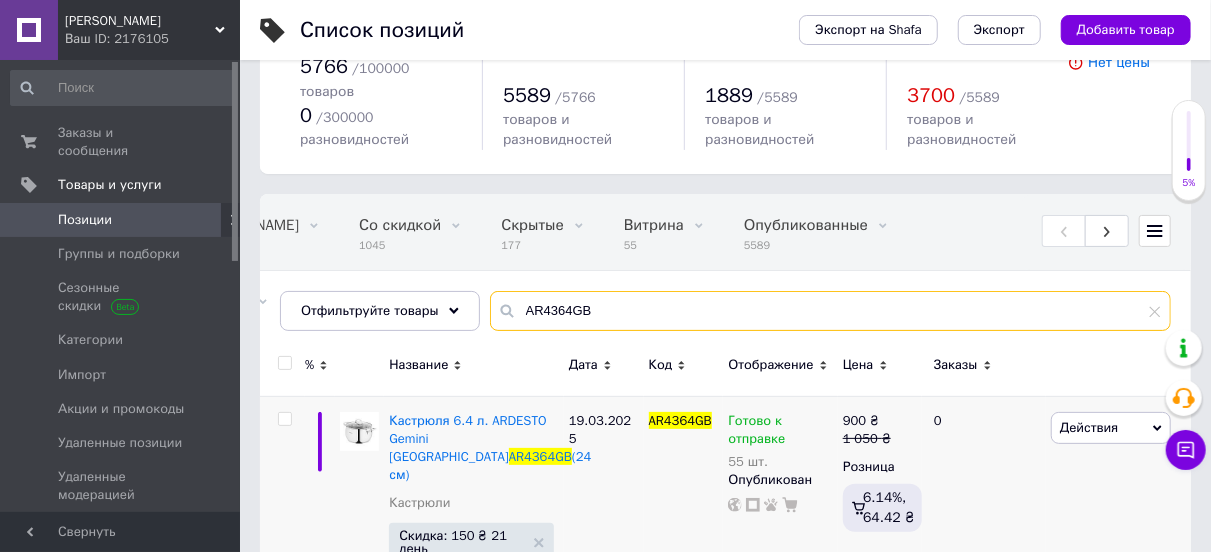 drag, startPoint x: 572, startPoint y: 290, endPoint x: 493, endPoint y: 294, distance: 79.101204 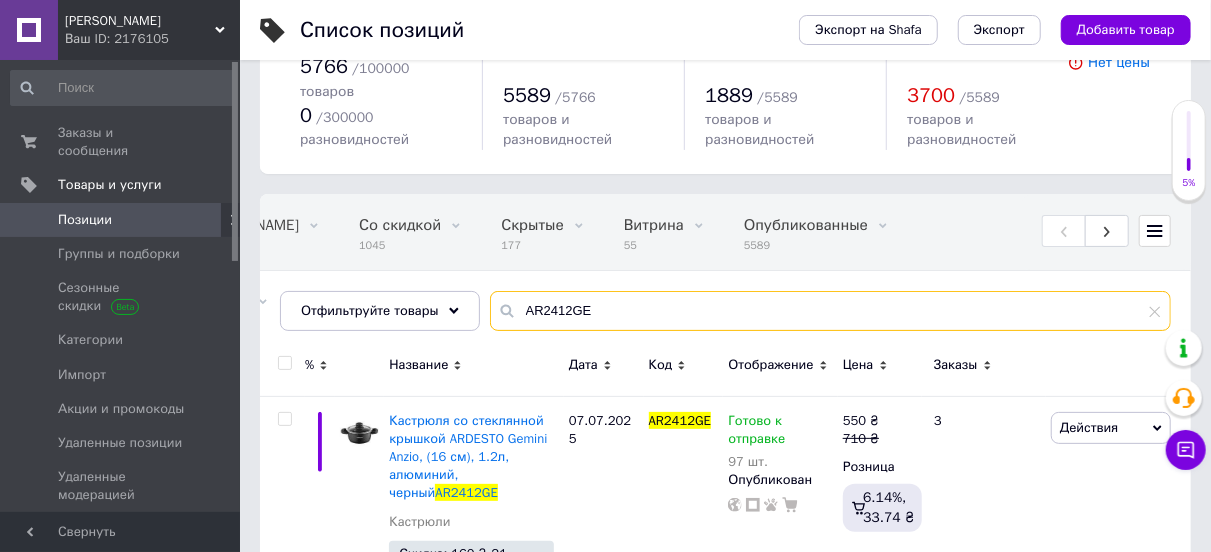 drag, startPoint x: 602, startPoint y: 285, endPoint x: 490, endPoint y: 297, distance: 112.64102 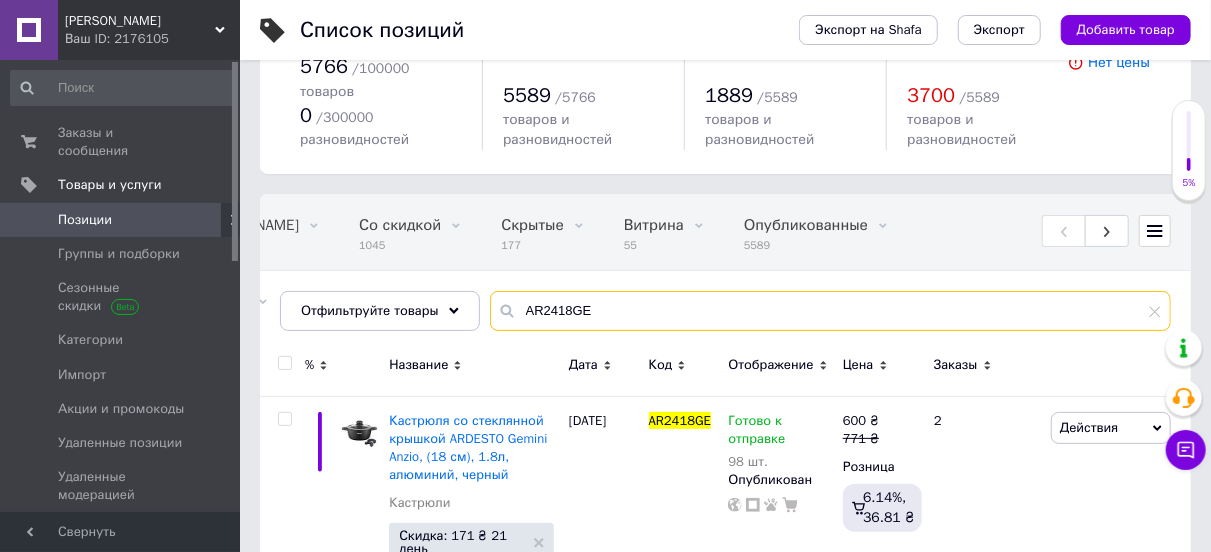 drag, startPoint x: 591, startPoint y: 289, endPoint x: 503, endPoint y: 305, distance: 89.44272 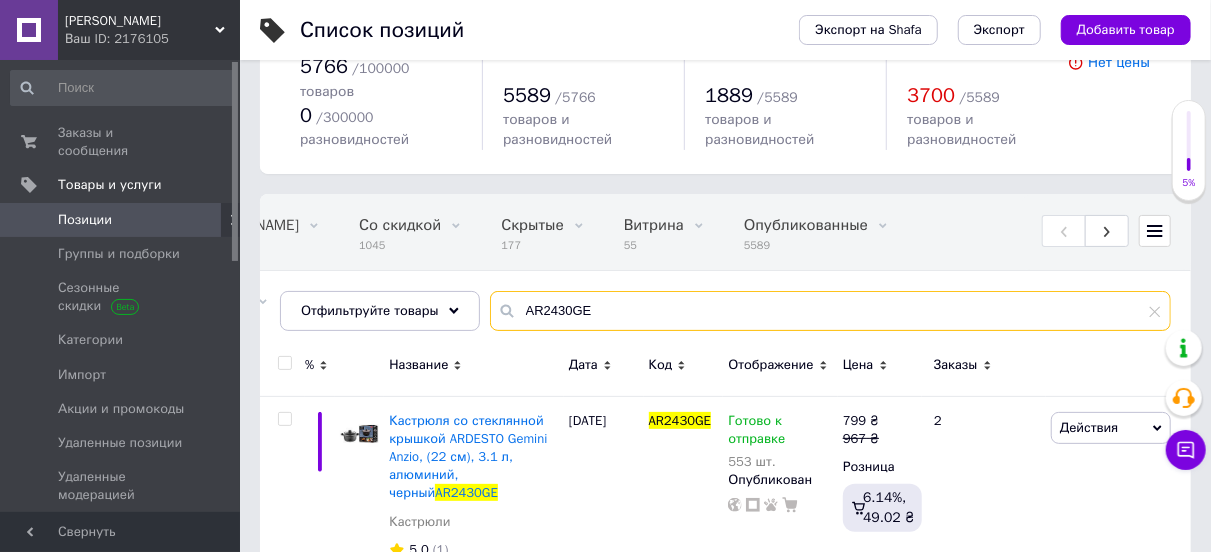 drag, startPoint x: 587, startPoint y: 289, endPoint x: 483, endPoint y: 298, distance: 104.388695 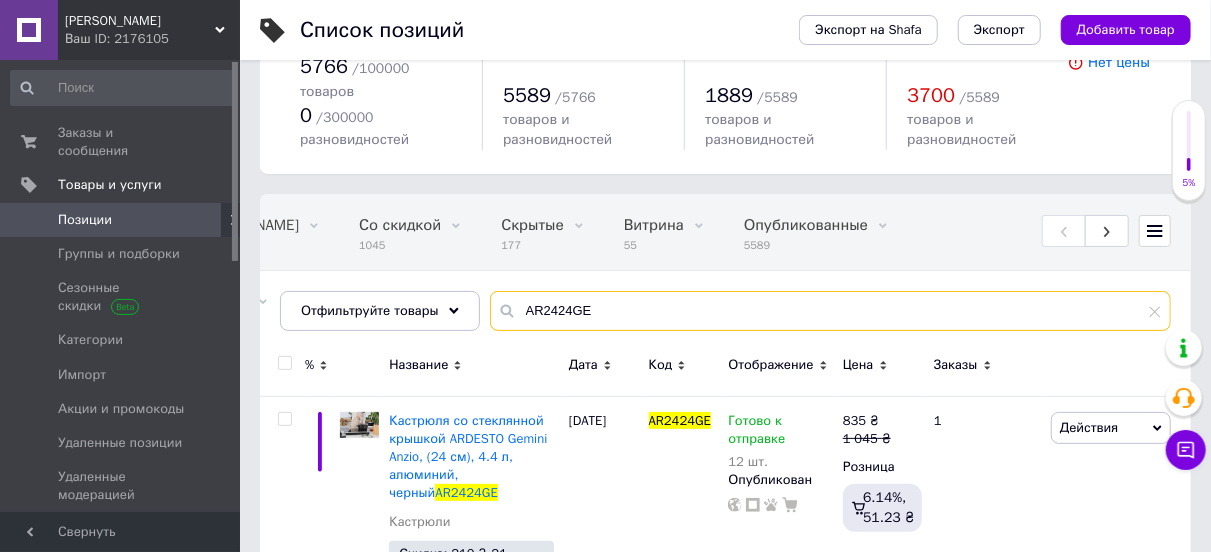 drag, startPoint x: 592, startPoint y: 285, endPoint x: 513, endPoint y: 293, distance: 79.40403 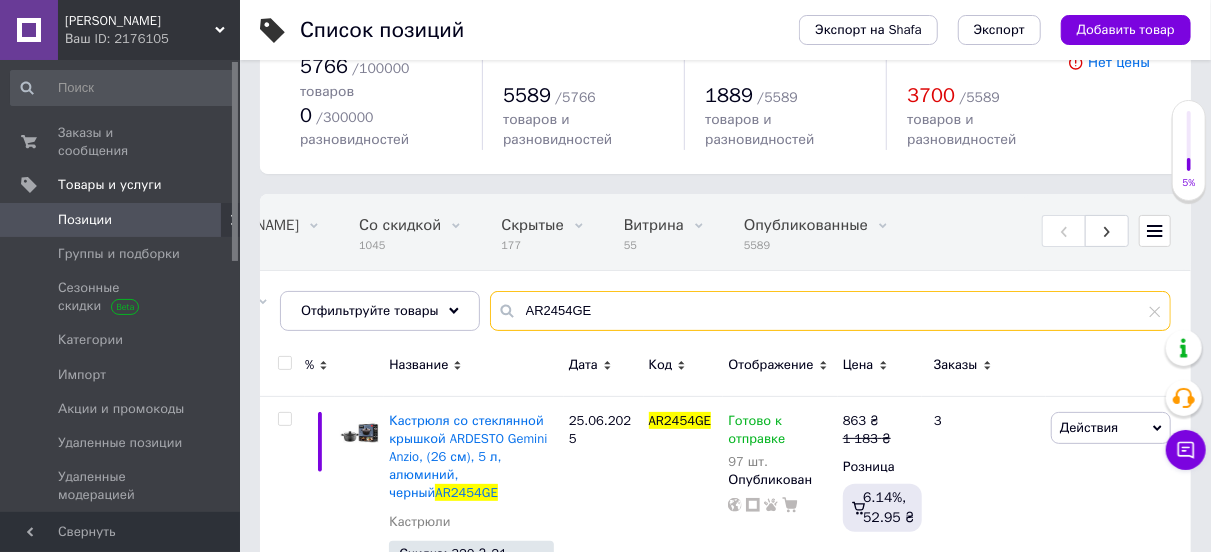 drag, startPoint x: 597, startPoint y: 289, endPoint x: 488, endPoint y: 287, distance: 109.01835 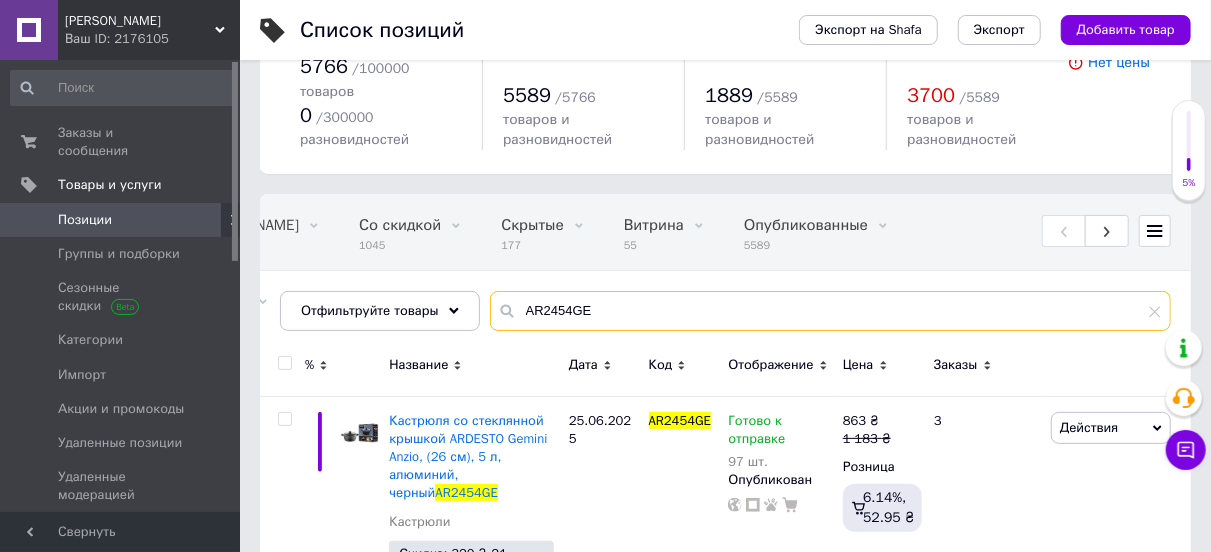 paste on "26" 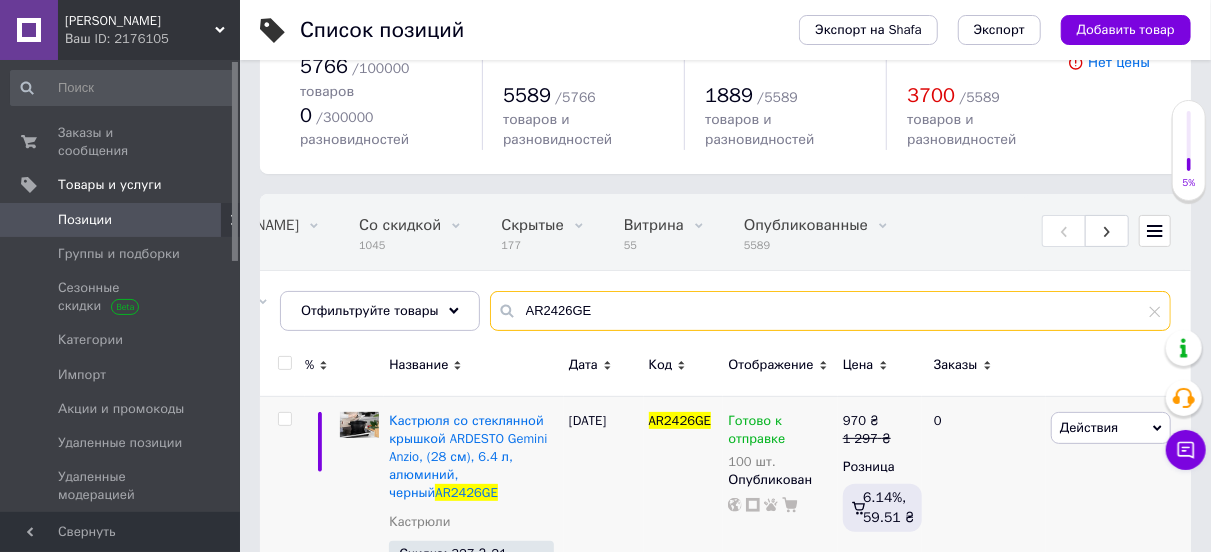 type on "AR2426GE" 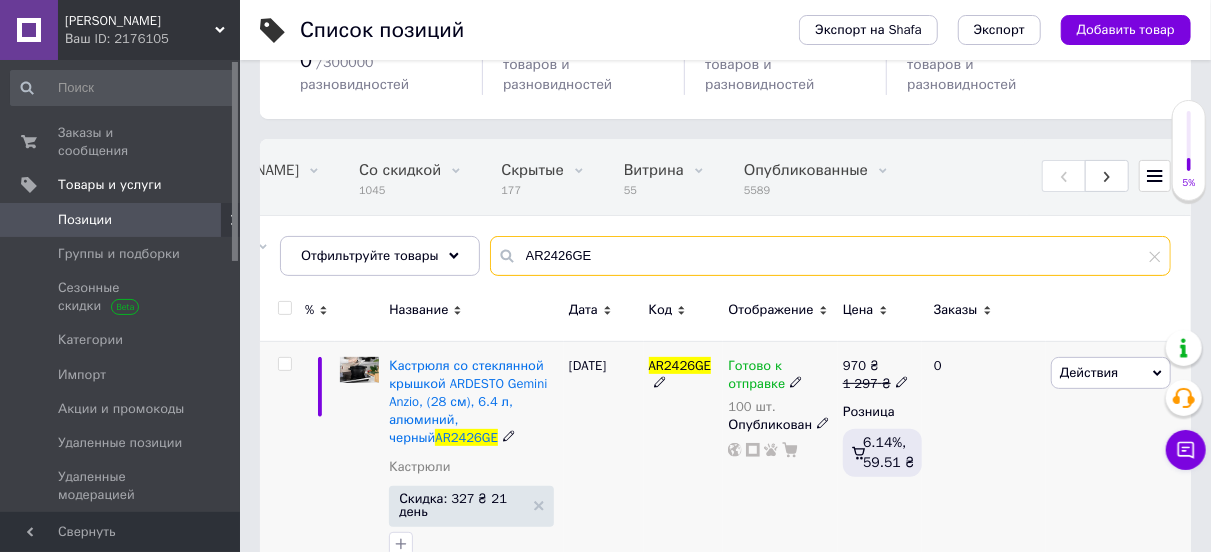 scroll, scrollTop: 157, scrollLeft: 0, axis: vertical 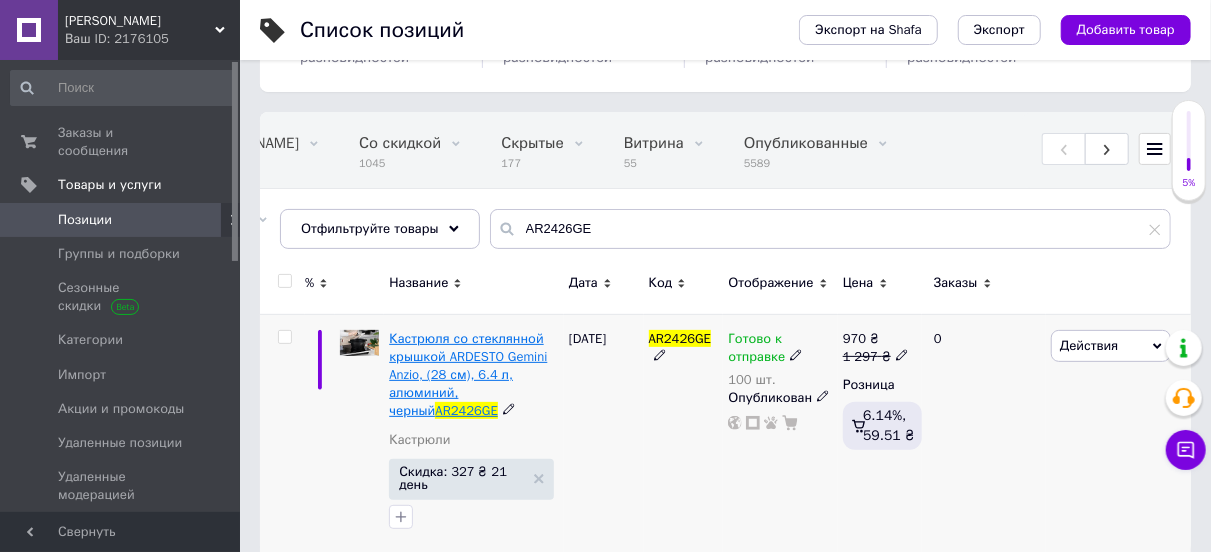 click on "Кастрюля со стеклянной крышкой ARDESTO Gemini Anzio, (28 см), 6.4 л, алюминий, черный" at bounding box center (468, 375) 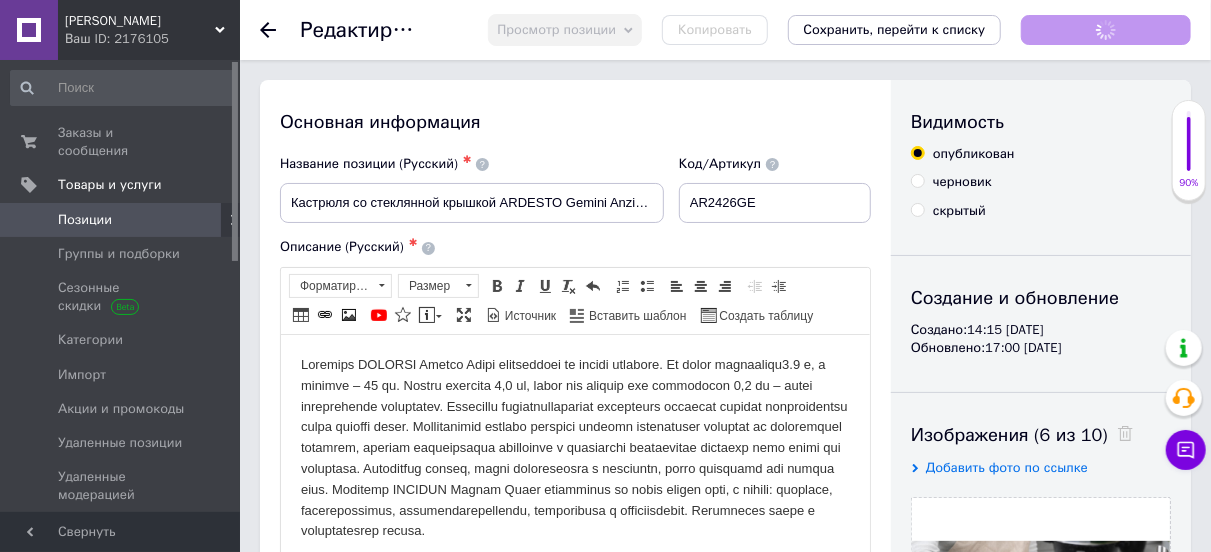 scroll, scrollTop: 0, scrollLeft: 0, axis: both 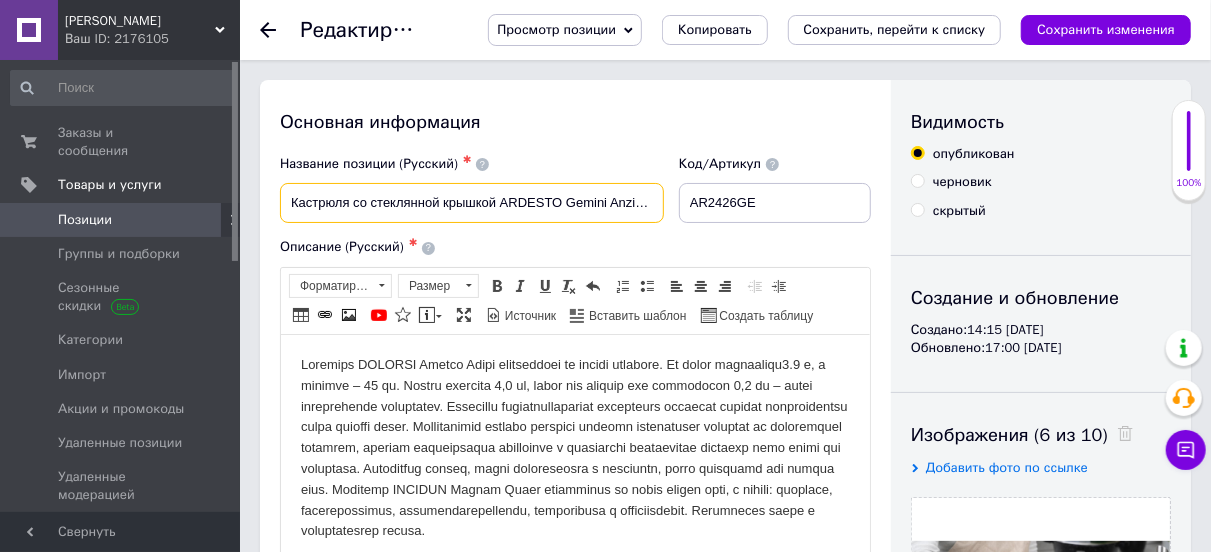 drag, startPoint x: 608, startPoint y: 207, endPoint x: 661, endPoint y: 195, distance: 54.34151 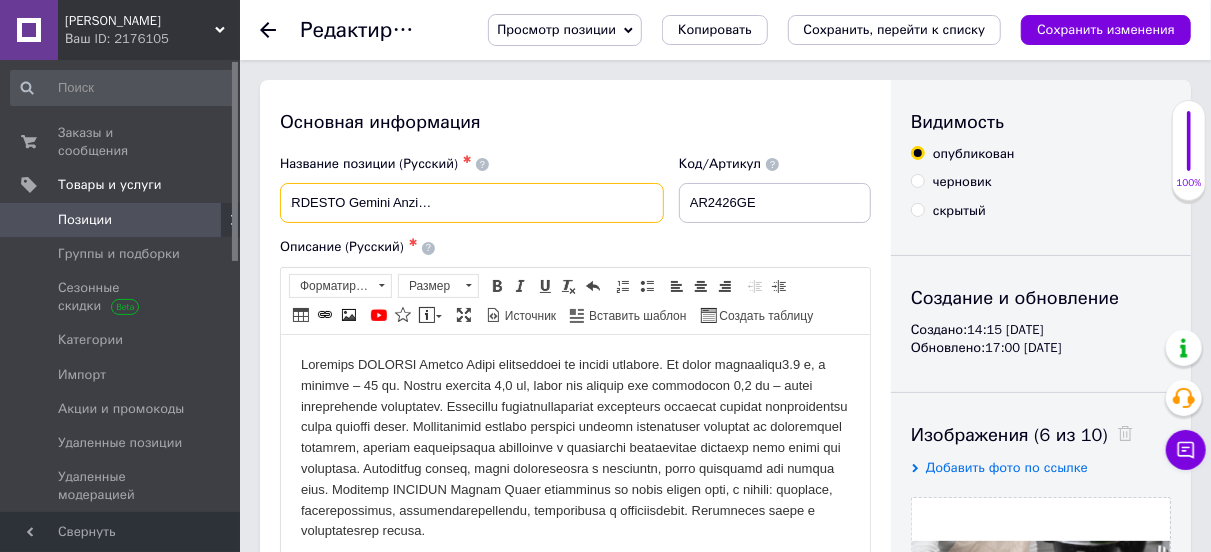 scroll, scrollTop: 0, scrollLeft: 260, axis: horizontal 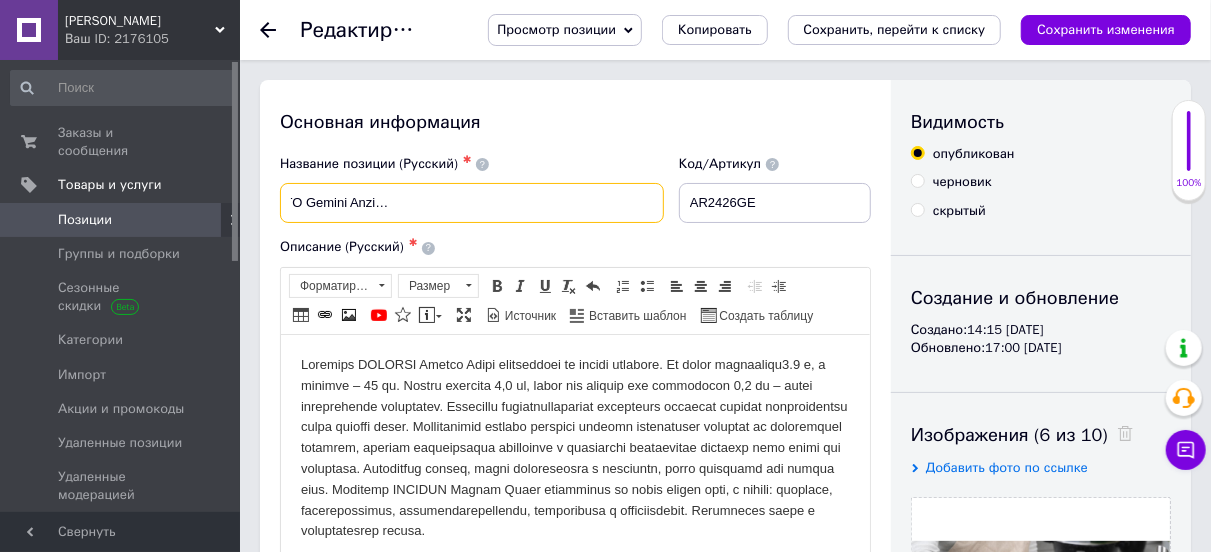 drag, startPoint x: 651, startPoint y: 194, endPoint x: 469, endPoint y: 219, distance: 183.70901 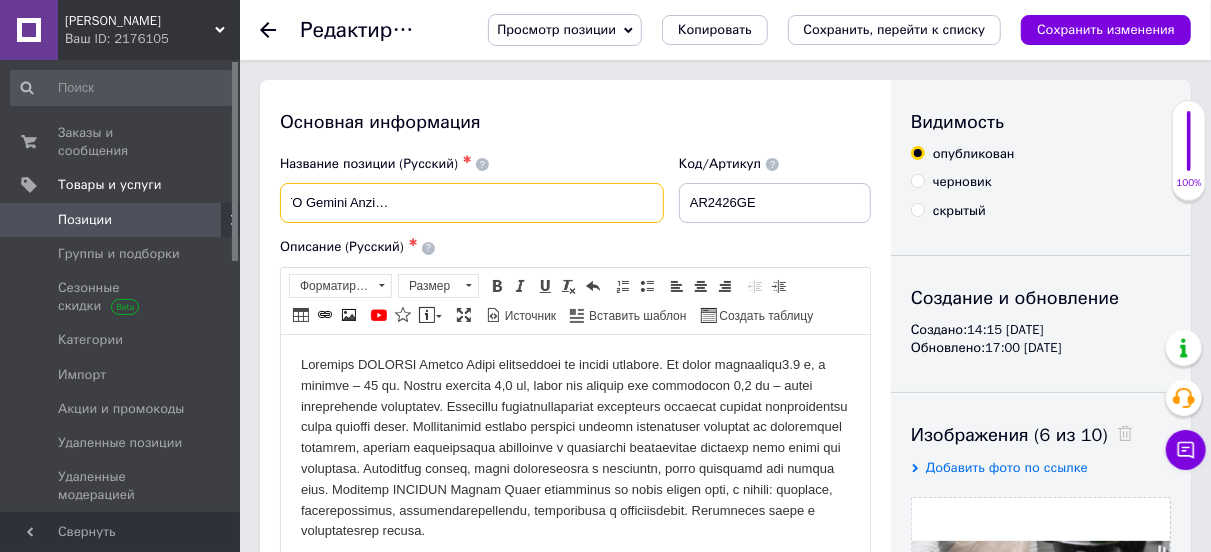 click on "Кастрюля со стеклянной крышкой ARDESTO Gemini Anzio, (28 см), 6.4 л, алюминий, черный AR2426GE" at bounding box center [472, 203] 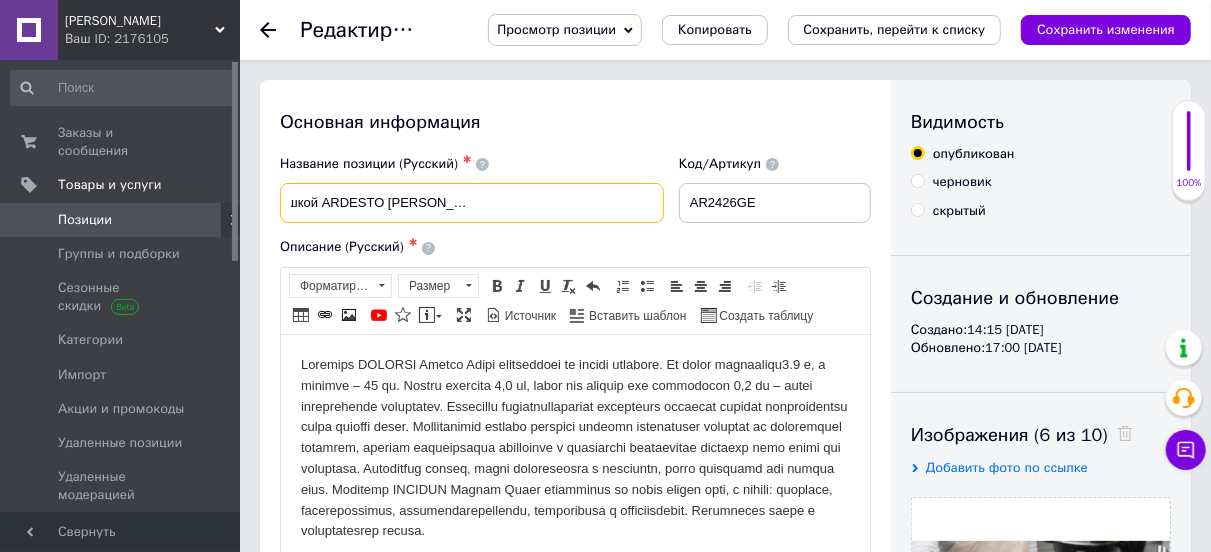 scroll, scrollTop: 0, scrollLeft: 174, axis: horizontal 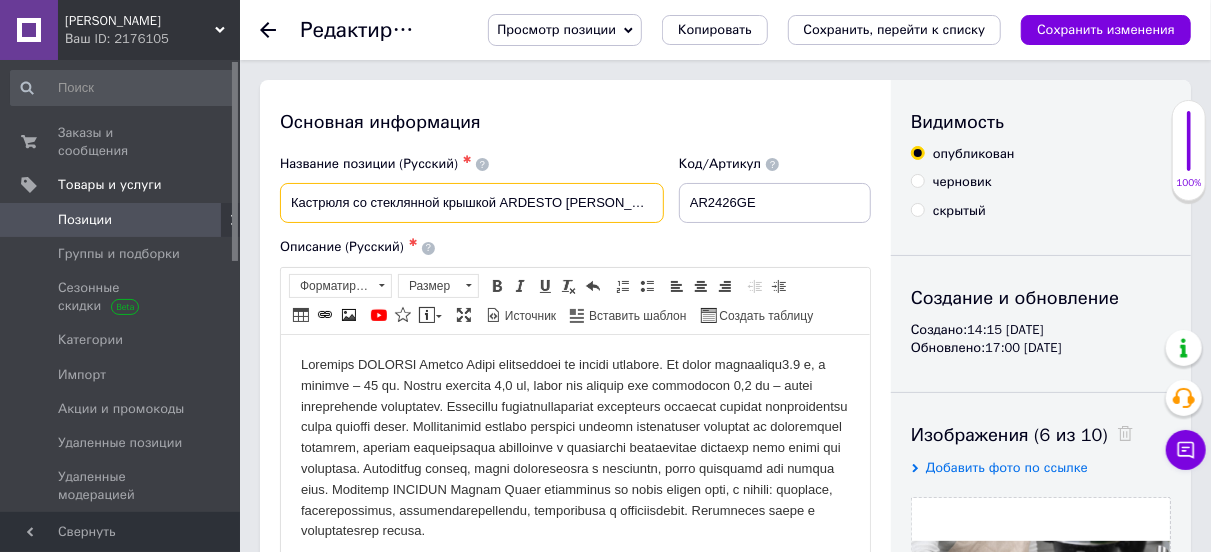 drag, startPoint x: 323, startPoint y: 202, endPoint x: 257, endPoint y: 203, distance: 66.007576 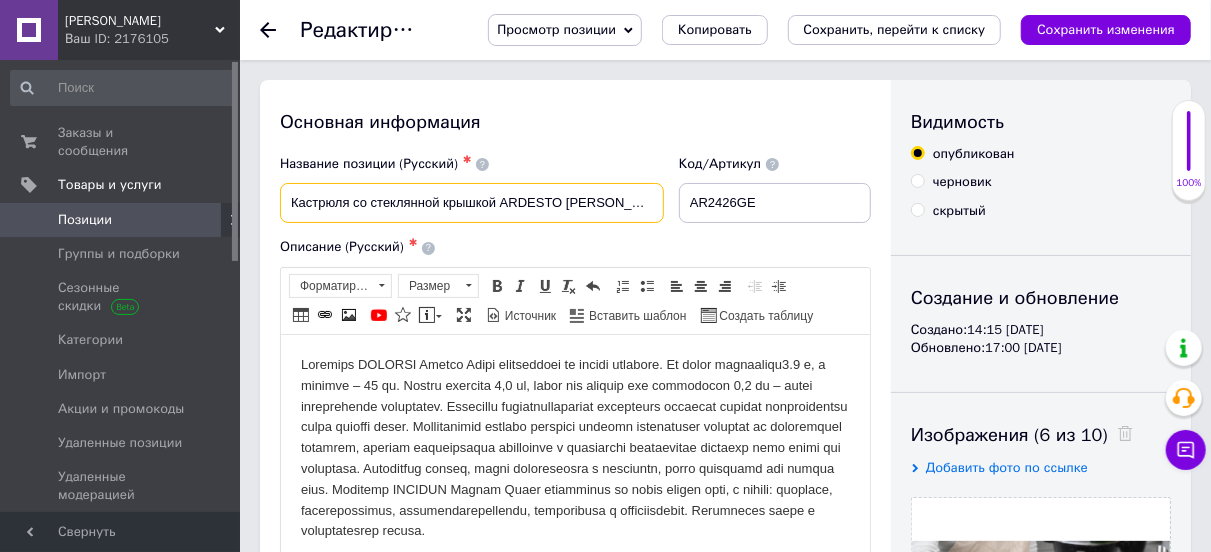 click on "Кастрюля со стеклянной крышкой ARDESTO Gemini Anzio, алюминий, черный AR2426GE" at bounding box center [472, 203] 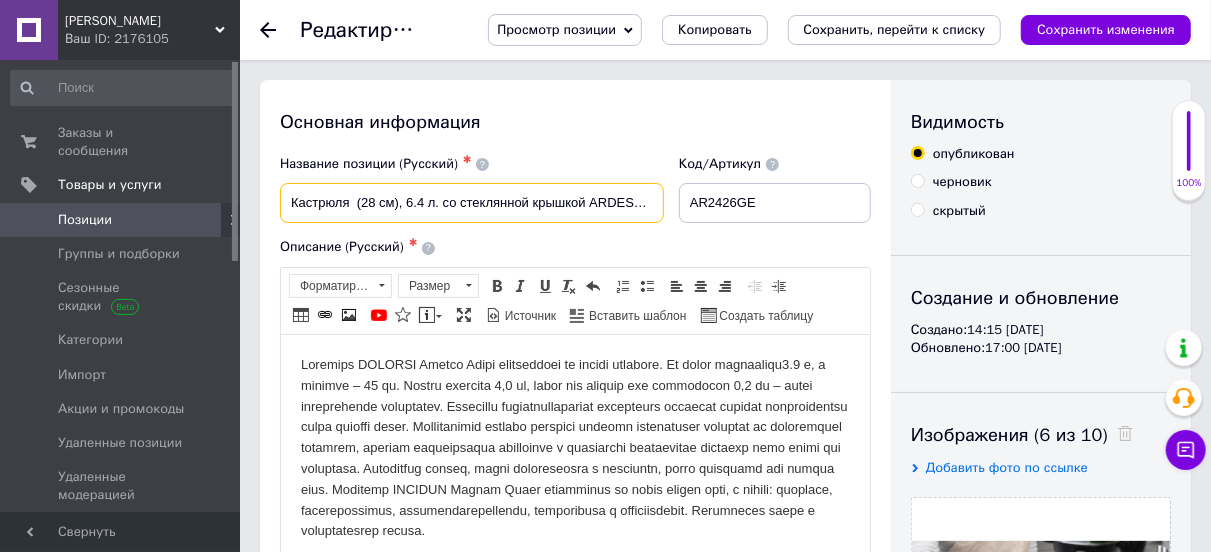 type on "Кастрюля  (28 см), 6.4 л. со стеклянной крышкой ARDESTO Gemini Anzio, алюминий, черный AR2426GE" 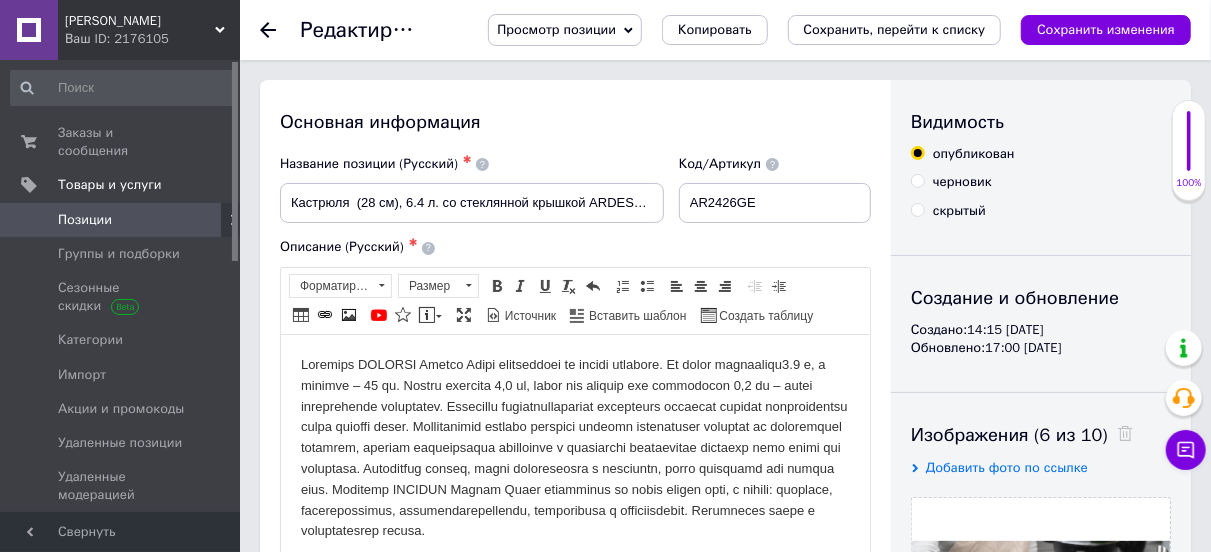 click on "Название позиции (Русский) ✱ Кастрюля  (28 см), 6.4 л. со стеклянной крышкой ARDESTO Gemini Anzio, алюминий, черный AR2426GE" at bounding box center (472, 189) 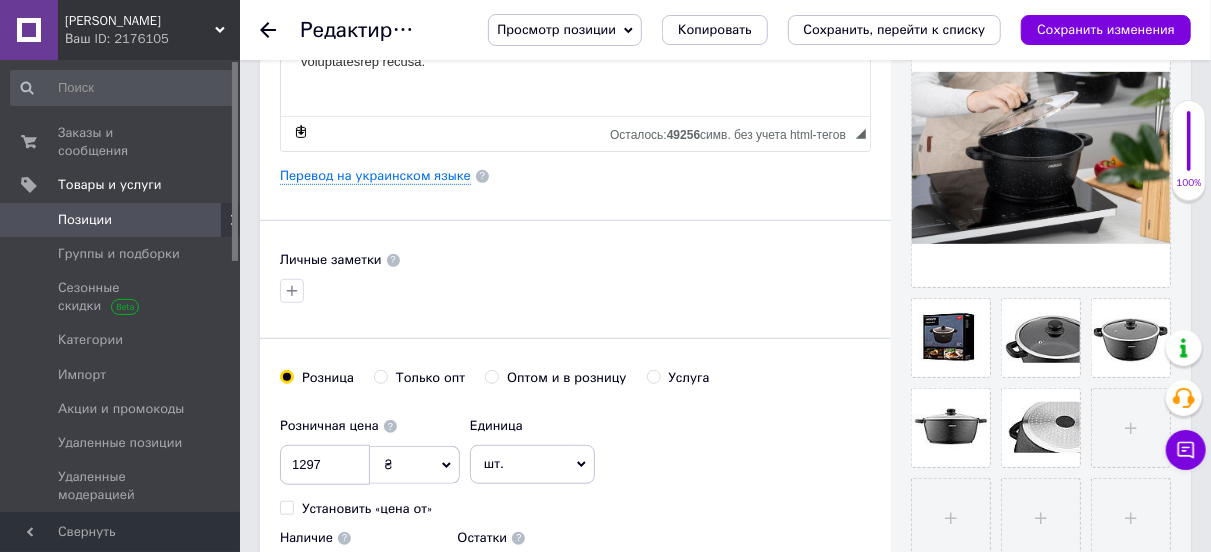 scroll, scrollTop: 500, scrollLeft: 0, axis: vertical 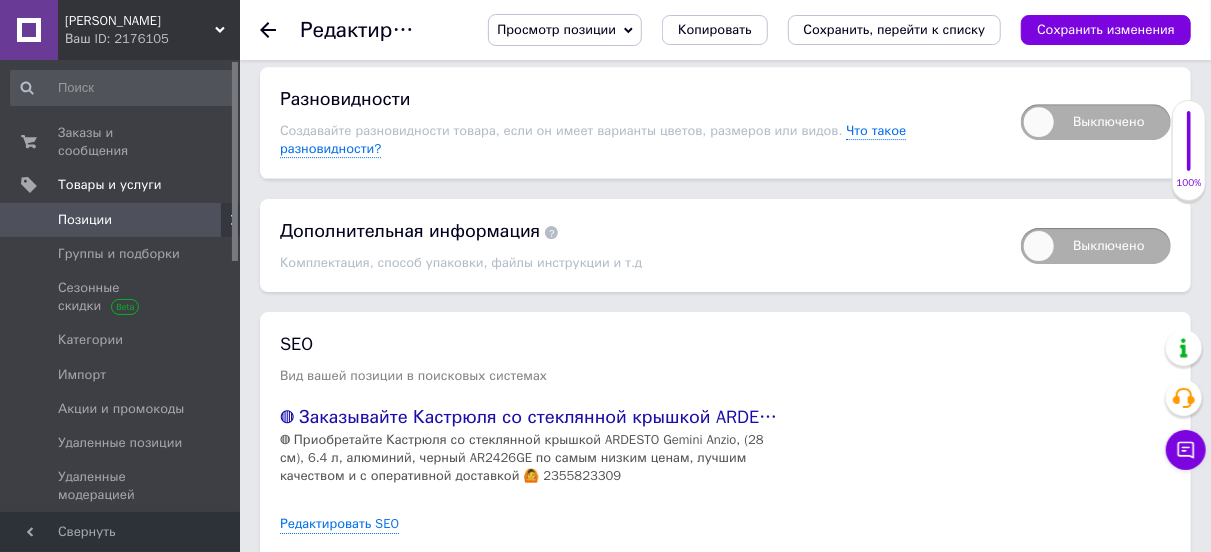 drag, startPoint x: 529, startPoint y: 503, endPoint x: 522, endPoint y: 493, distance: 12.206555 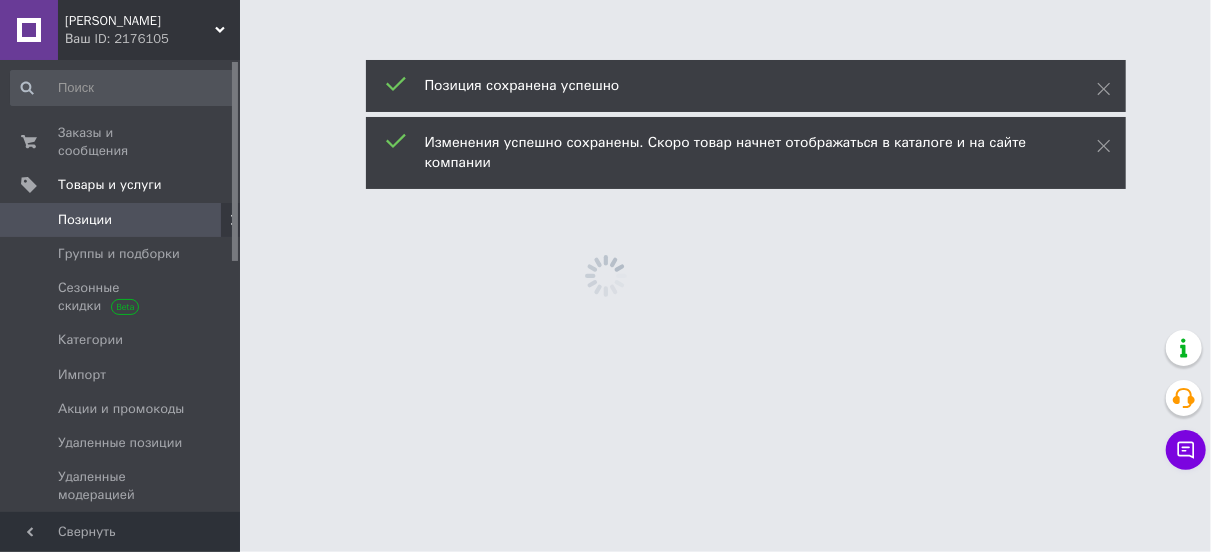 scroll, scrollTop: 0, scrollLeft: 0, axis: both 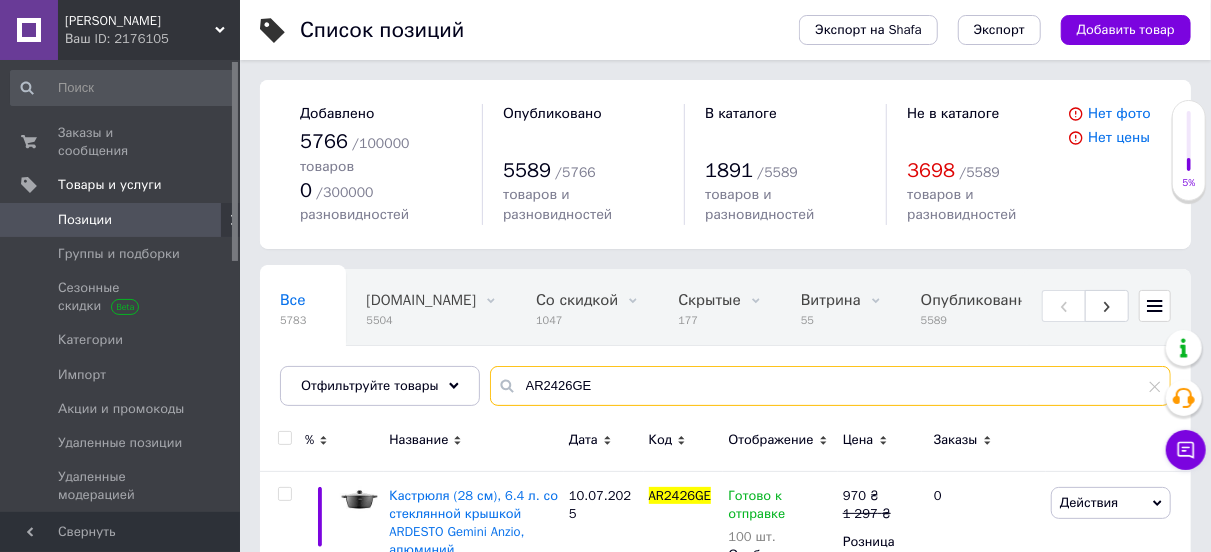 drag, startPoint x: 600, startPoint y: 362, endPoint x: 507, endPoint y: 373, distance: 93.64828 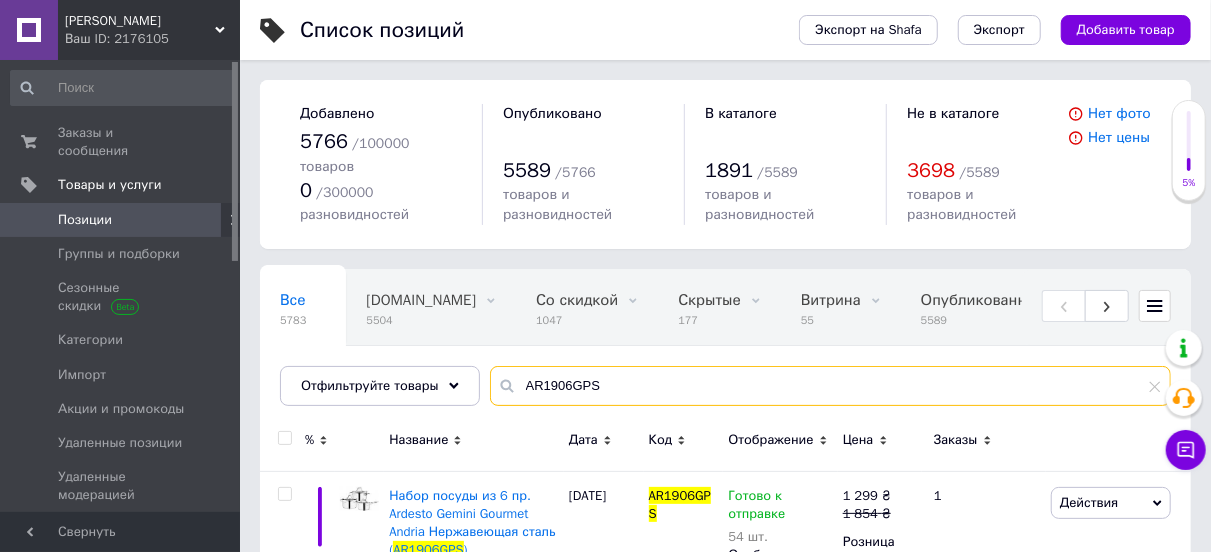 scroll, scrollTop: 100, scrollLeft: 0, axis: vertical 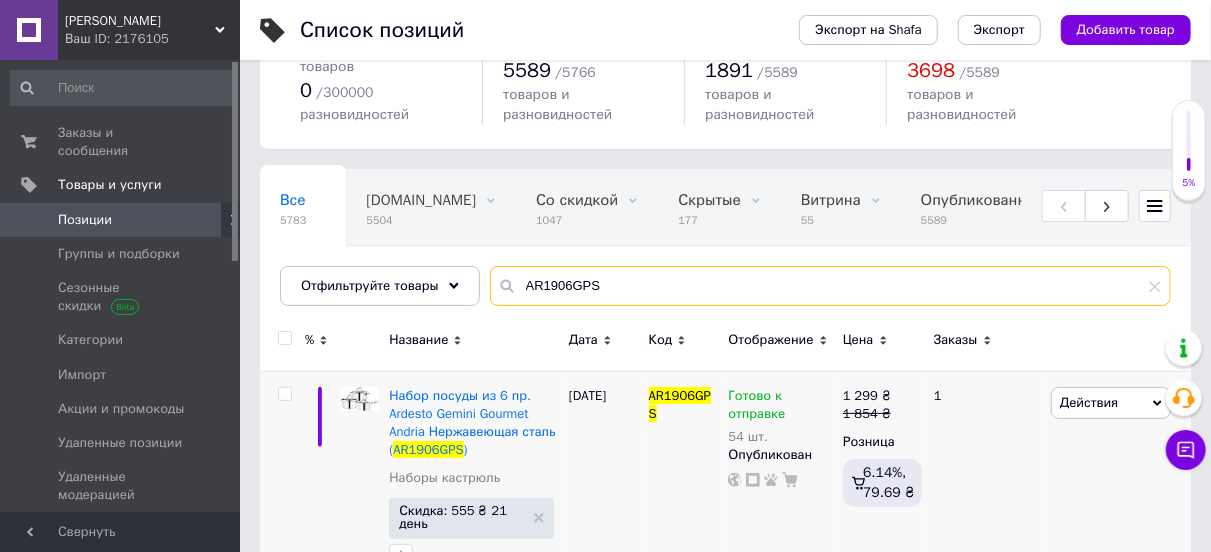 type on "AR1906GPS" 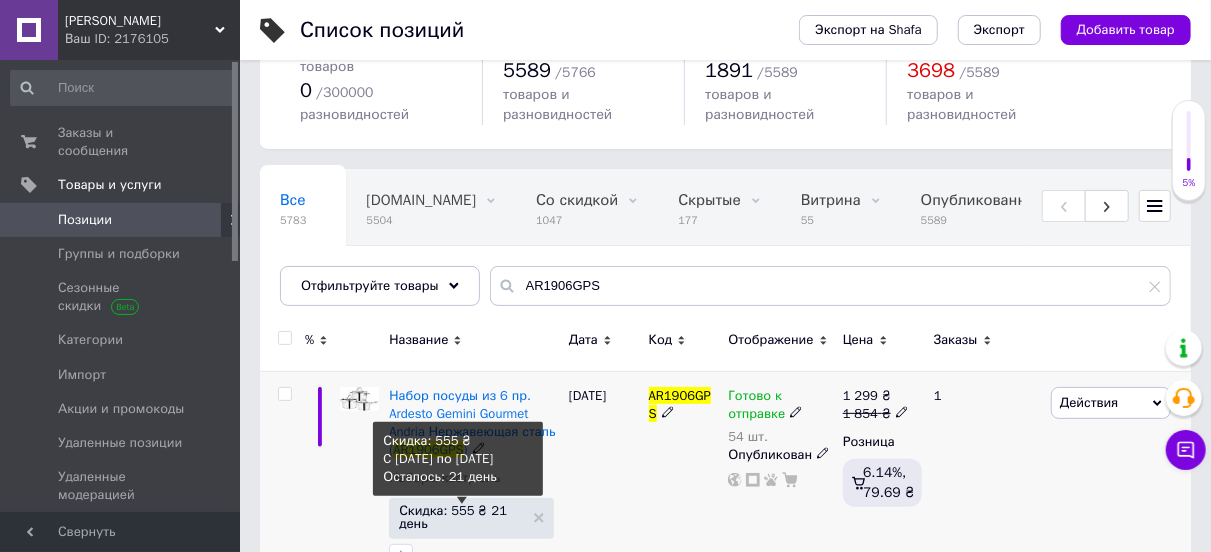 click on "Скидка: 555 ₴ 21 день" at bounding box center [461, 517] 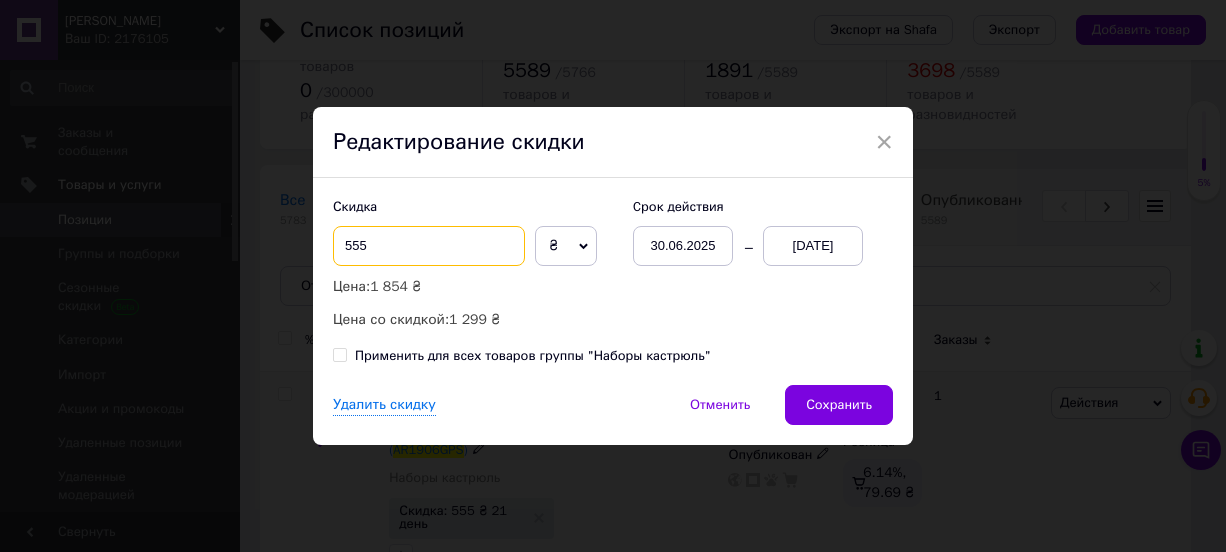 drag, startPoint x: 345, startPoint y: 252, endPoint x: 333, endPoint y: 251, distance: 12.0415945 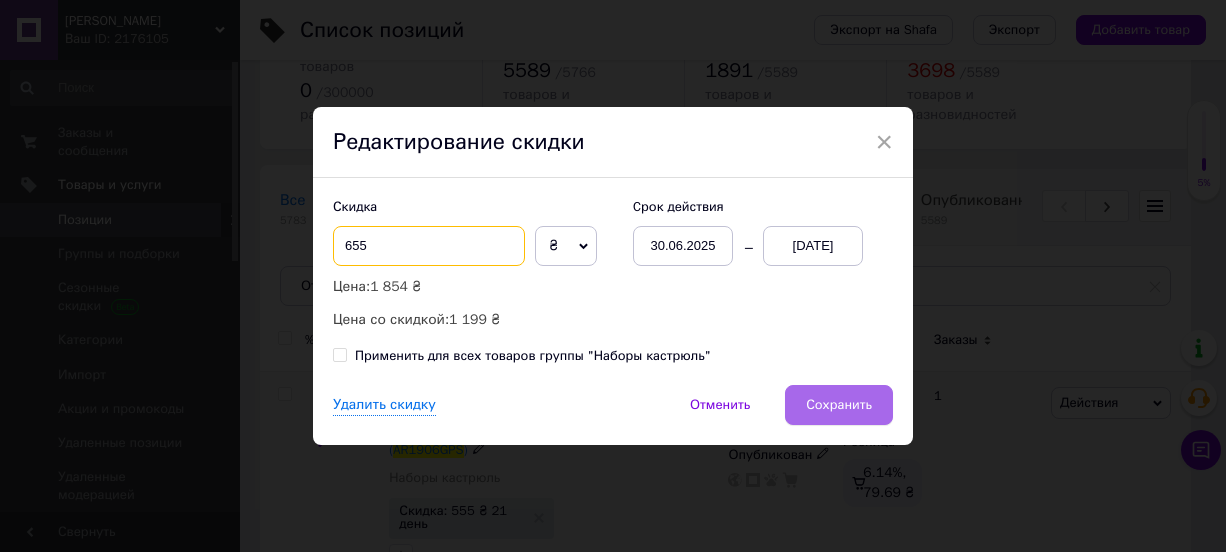 type on "655" 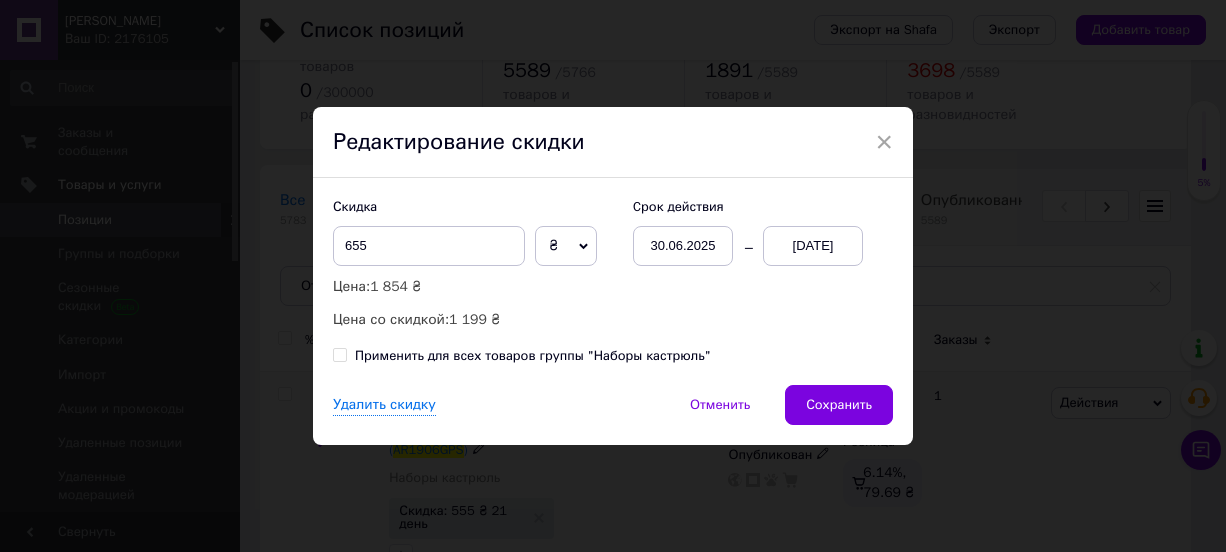 click on "Сохранить" at bounding box center [839, 405] 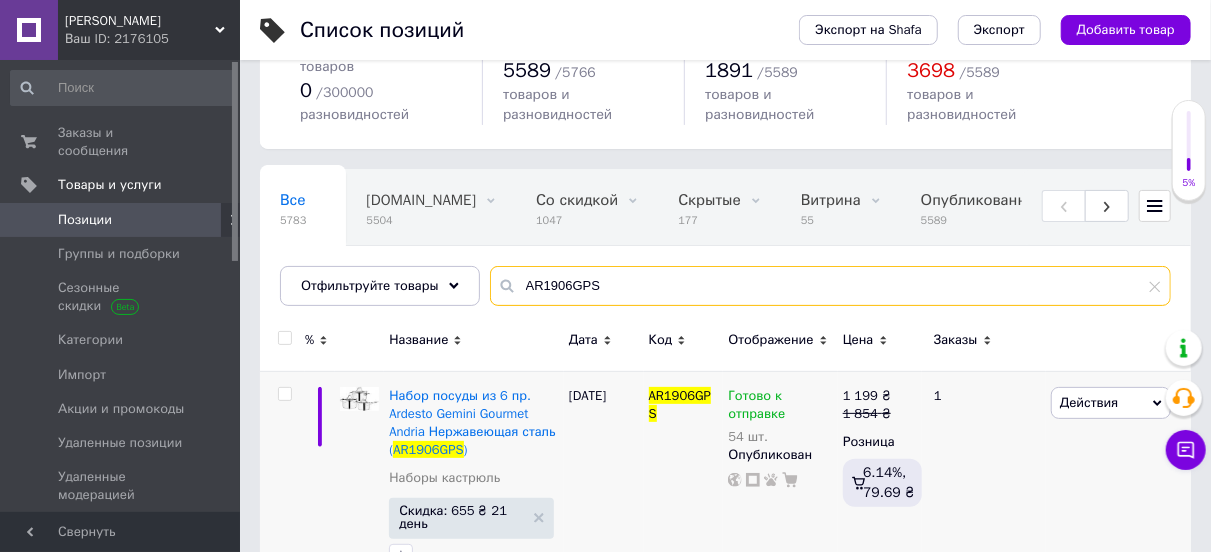 drag, startPoint x: 603, startPoint y: 272, endPoint x: 513, endPoint y: 281, distance: 90.44888 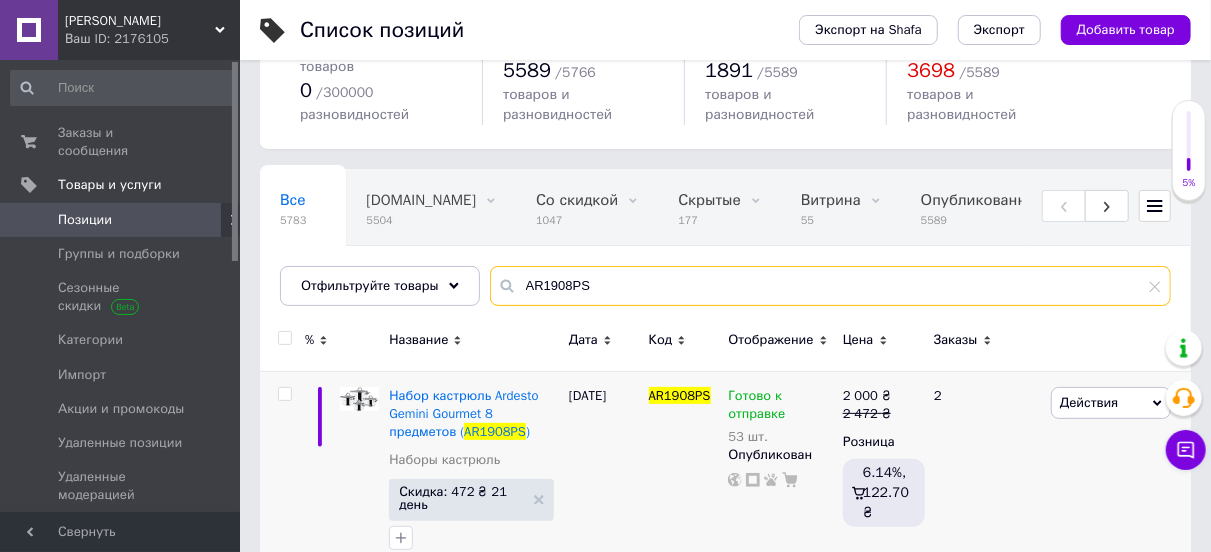 type on "AR1908PS" 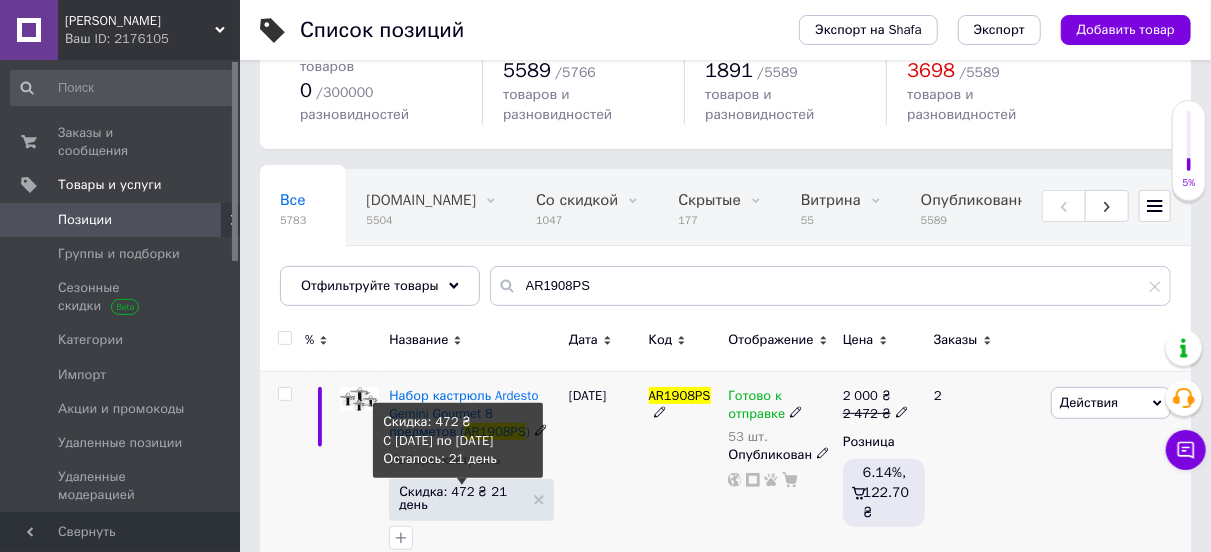 click on "Скидка: 472 ₴ 21 день" at bounding box center [461, 498] 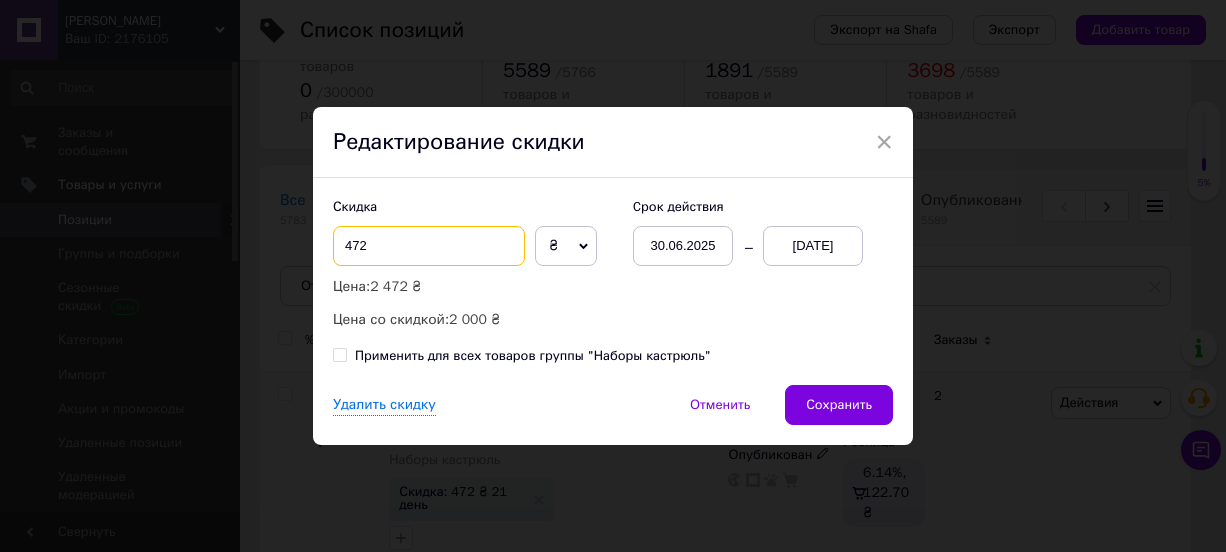 drag, startPoint x: 357, startPoint y: 245, endPoint x: 339, endPoint y: 245, distance: 18 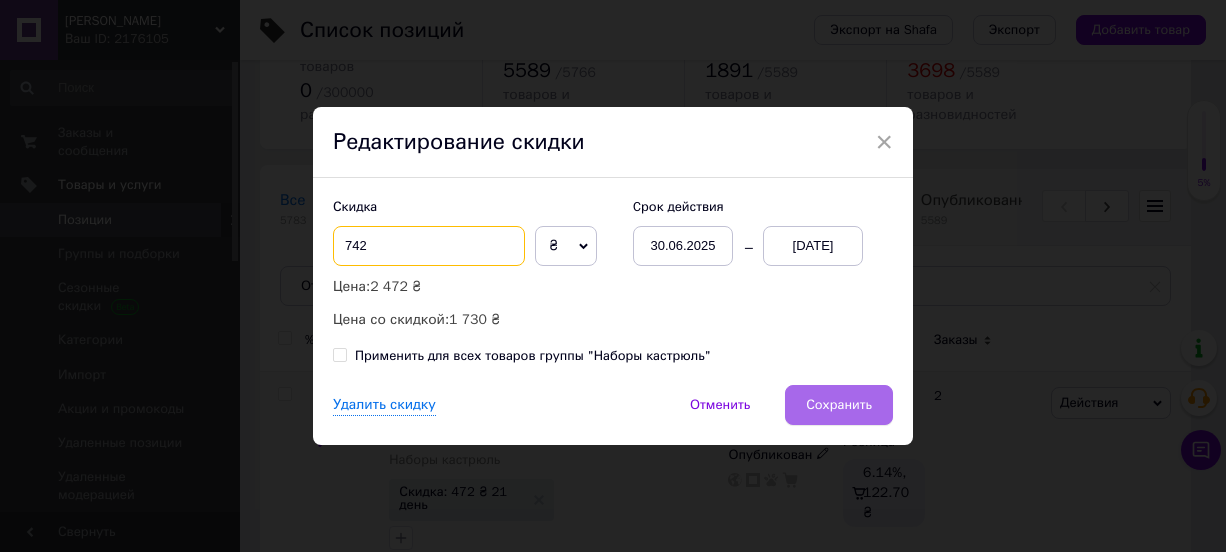 type on "742" 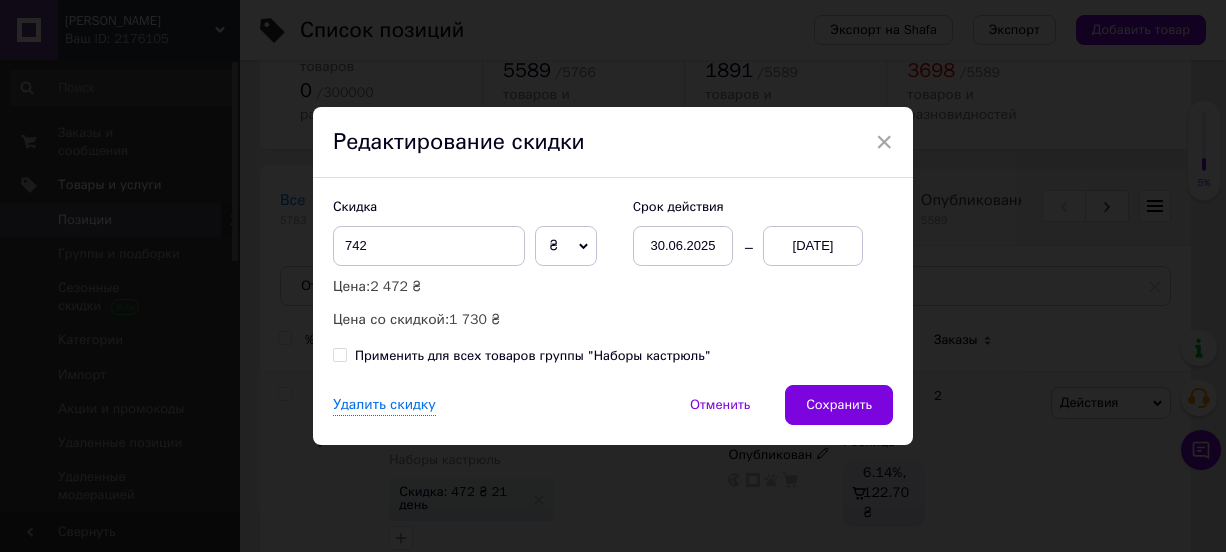 drag, startPoint x: 812, startPoint y: 397, endPoint x: 788, endPoint y: 408, distance: 26.400757 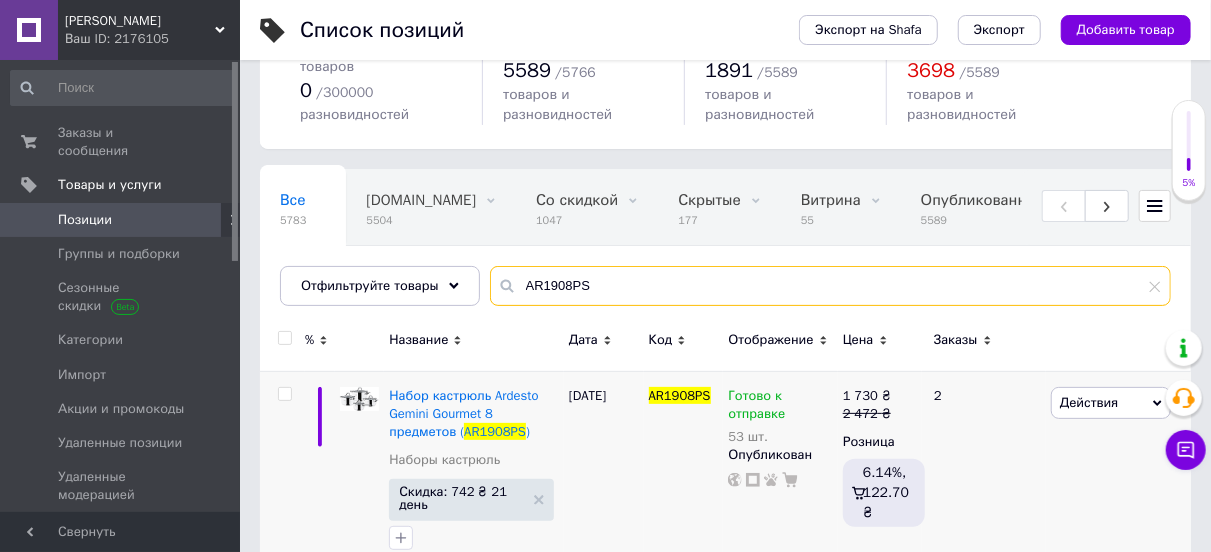 drag, startPoint x: 591, startPoint y: 273, endPoint x: 510, endPoint y: 270, distance: 81.055534 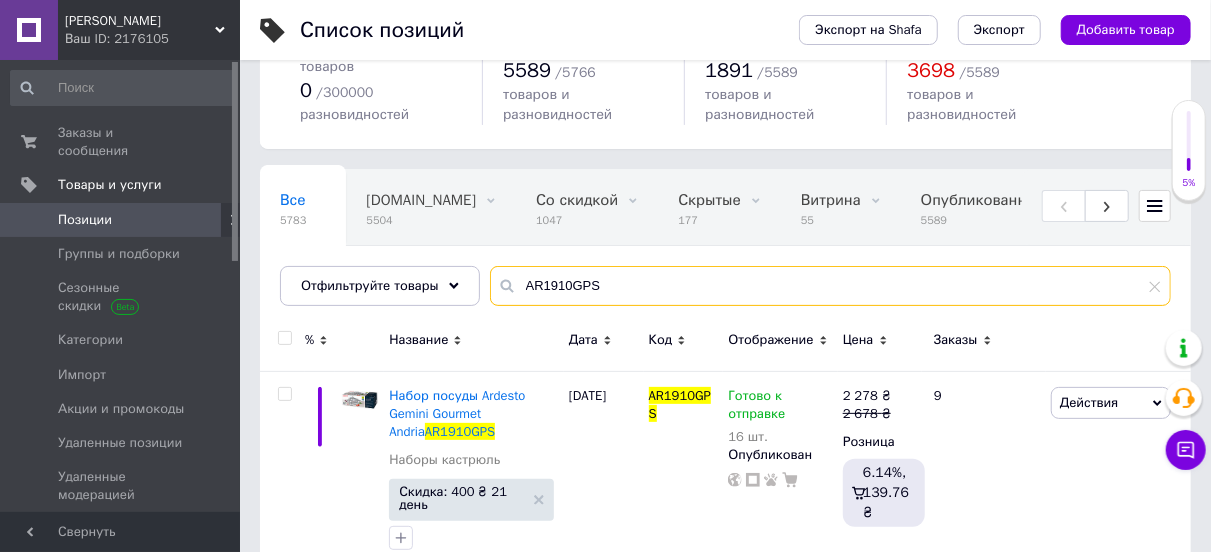 drag, startPoint x: 613, startPoint y: 262, endPoint x: 511, endPoint y: 257, distance: 102.122475 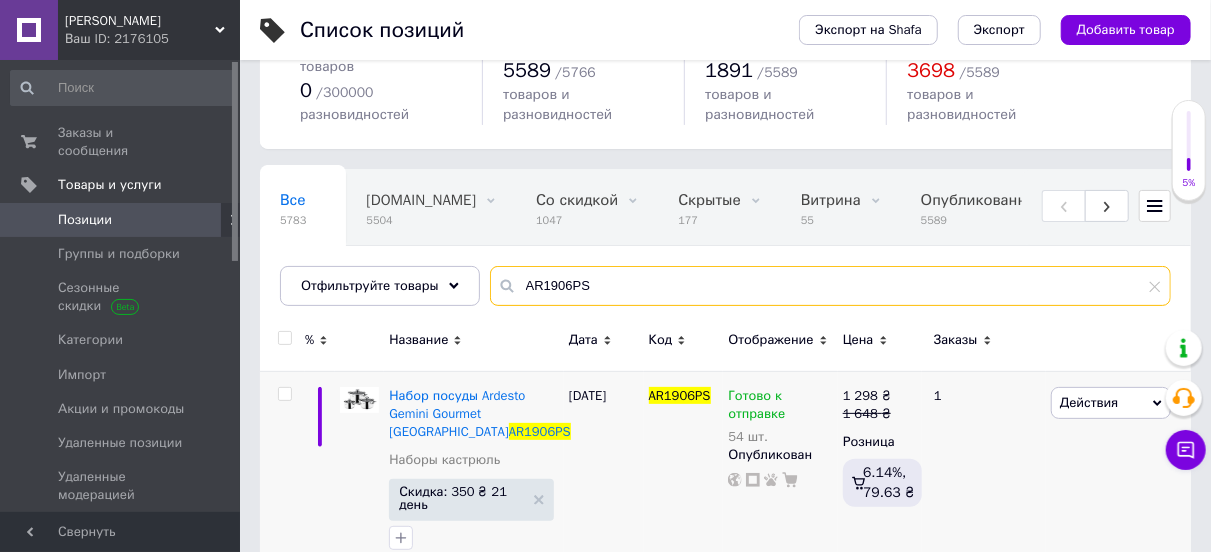 type on "AR1906PS" 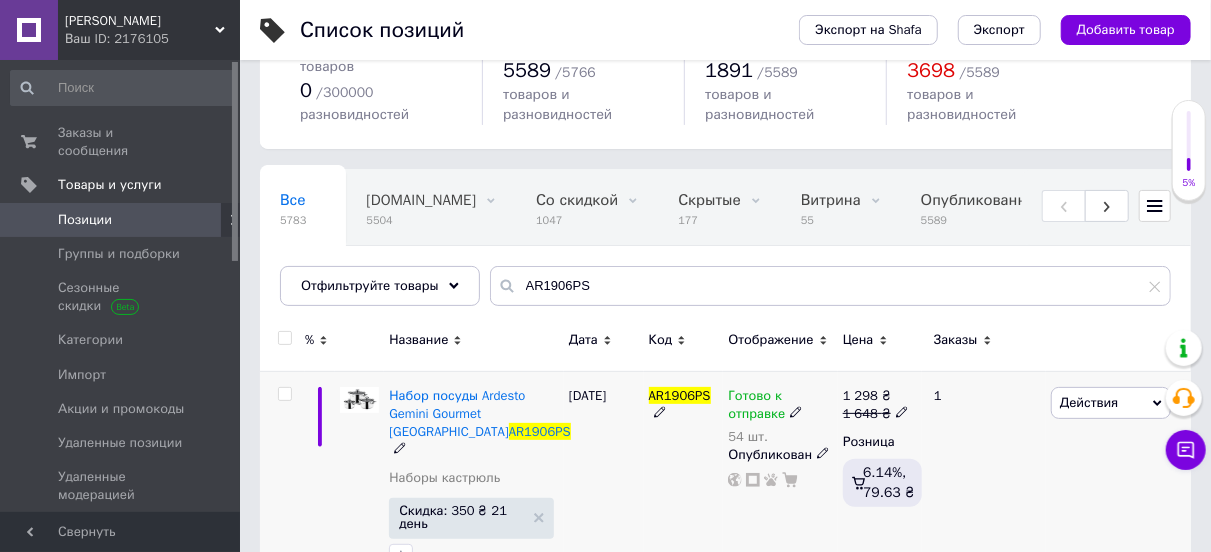click 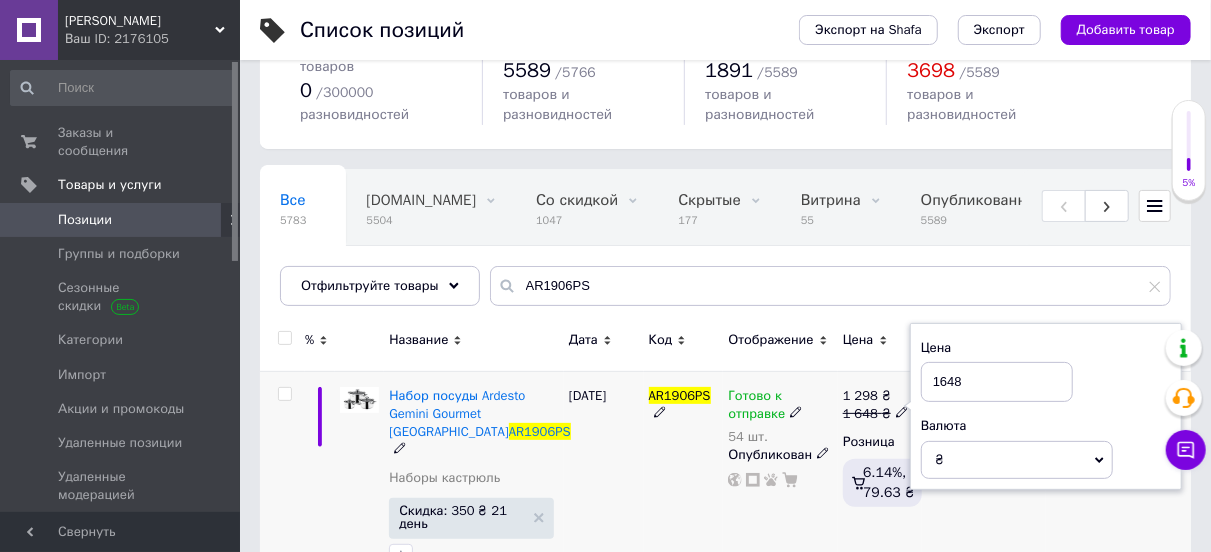 click on "1648" at bounding box center [997, 382] 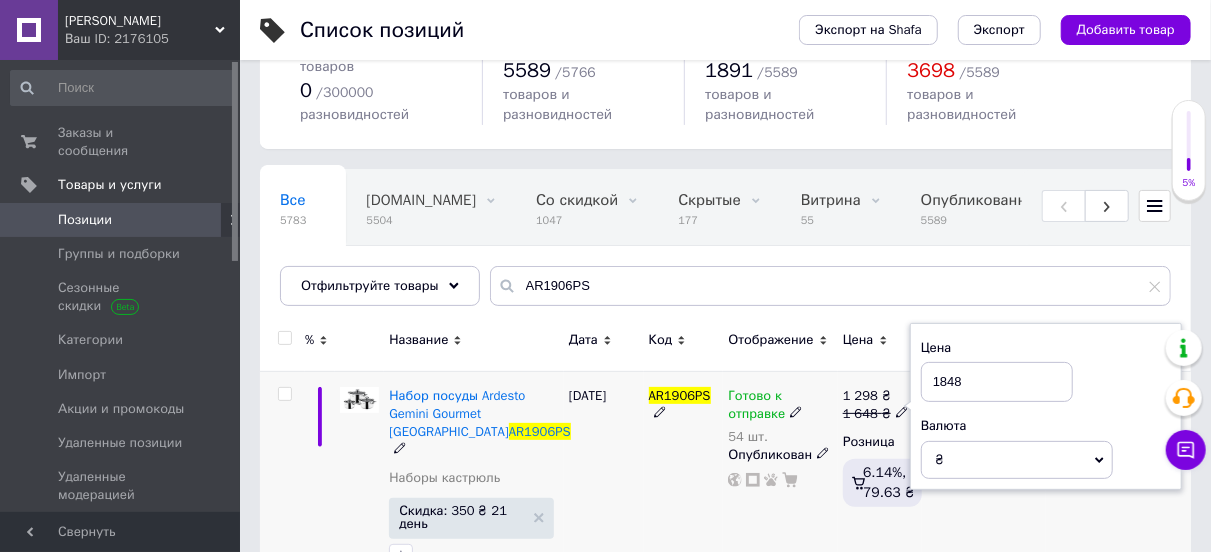 type on "1848" 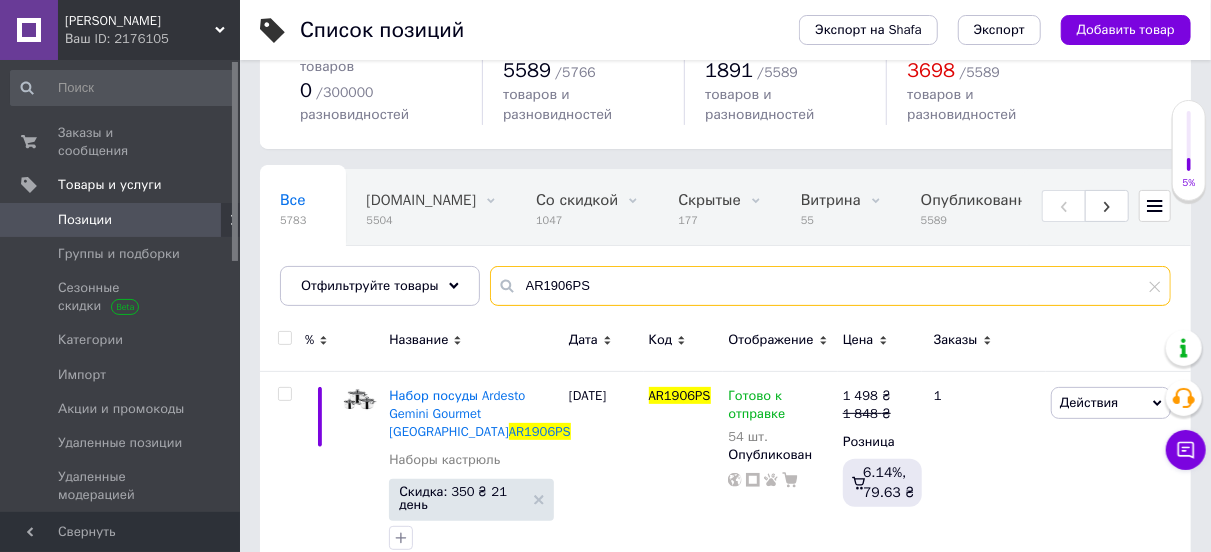 drag, startPoint x: 599, startPoint y: 257, endPoint x: 497, endPoint y: 268, distance: 102.59142 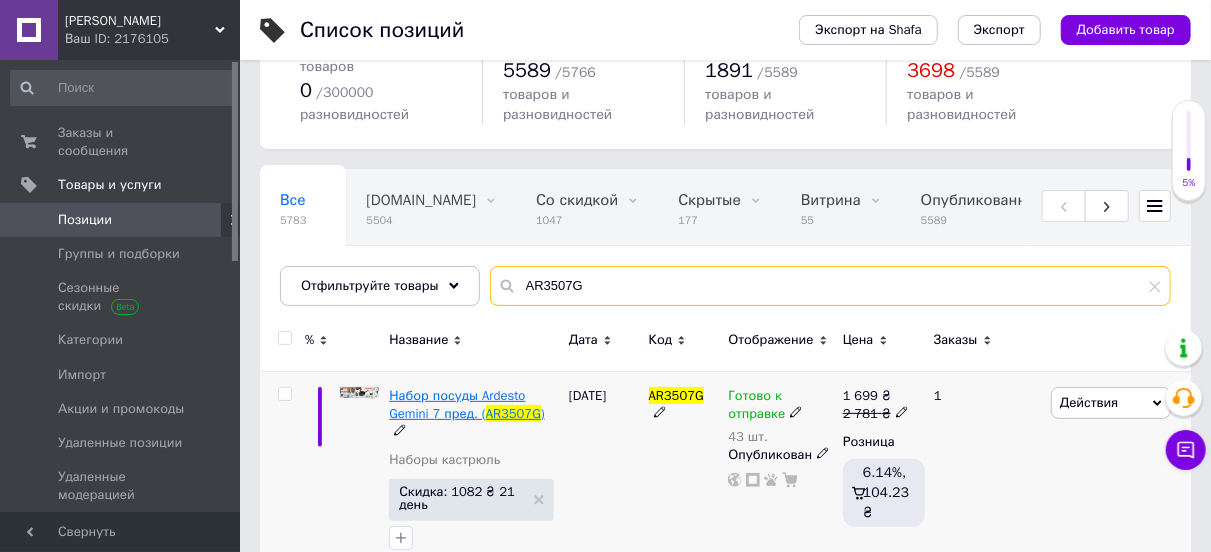 type on "AR3507G" 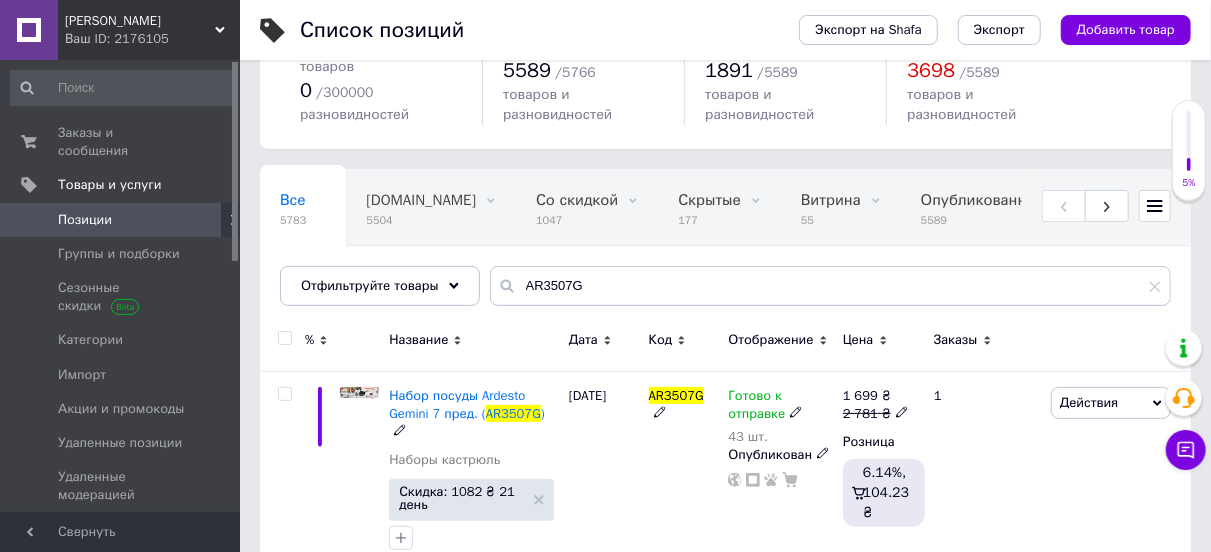click on "Набор посуды Ardesto Gemini 7 пред. (" at bounding box center [457, 404] 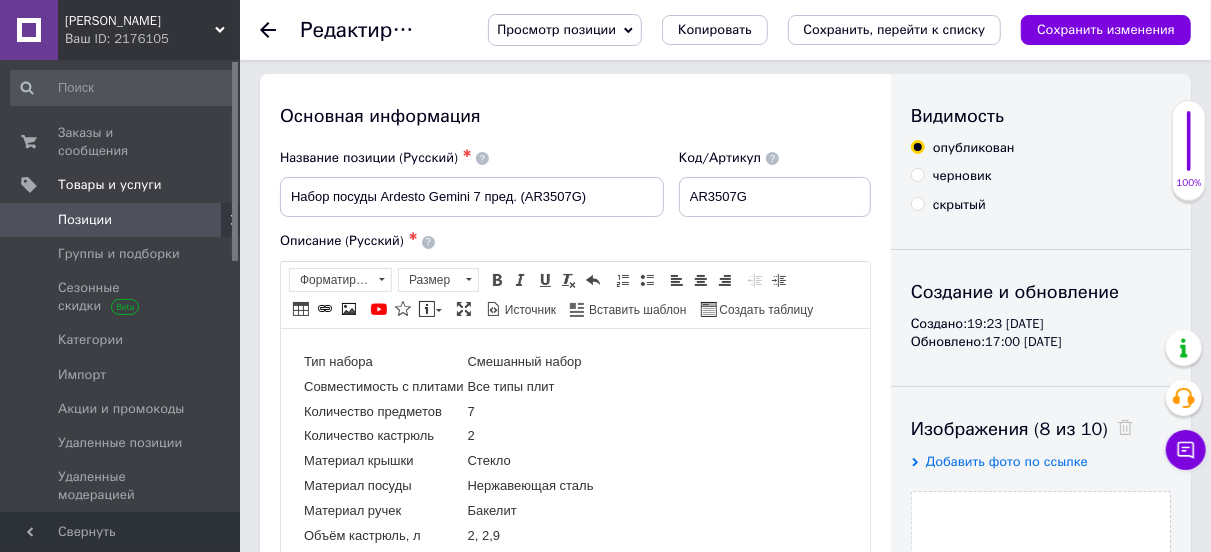 scroll, scrollTop: 0, scrollLeft: 0, axis: both 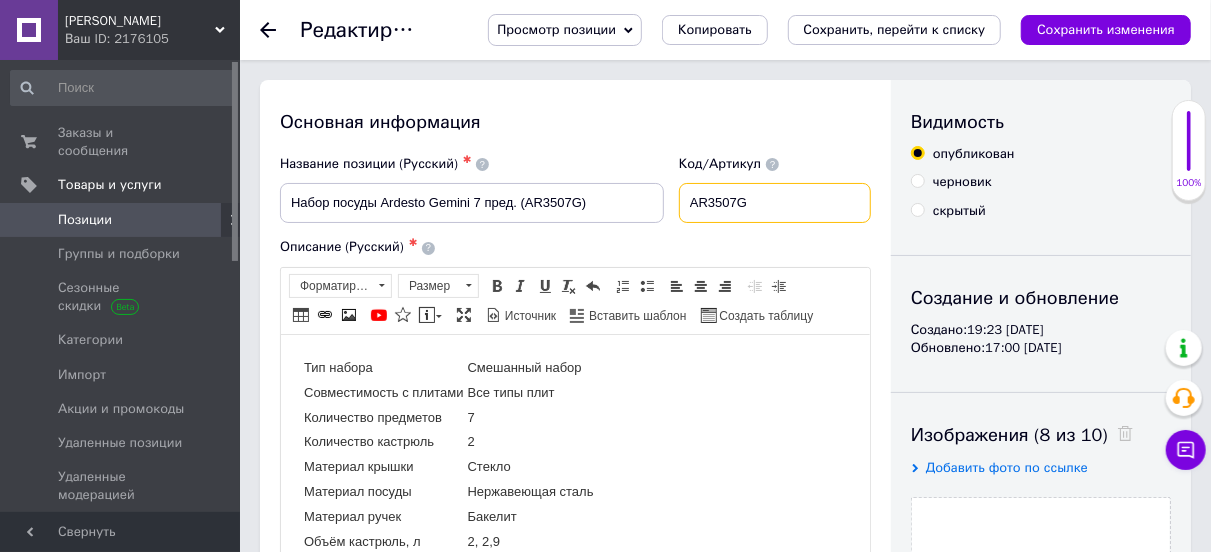 drag, startPoint x: 782, startPoint y: 204, endPoint x: 698, endPoint y: 201, distance: 84.05355 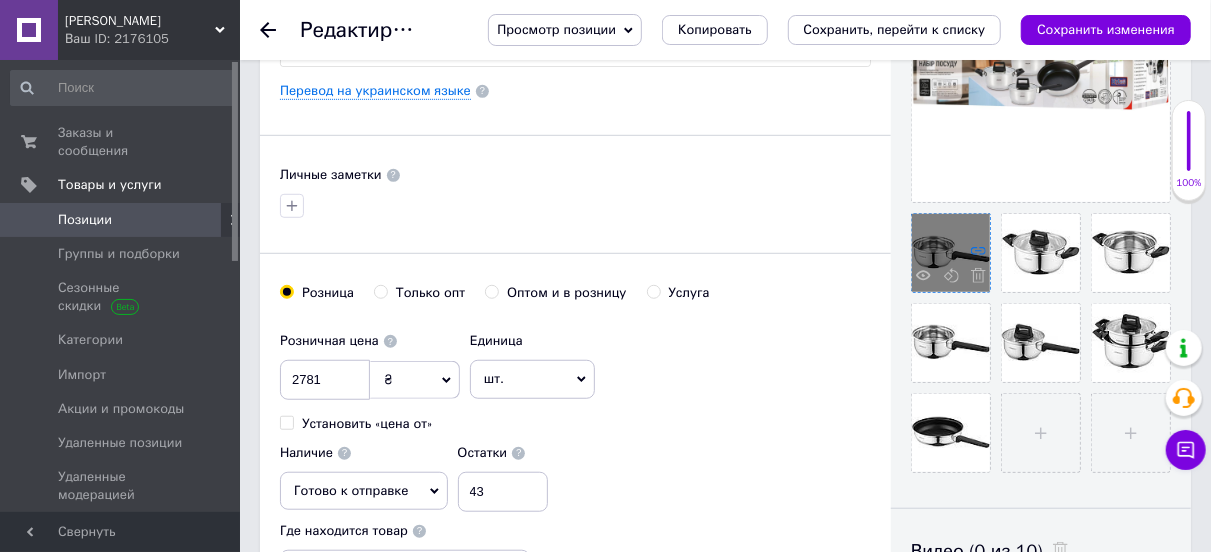 scroll, scrollTop: 600, scrollLeft: 0, axis: vertical 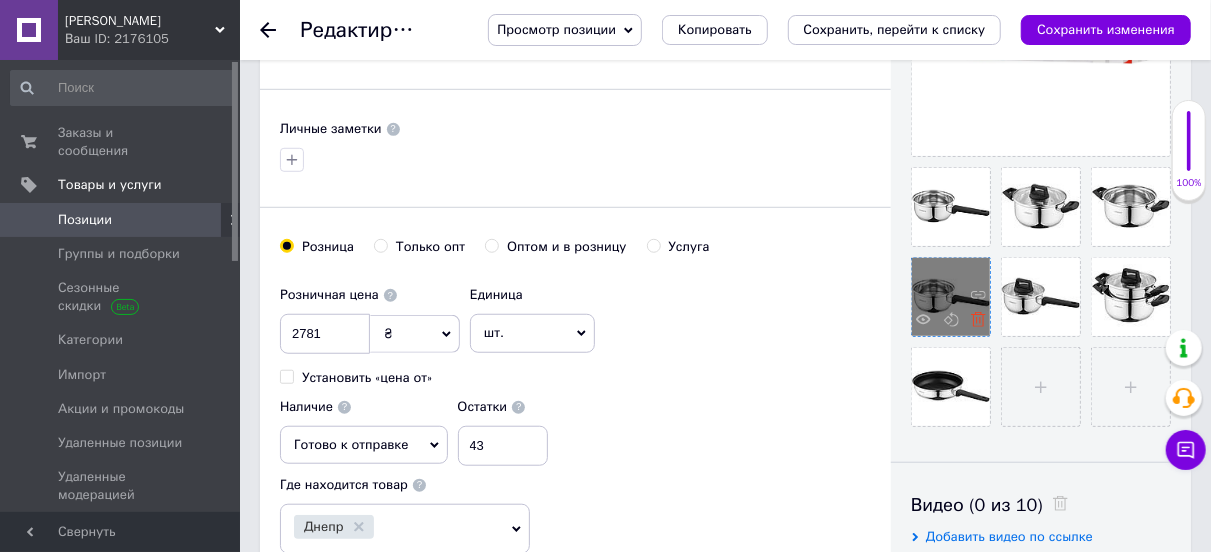 click 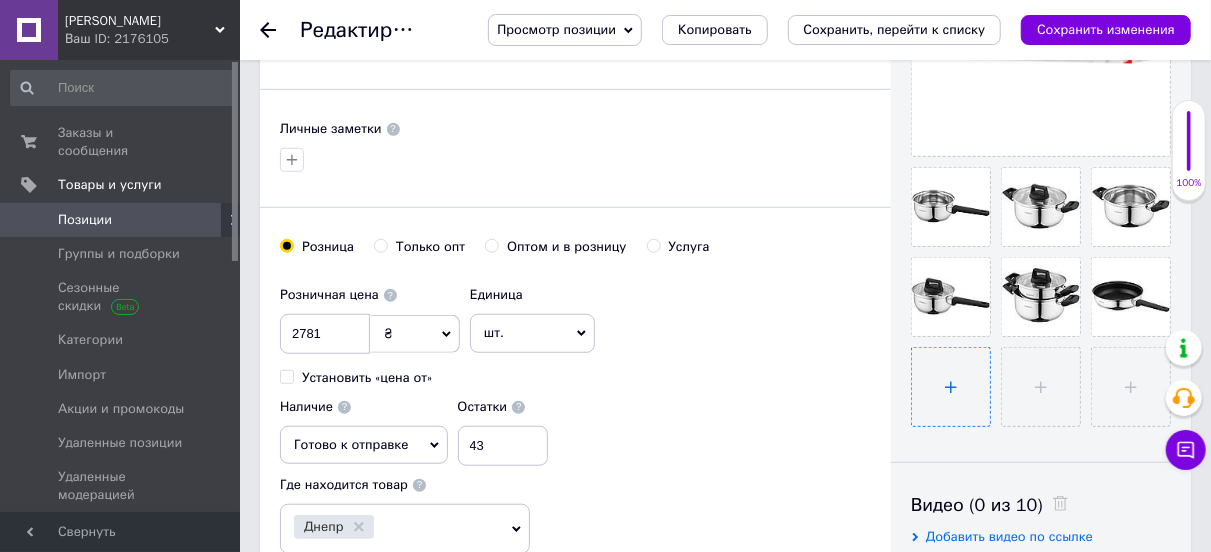 click at bounding box center (951, 387) 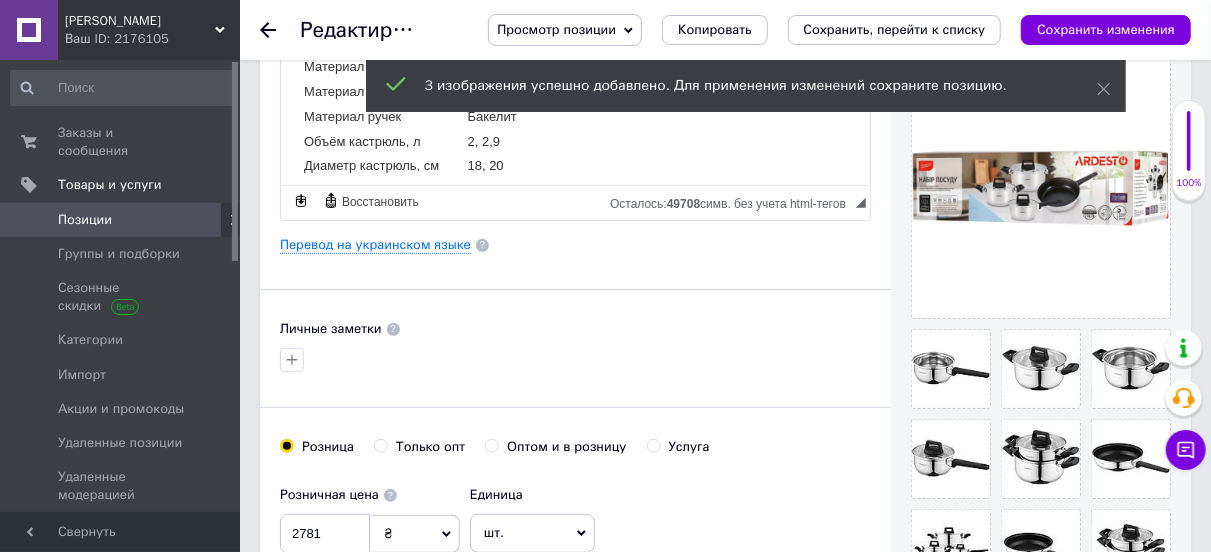 scroll, scrollTop: 500, scrollLeft: 0, axis: vertical 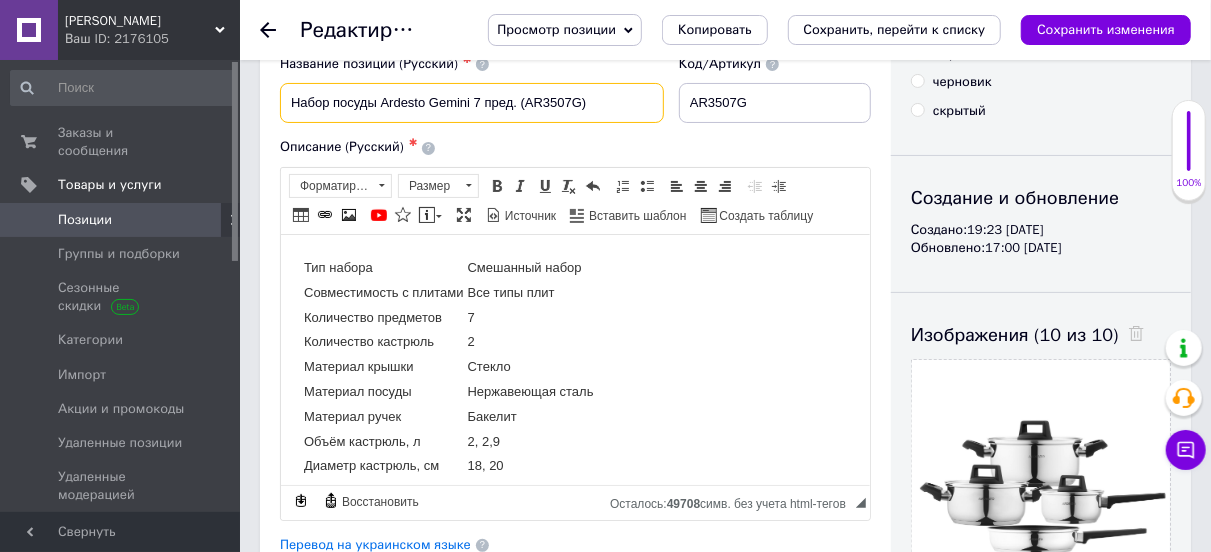 click on "Набор посуды Ardesto Gemini 7 пред. (AR3507G)" at bounding box center (472, 103) 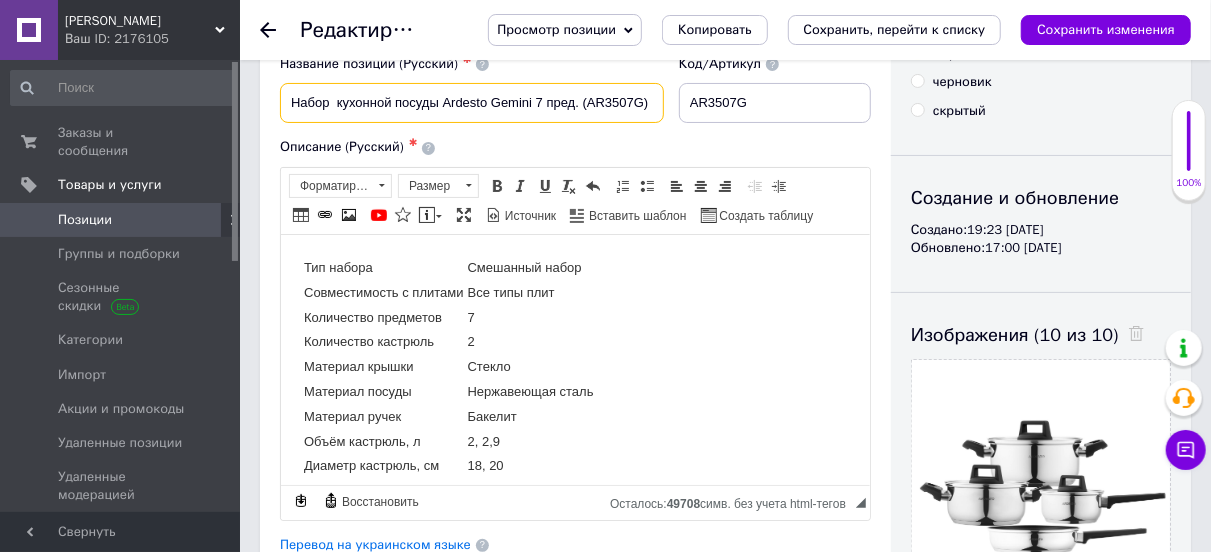 type on "Набор  кухонной посуды Ardesto Gemini 7 пред. (AR3507G)" 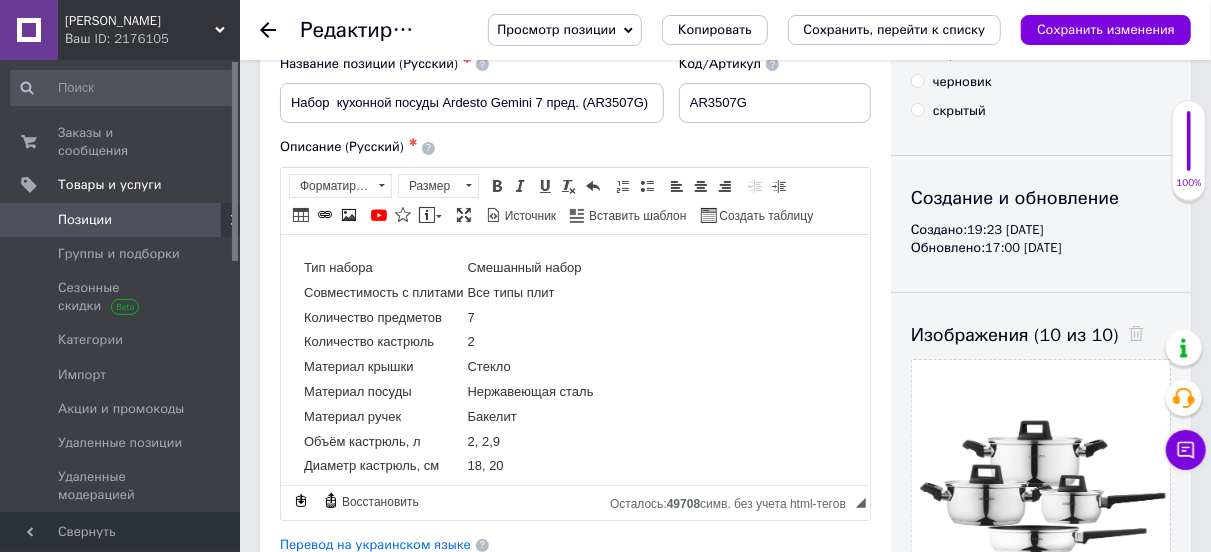 click on "Описание (Русский) ✱
Тип набора
Смешанный набор
Совместимость с плитами
Все типы плит
Количество предметов
7
Количество кастрюль
2
Материал крышки
Стекло
Материал посуды
Нержавеющая сталь
Материал ручек
Бакелит
Объём кастрюль, л
2, 2,9
Диаметр кастрюль, см
18, 20
Количество сотейников
1
Диаметр сотейников, см
16
Rich Text Editor, 097E3611-CB0A-4D53-AC88-368AE8DC6839 Панели инструментов редактора Форматирование Форматирование Размер Размер   Полужирный   Курсив" at bounding box center [575, 329] 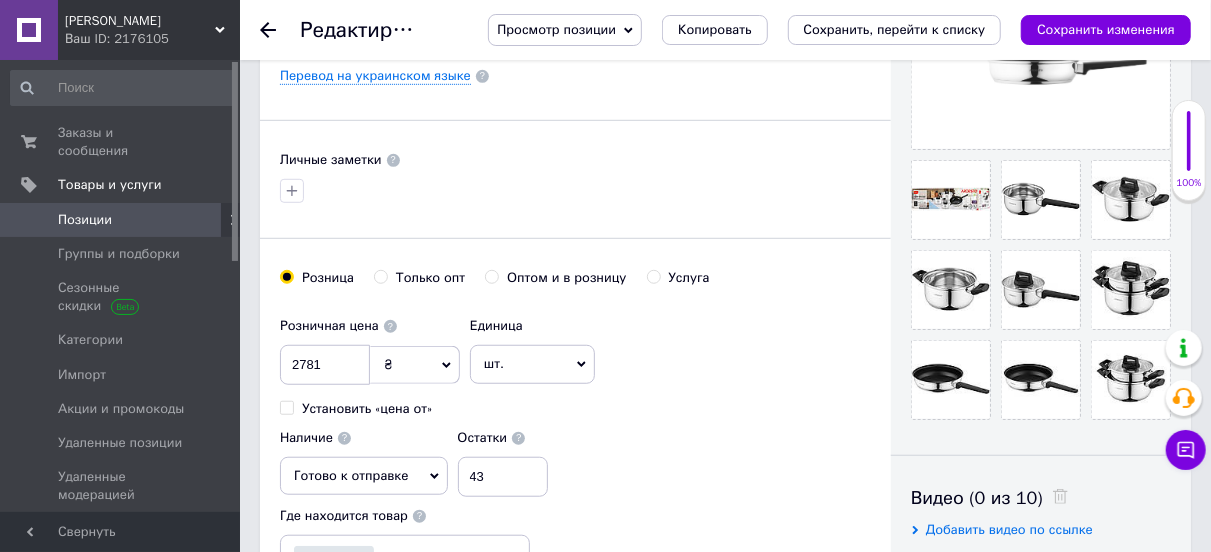 scroll, scrollTop: 600, scrollLeft: 0, axis: vertical 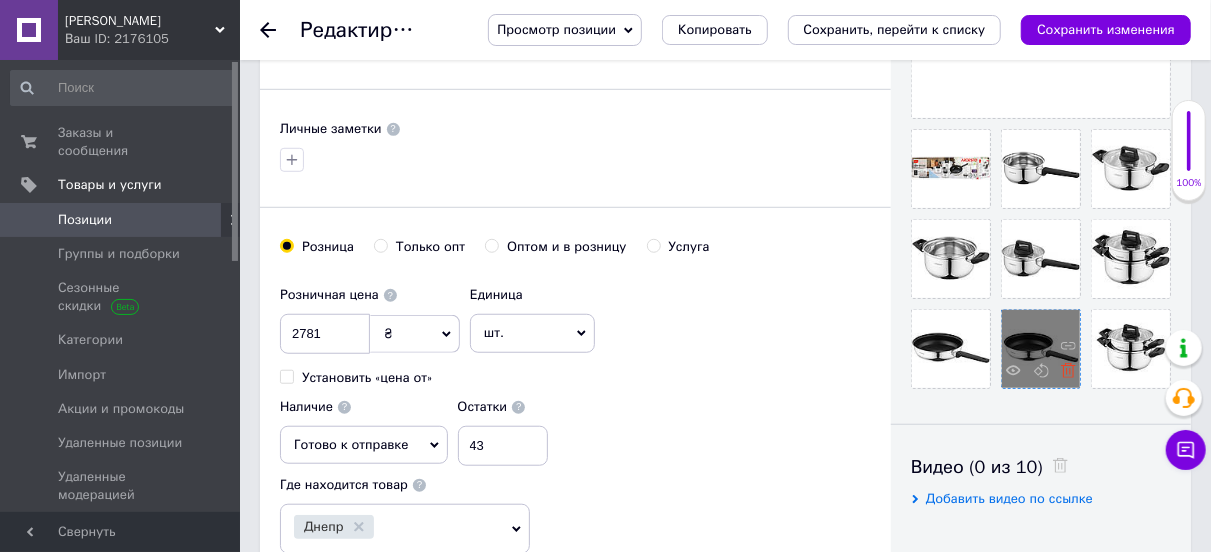 click 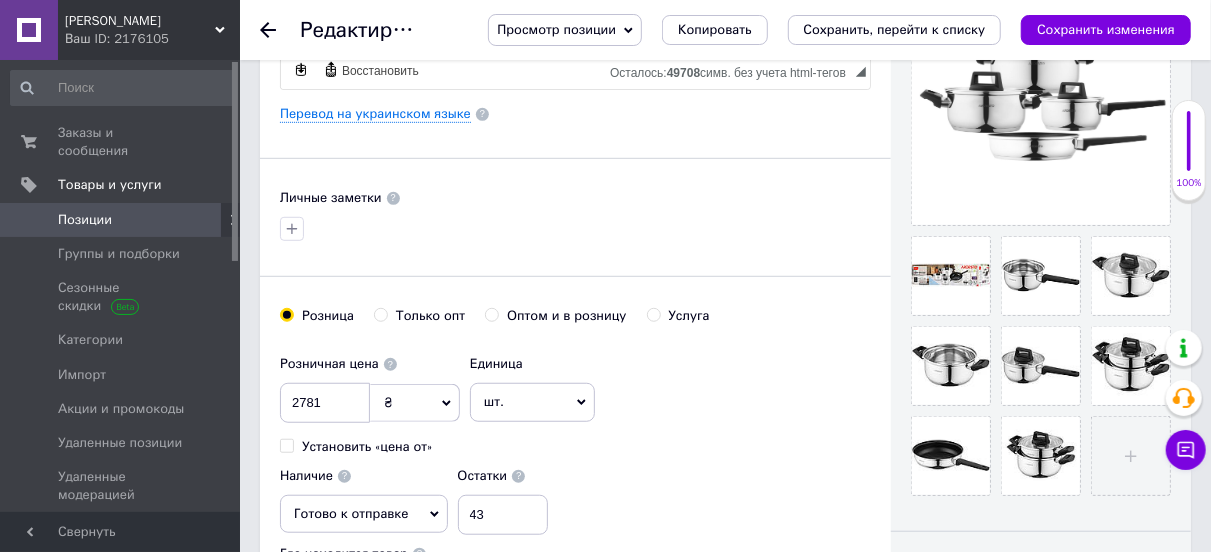 scroll, scrollTop: 500, scrollLeft: 0, axis: vertical 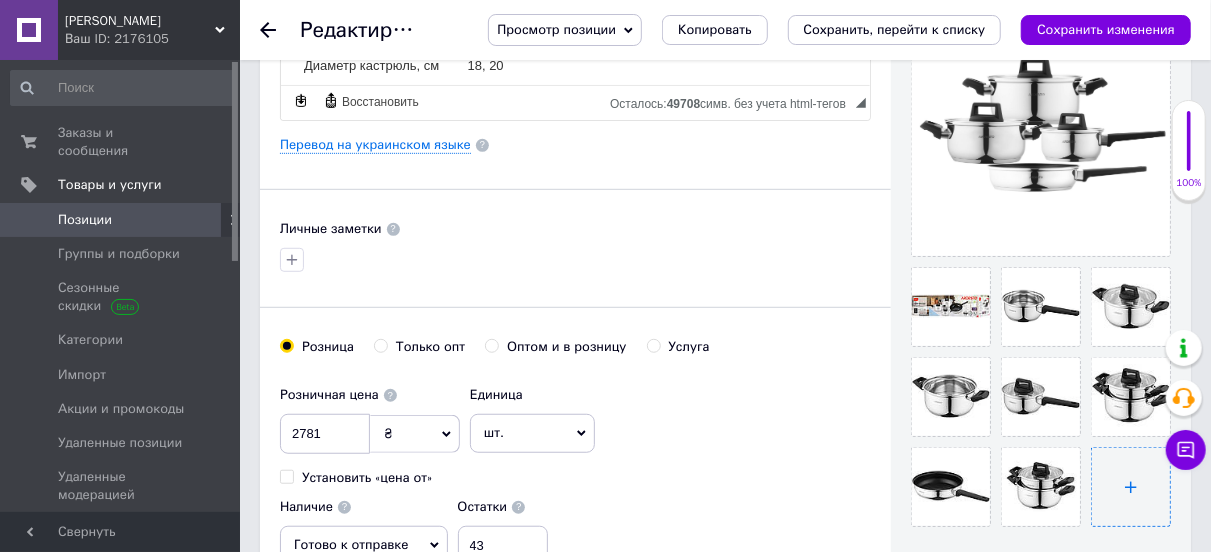 click at bounding box center [1131, 487] 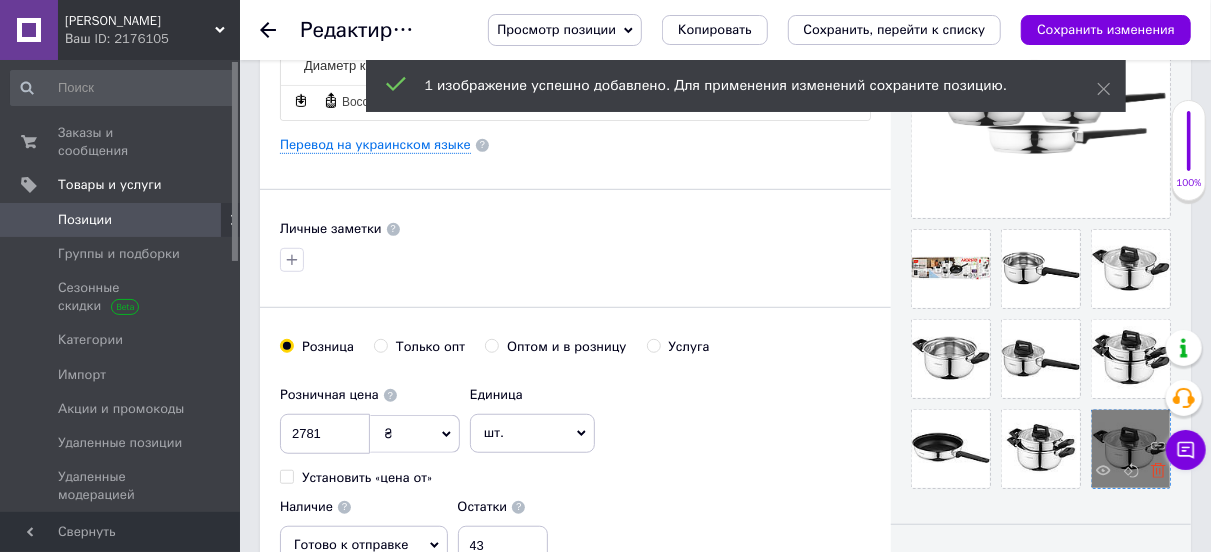 click 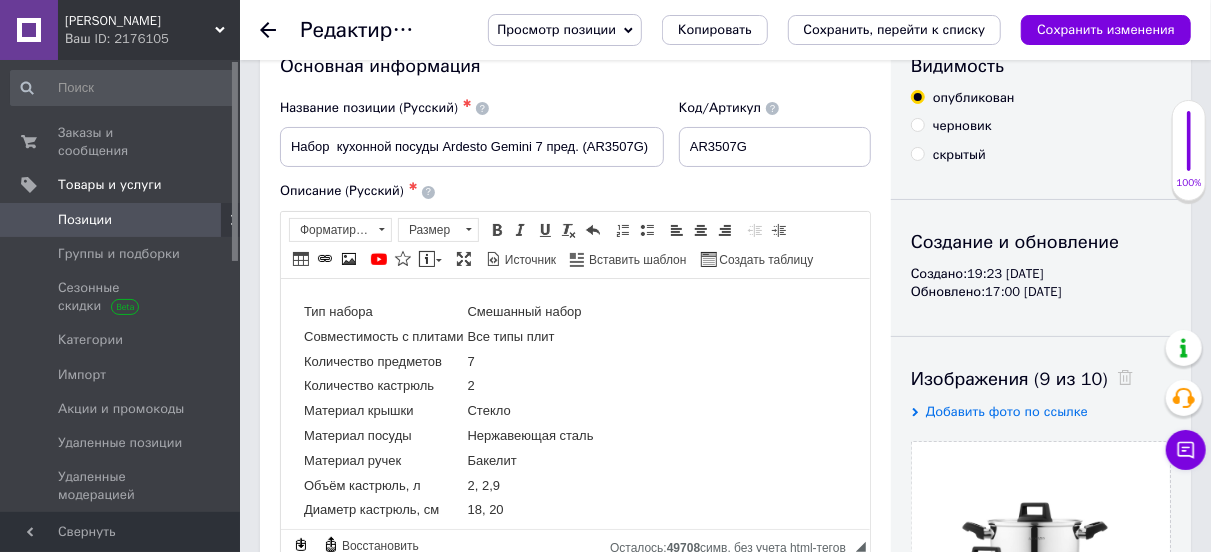 scroll, scrollTop: 0, scrollLeft: 0, axis: both 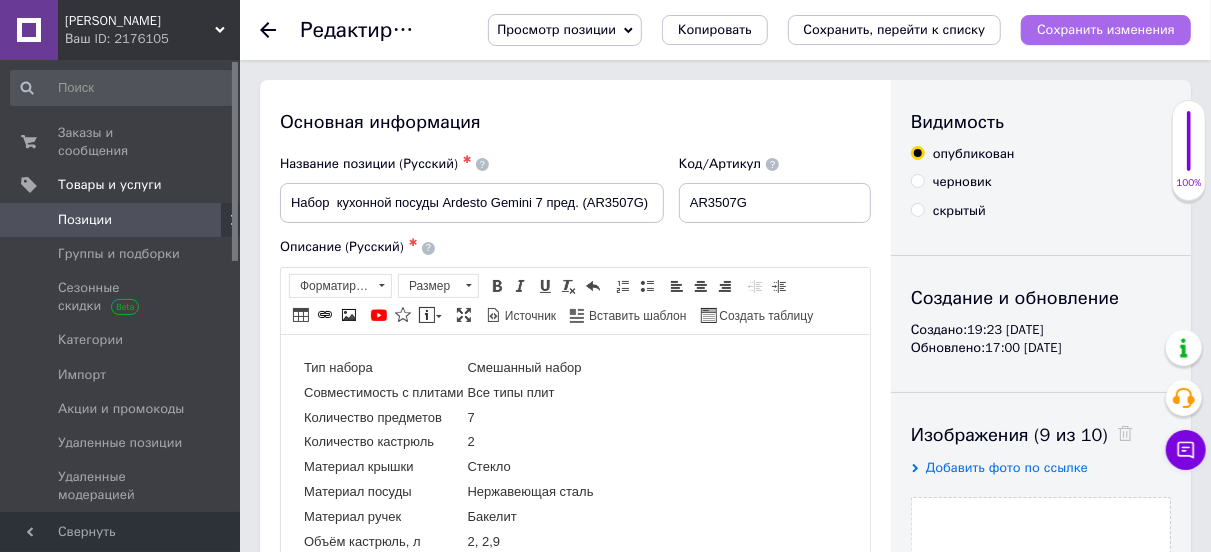 click on "Сохранить изменения" at bounding box center (1106, 29) 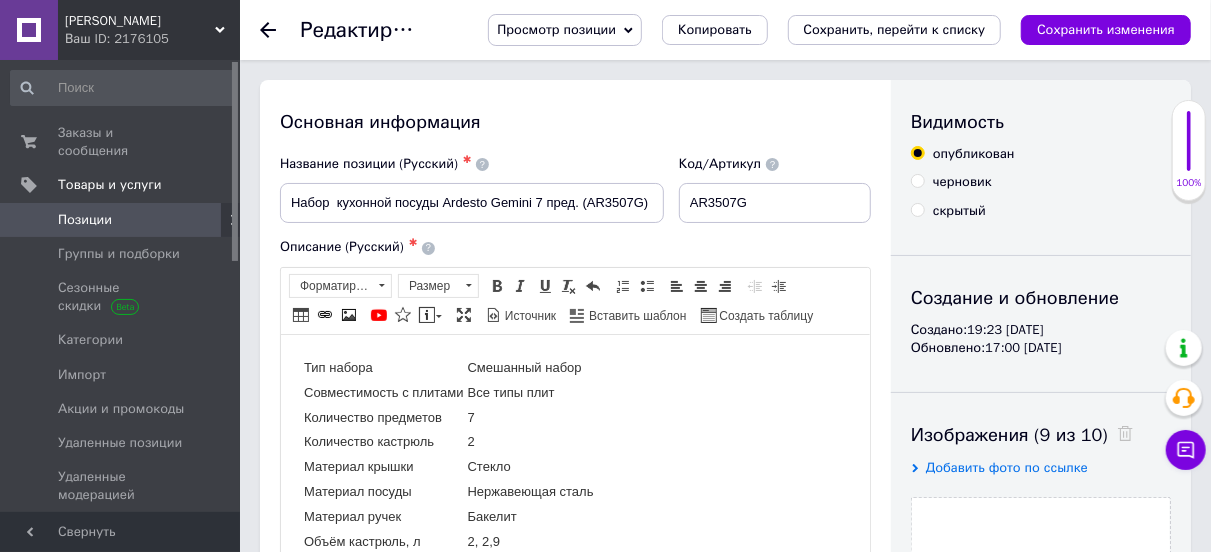 click on "Позиции" at bounding box center (85, 220) 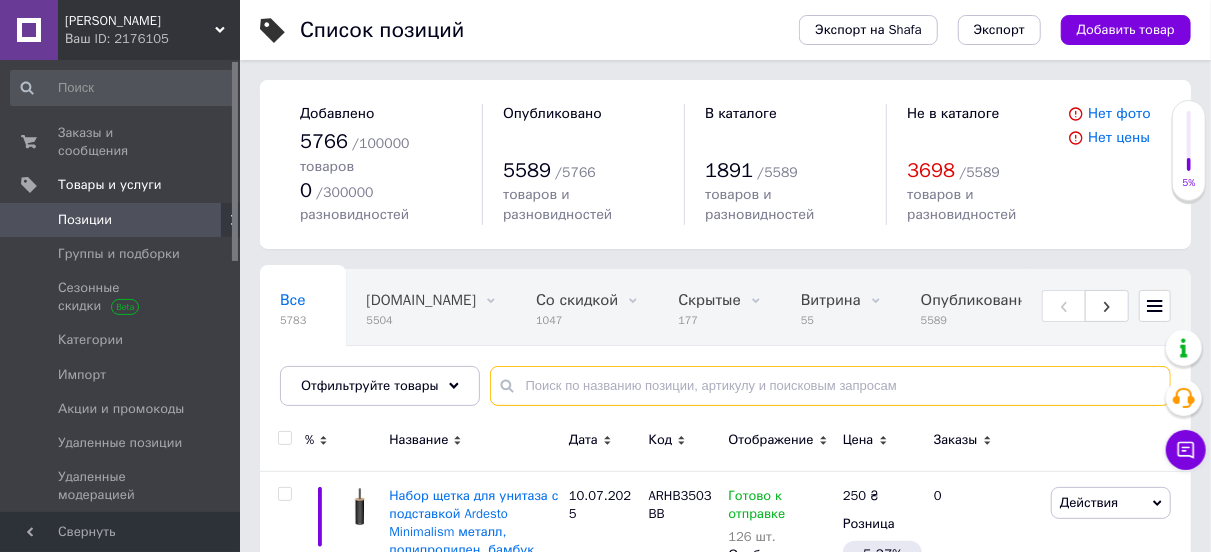 paste on "AR1947KS" 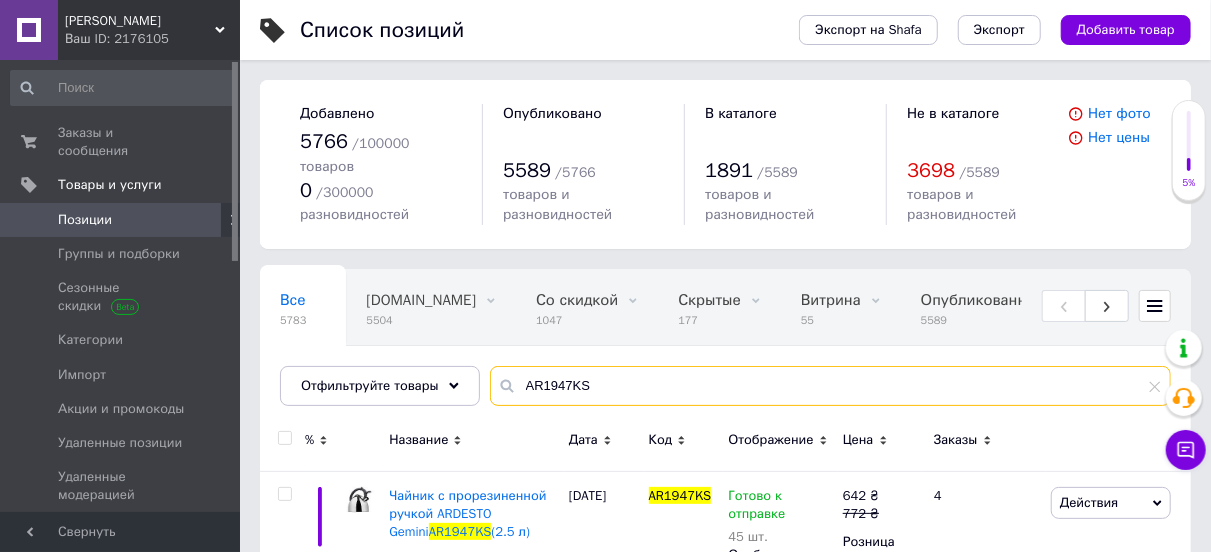 scroll, scrollTop: 0, scrollLeft: 192, axis: horizontal 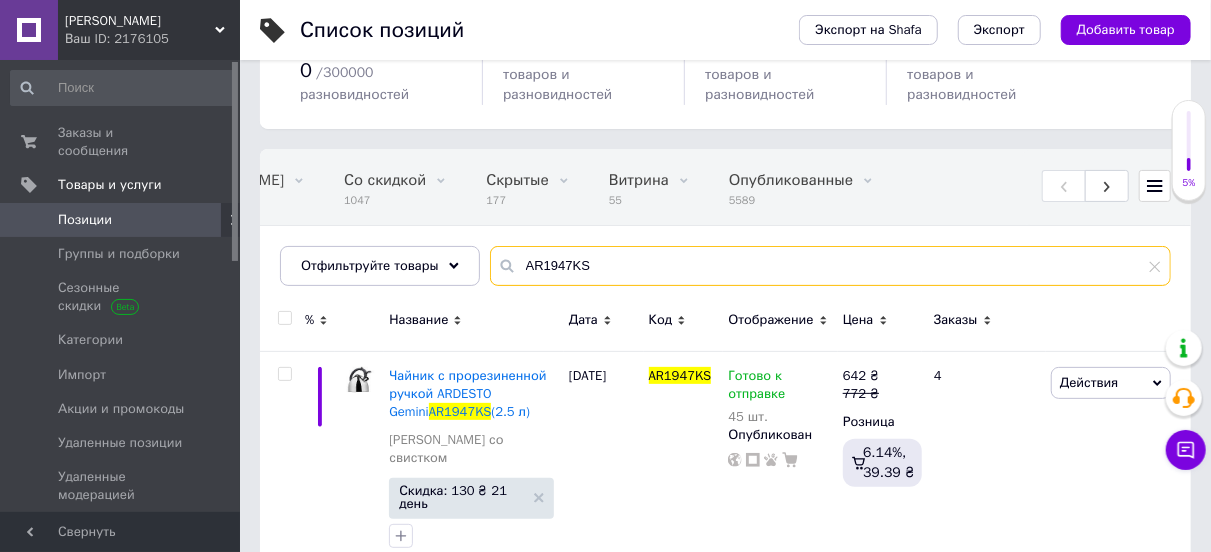 drag, startPoint x: 599, startPoint y: 249, endPoint x: 525, endPoint y: 252, distance: 74.06078 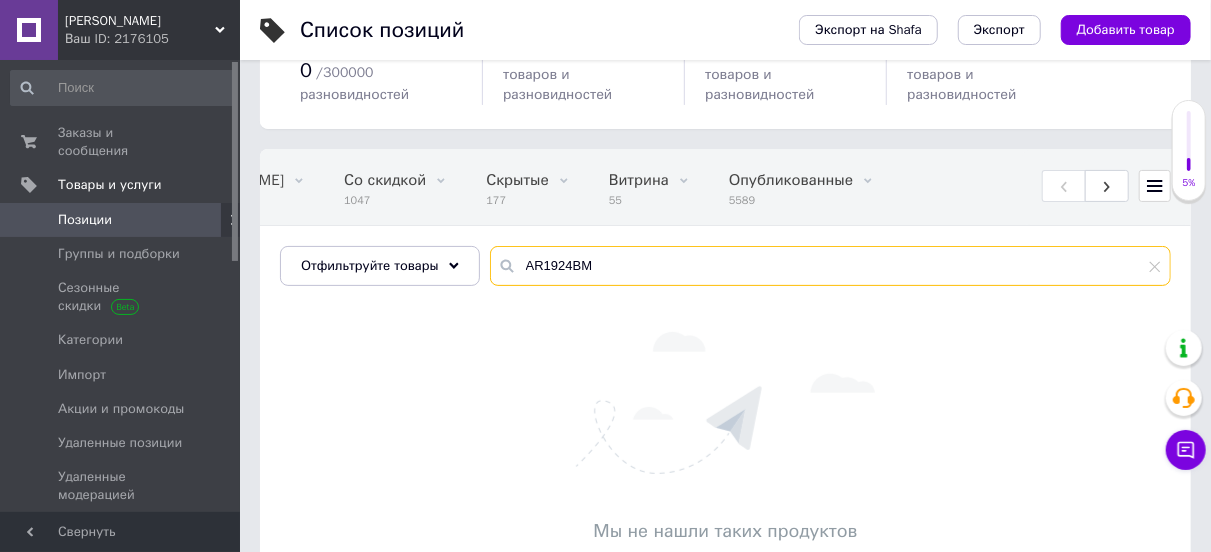 drag, startPoint x: 604, startPoint y: 243, endPoint x: 501, endPoint y: 245, distance: 103.01942 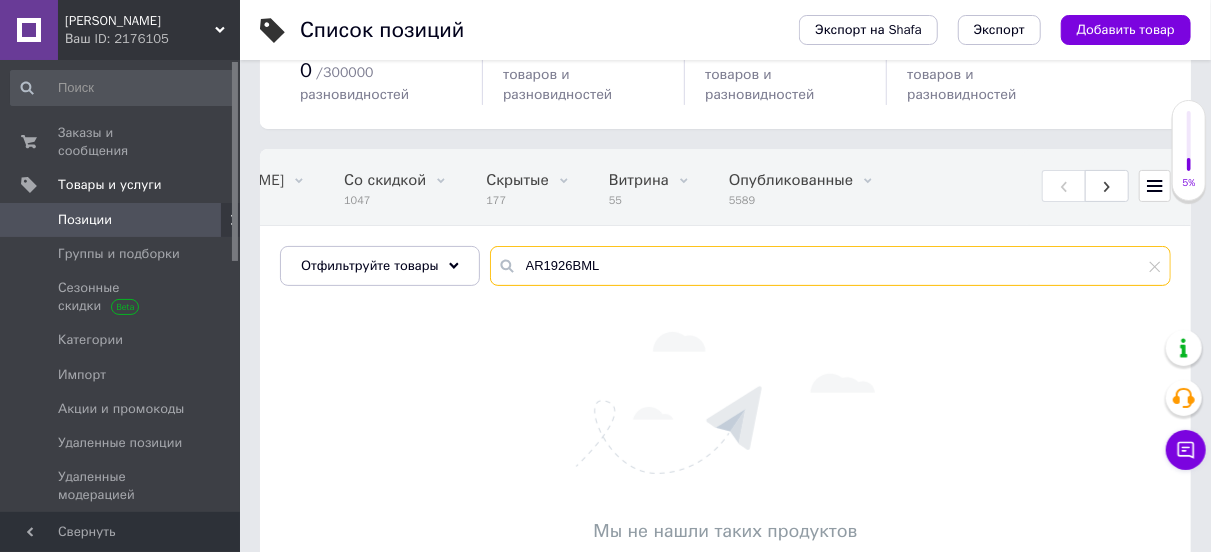 drag, startPoint x: 606, startPoint y: 239, endPoint x: 531, endPoint y: 252, distance: 76.11833 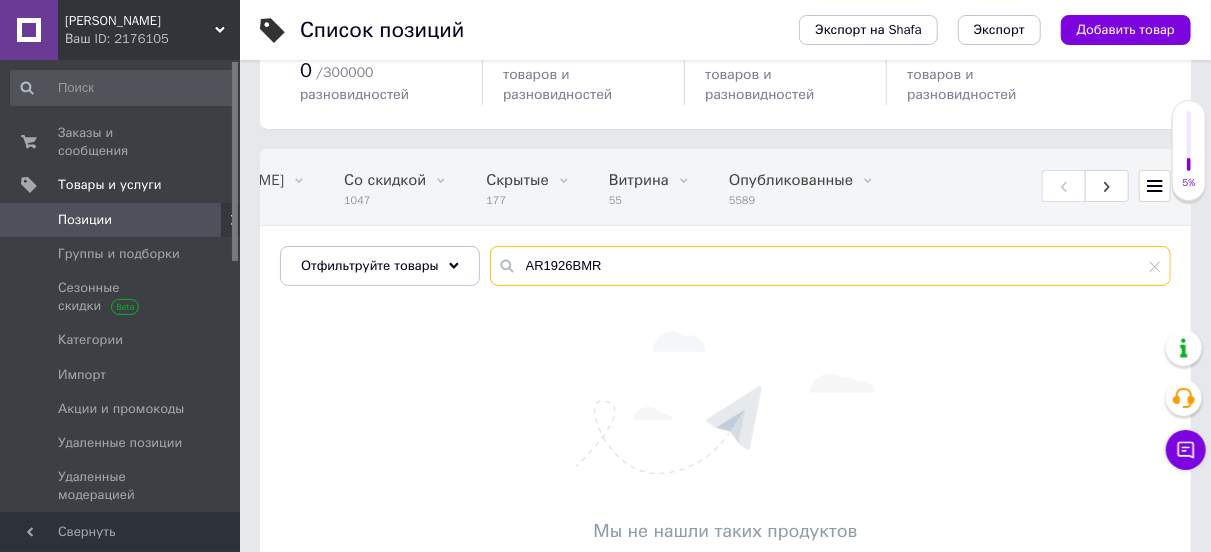 drag, startPoint x: 603, startPoint y: 248, endPoint x: 508, endPoint y: 244, distance: 95.084175 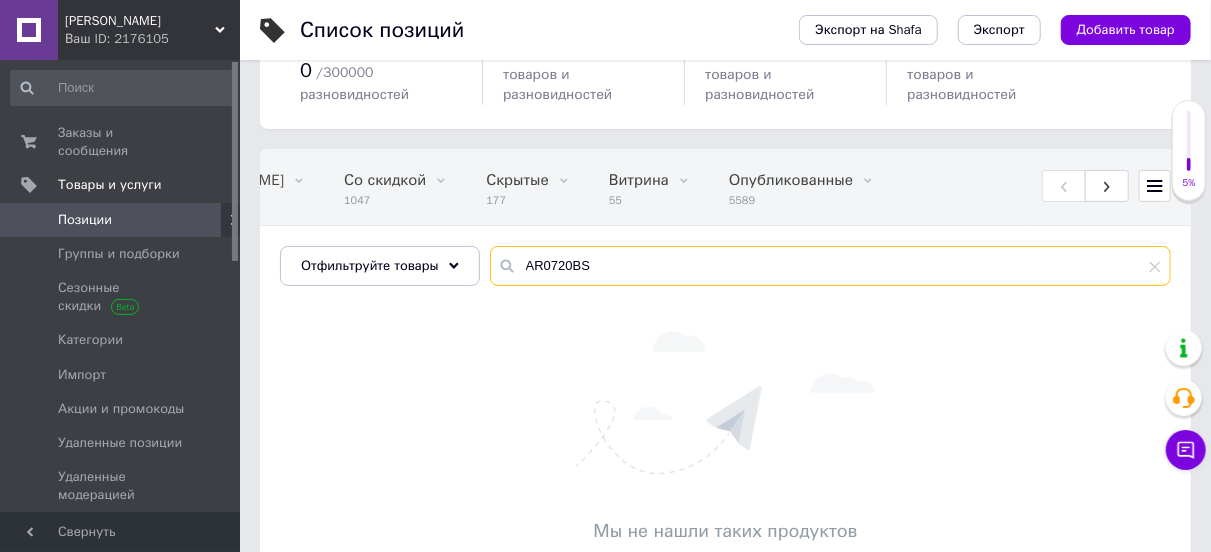 drag, startPoint x: 591, startPoint y: 240, endPoint x: 489, endPoint y: 253, distance: 102.825096 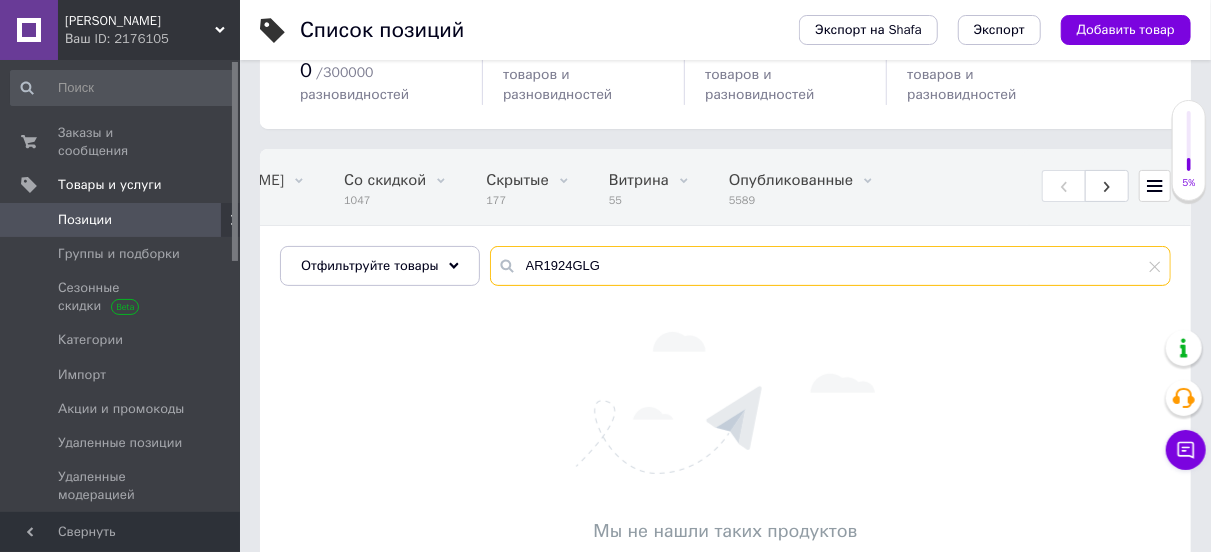 drag, startPoint x: 593, startPoint y: 248, endPoint x: 513, endPoint y: 251, distance: 80.05623 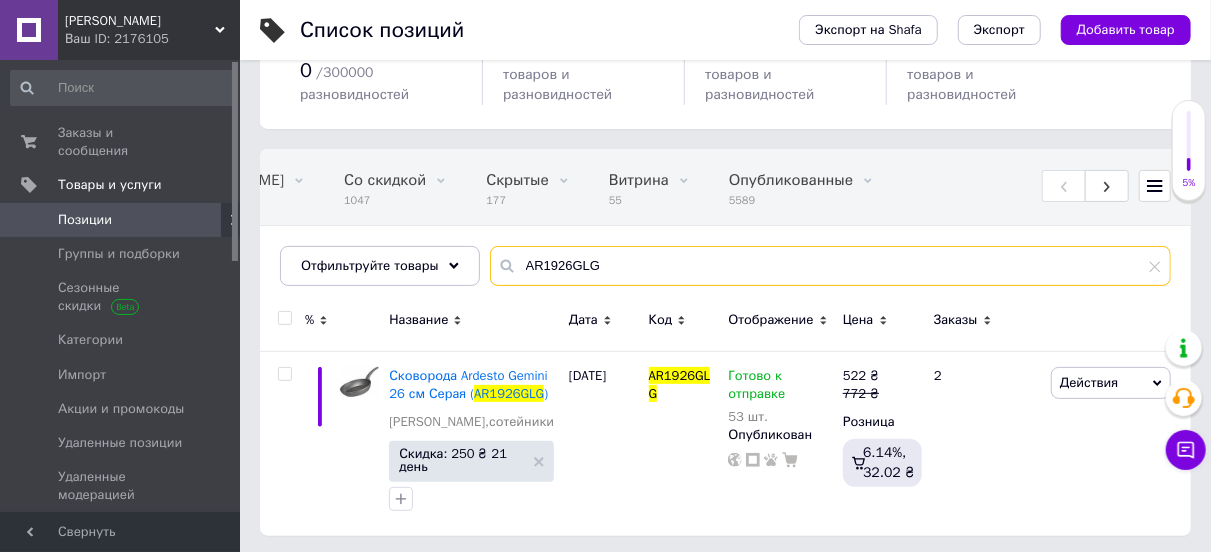 scroll, scrollTop: 102, scrollLeft: 0, axis: vertical 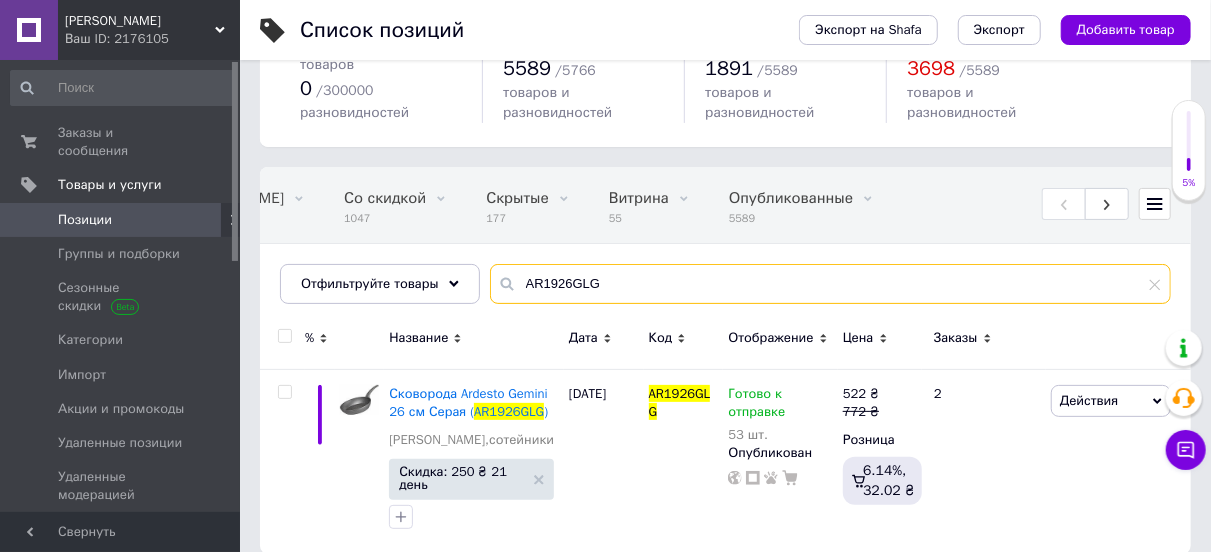 drag, startPoint x: 623, startPoint y: 253, endPoint x: 558, endPoint y: 272, distance: 67.72001 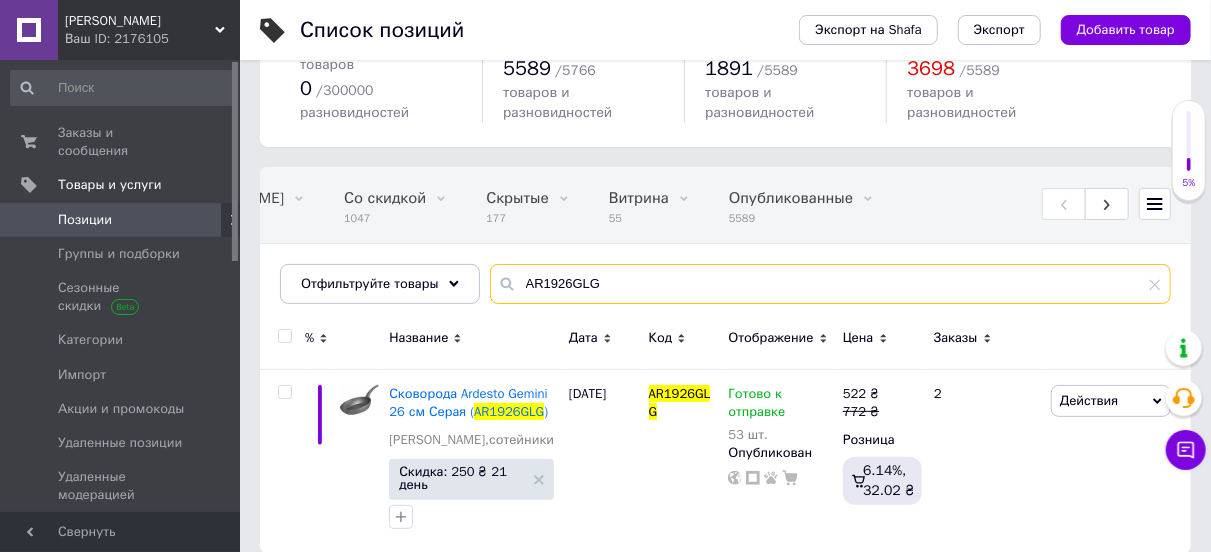 paste on "8" 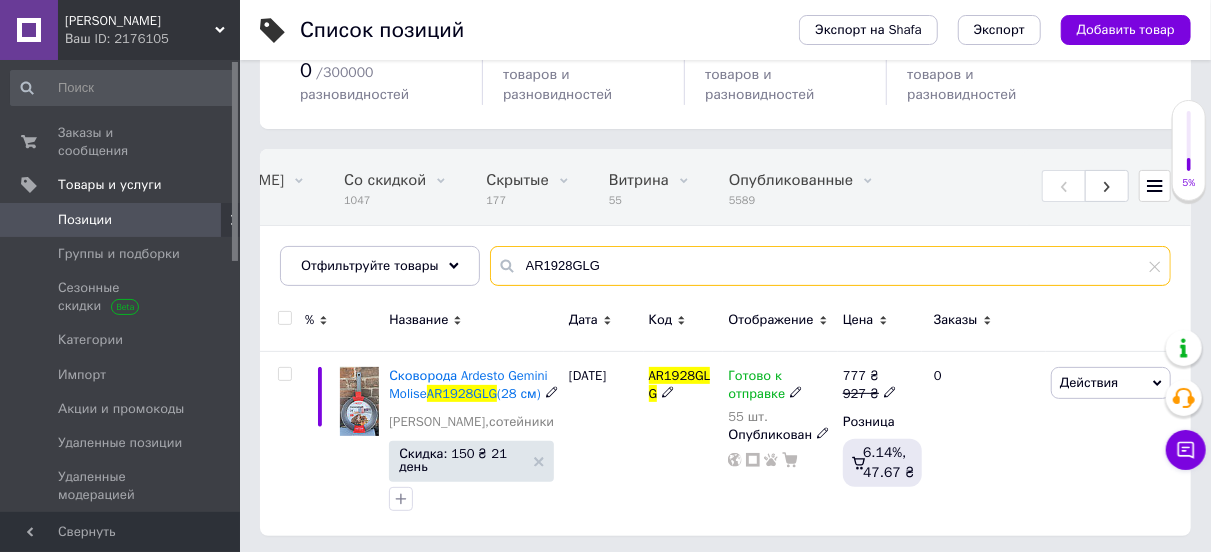 scroll, scrollTop: 102, scrollLeft: 0, axis: vertical 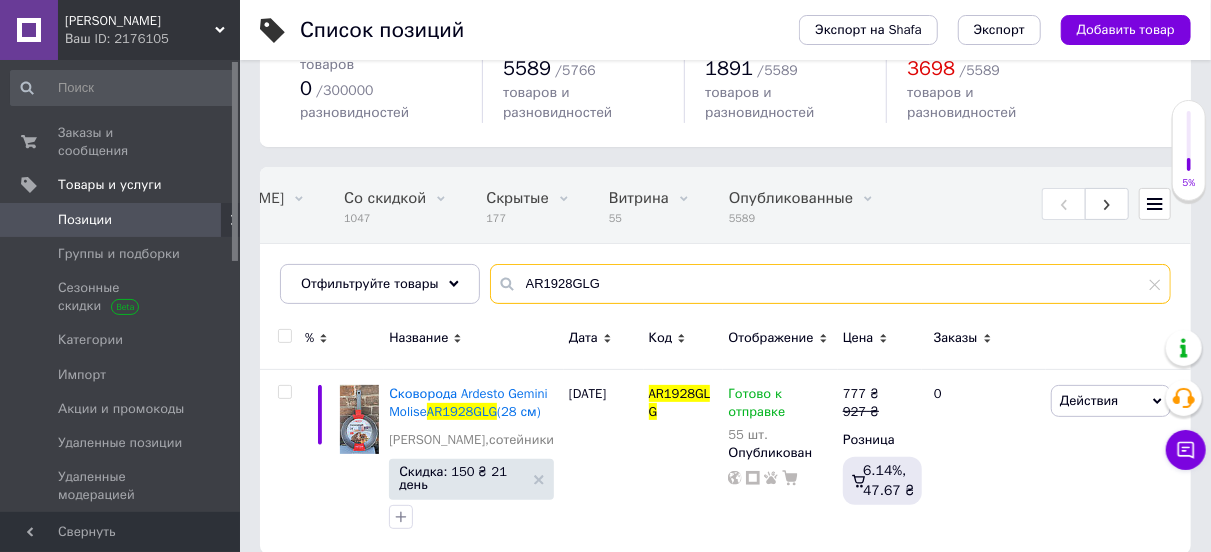 type on "AR1928GLG" 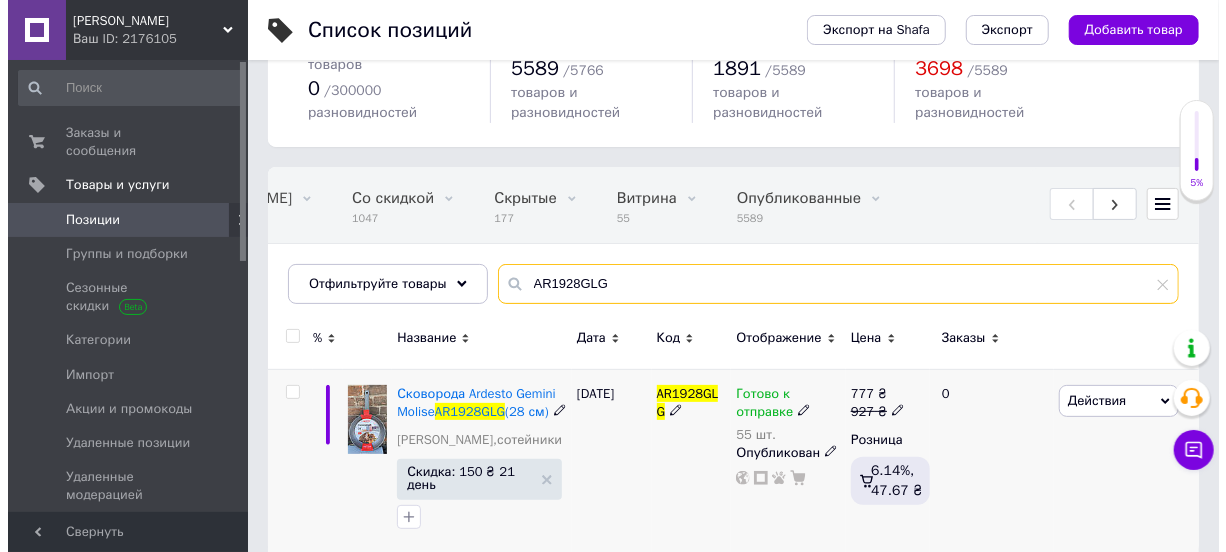 scroll, scrollTop: 120, scrollLeft: 0, axis: vertical 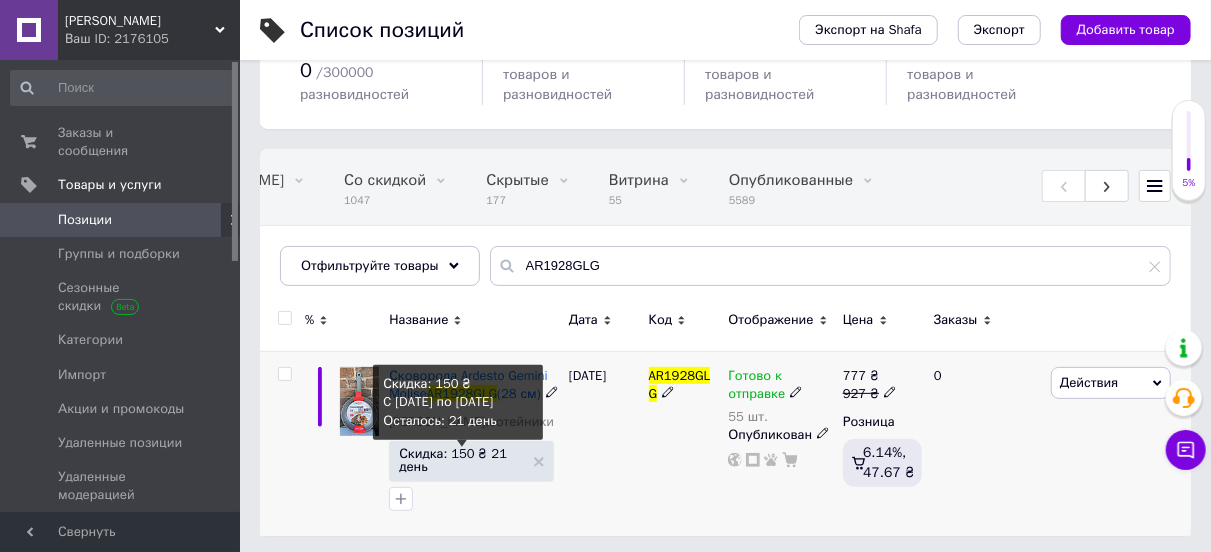 click on "Скидка: 150 ₴ 21 день" at bounding box center (461, 460) 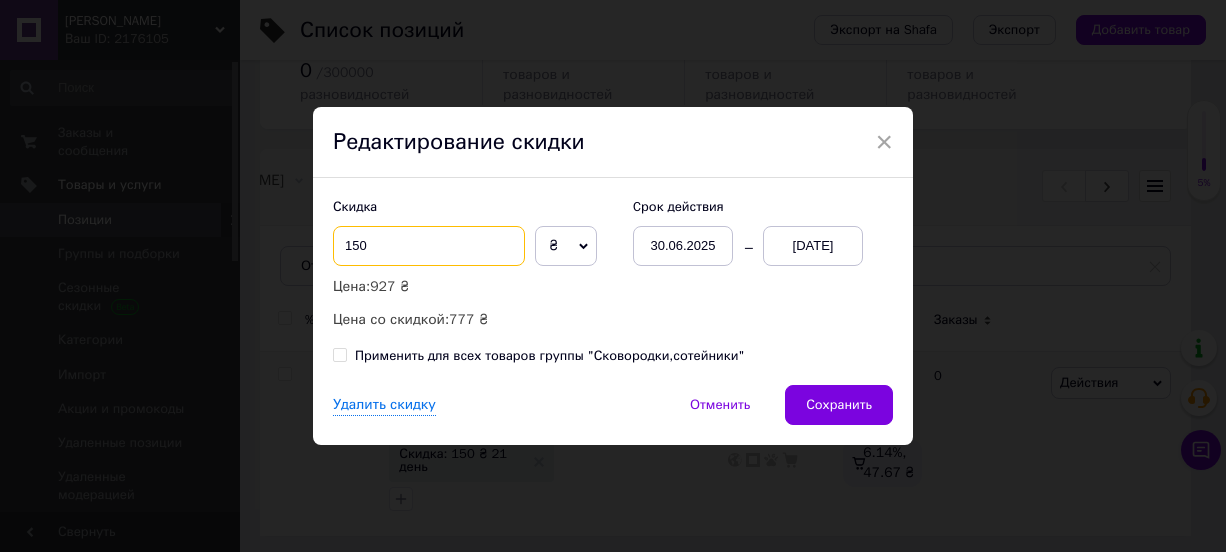 drag, startPoint x: 381, startPoint y: 243, endPoint x: 336, endPoint y: 243, distance: 45 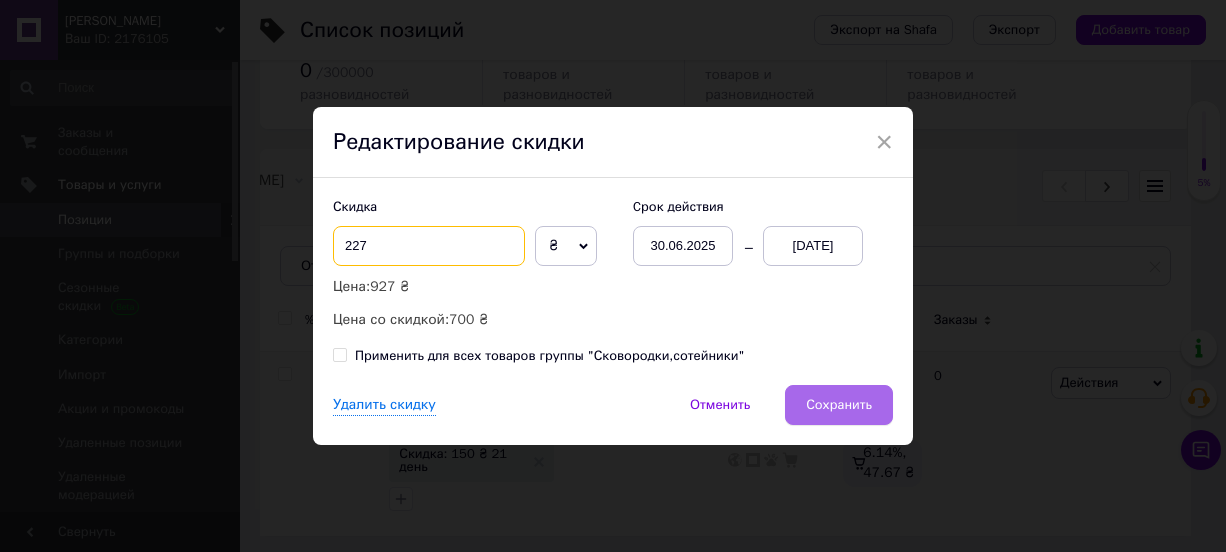 type on "227" 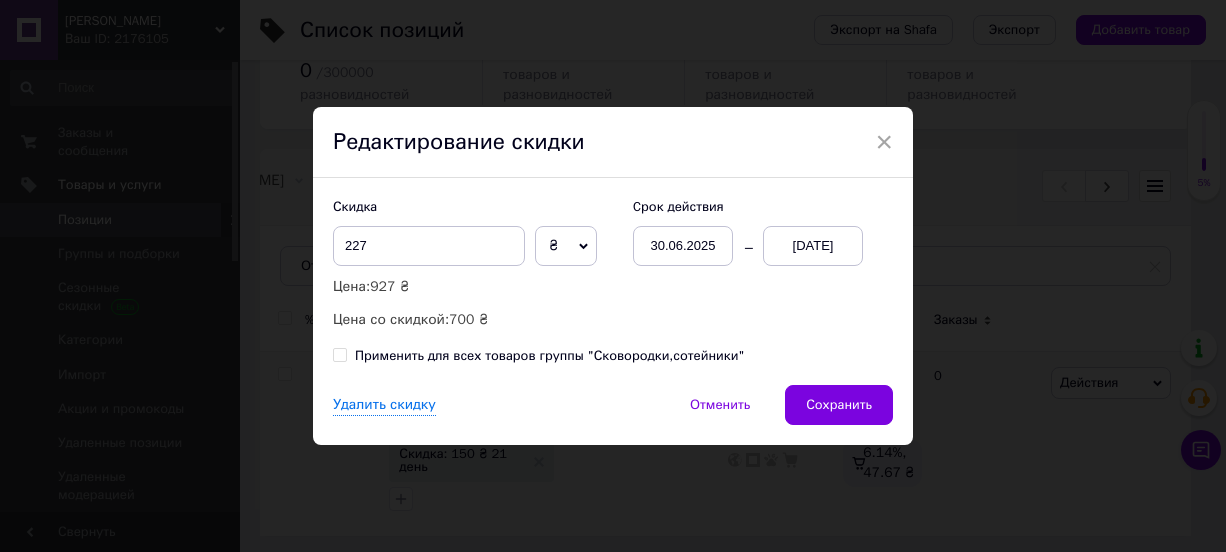 click on "Сохранить" at bounding box center [839, 405] 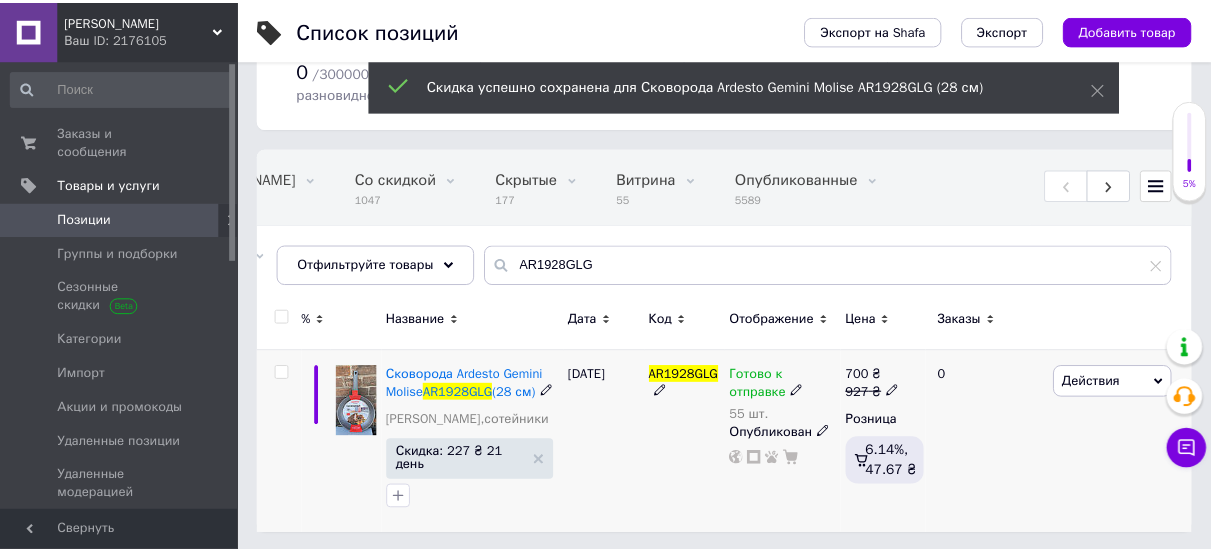scroll, scrollTop: 102, scrollLeft: 0, axis: vertical 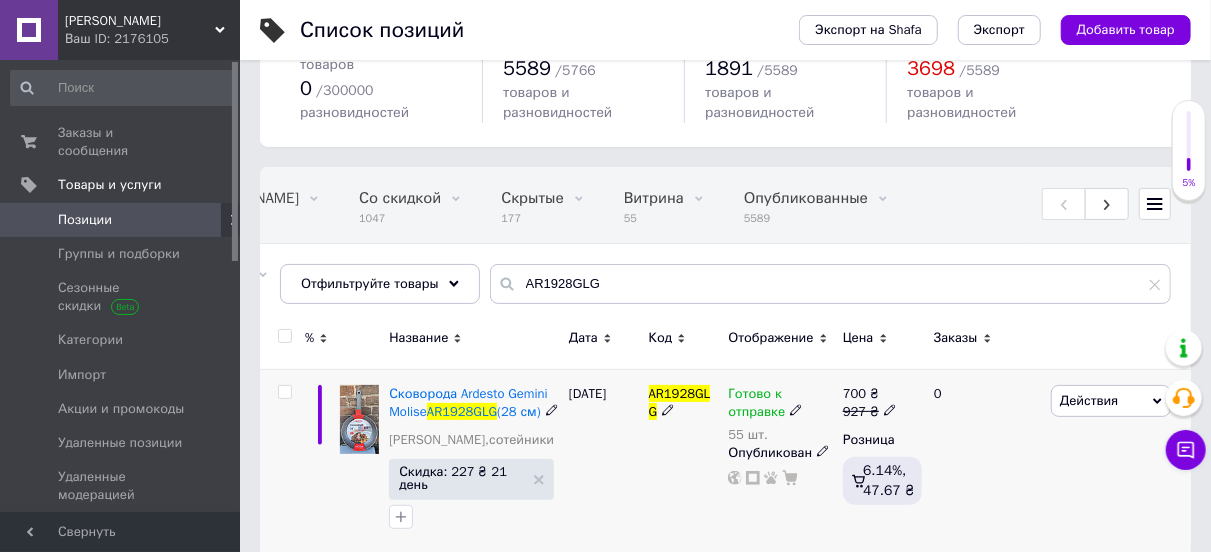 click 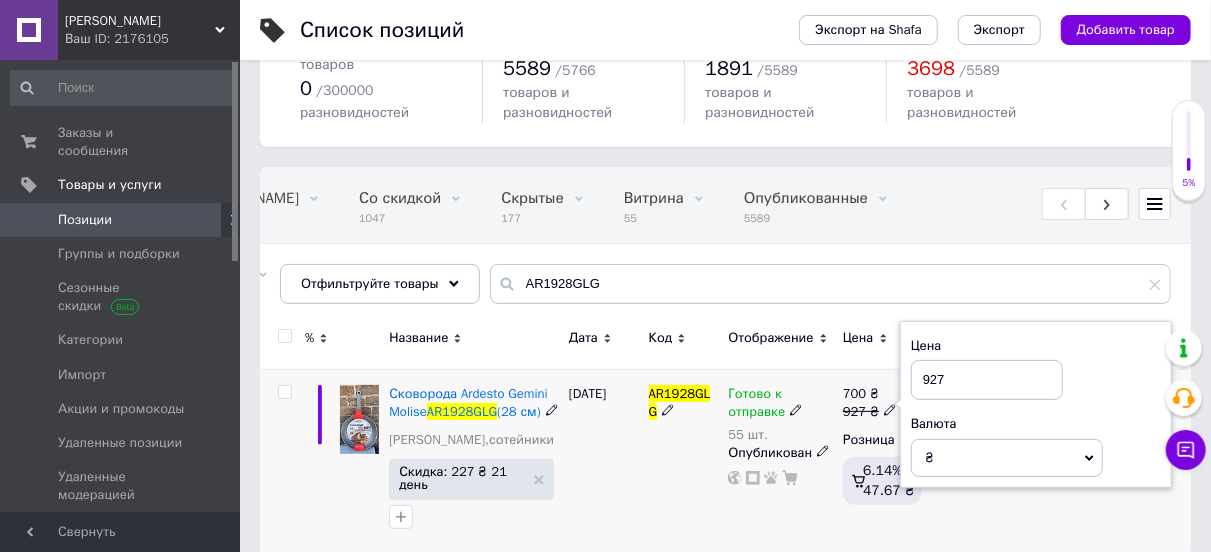 click on "927" at bounding box center [987, 380] 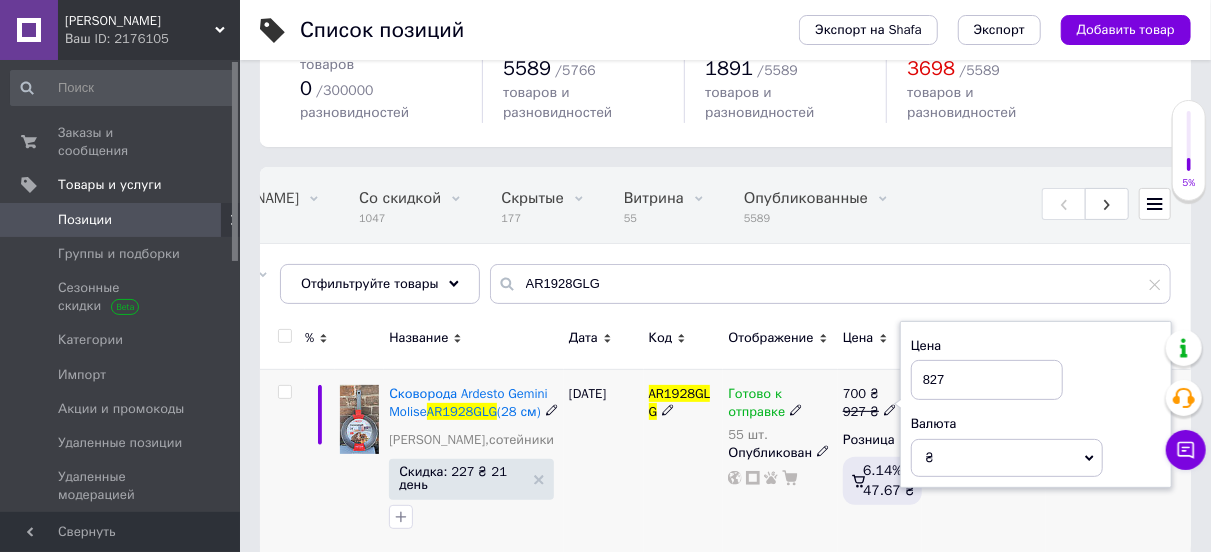type on "827" 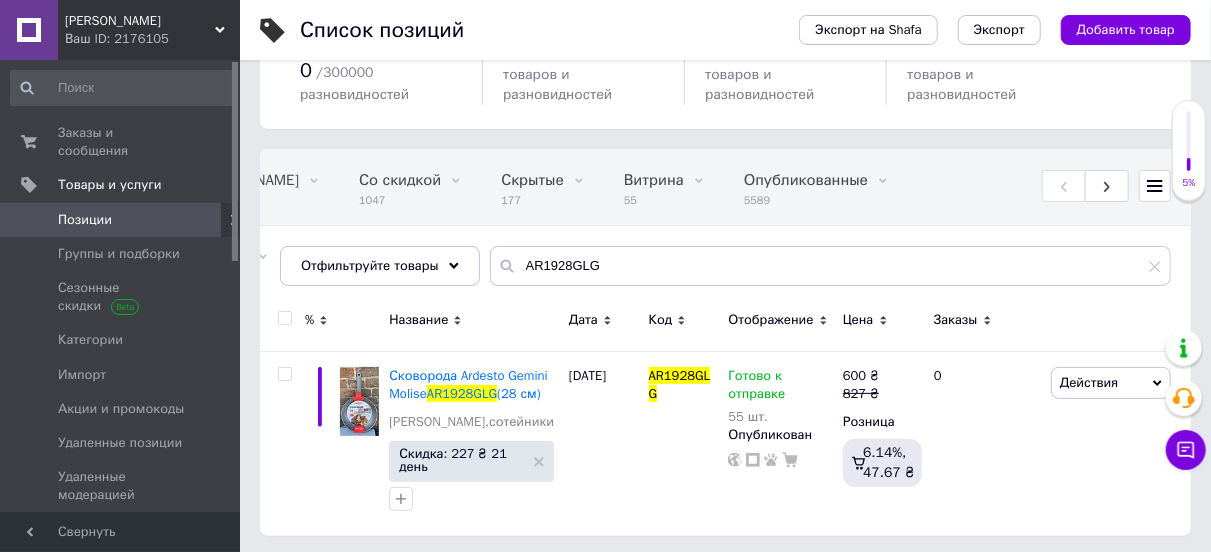 scroll, scrollTop: 102, scrollLeft: 0, axis: vertical 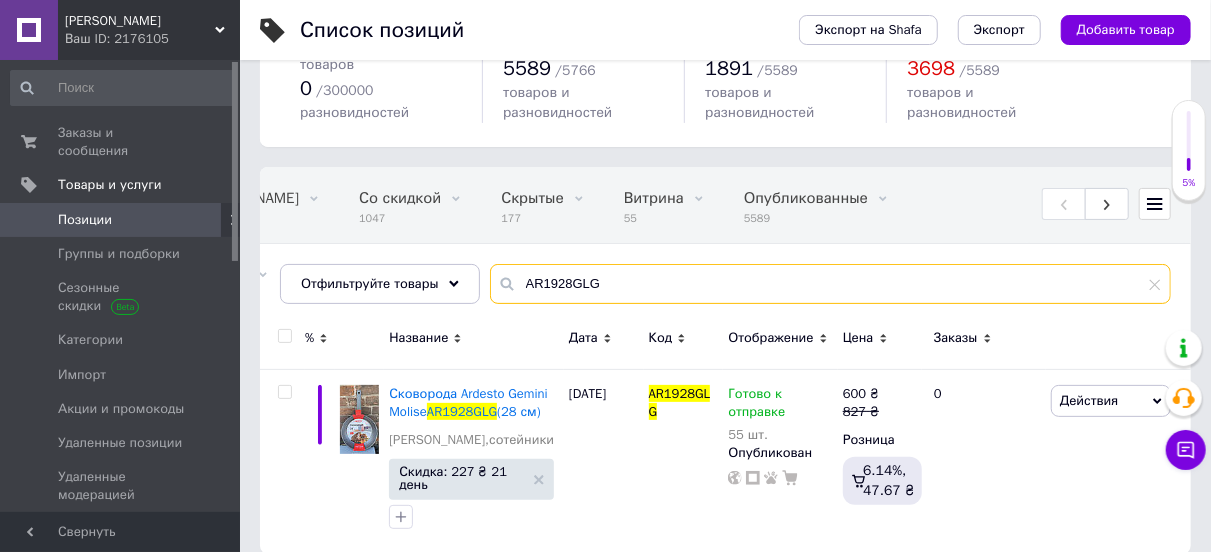 drag, startPoint x: 621, startPoint y: 267, endPoint x: 513, endPoint y: 276, distance: 108.37435 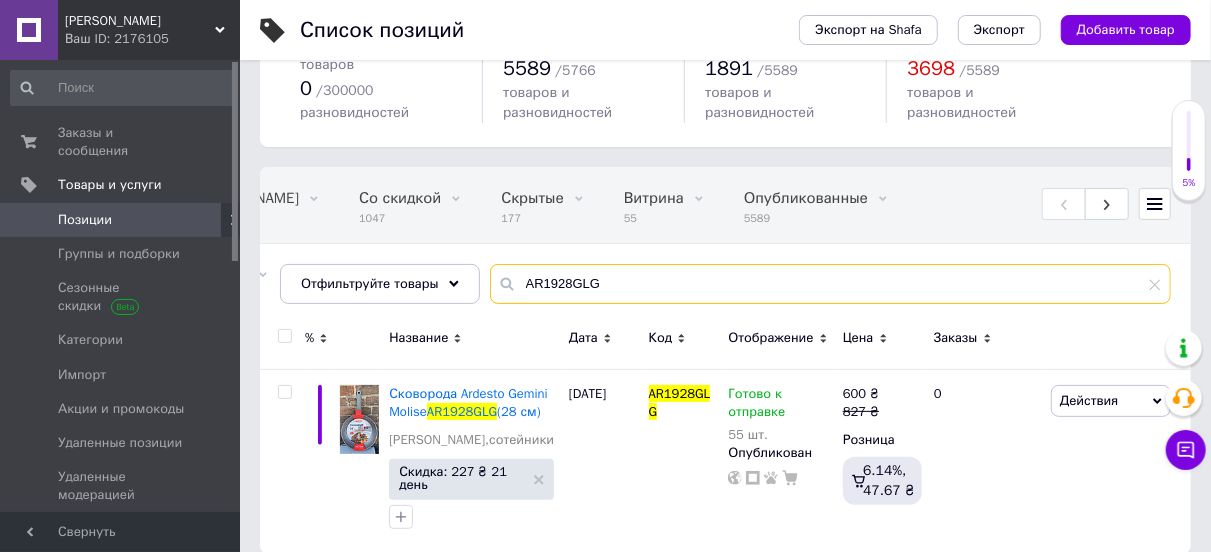 paste on "4GRR" 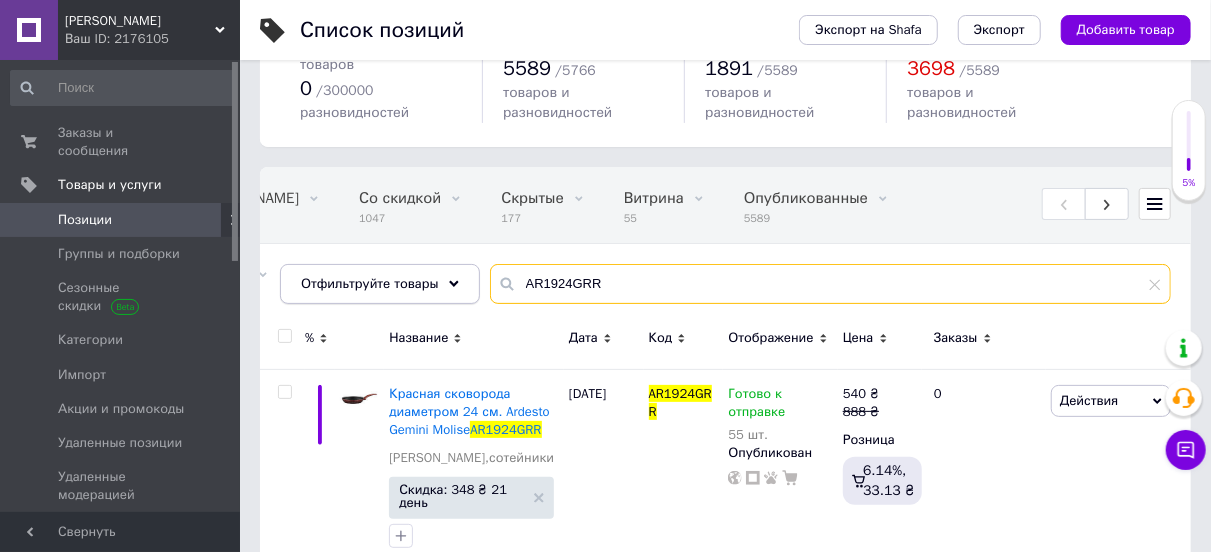 drag, startPoint x: 615, startPoint y: 260, endPoint x: 460, endPoint y: 274, distance: 155.63097 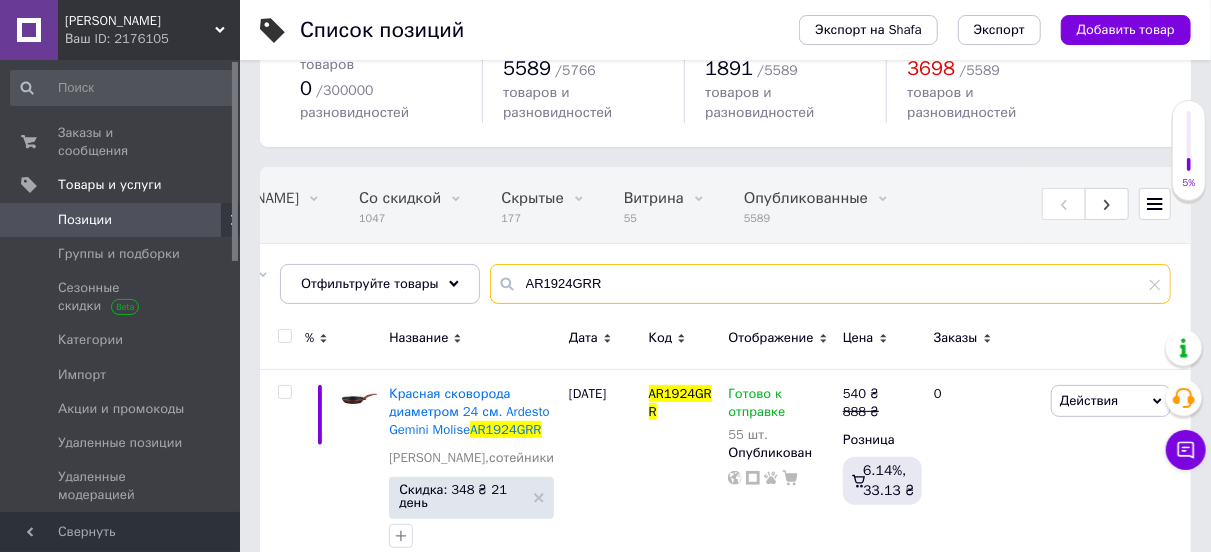 paste on "6" 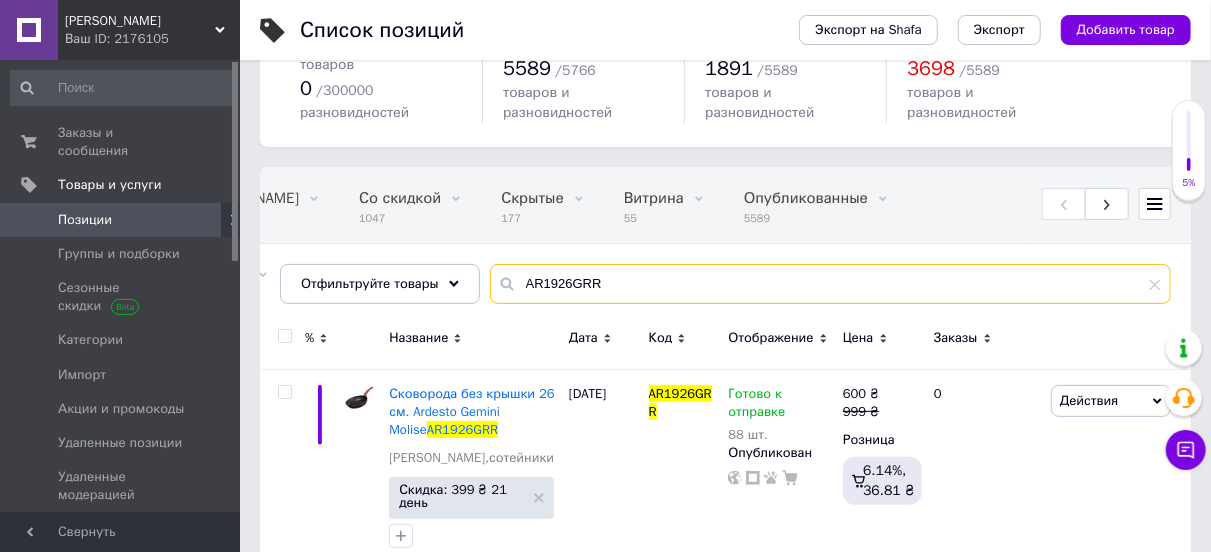 drag, startPoint x: 608, startPoint y: 263, endPoint x: 499, endPoint y: 267, distance: 109.07337 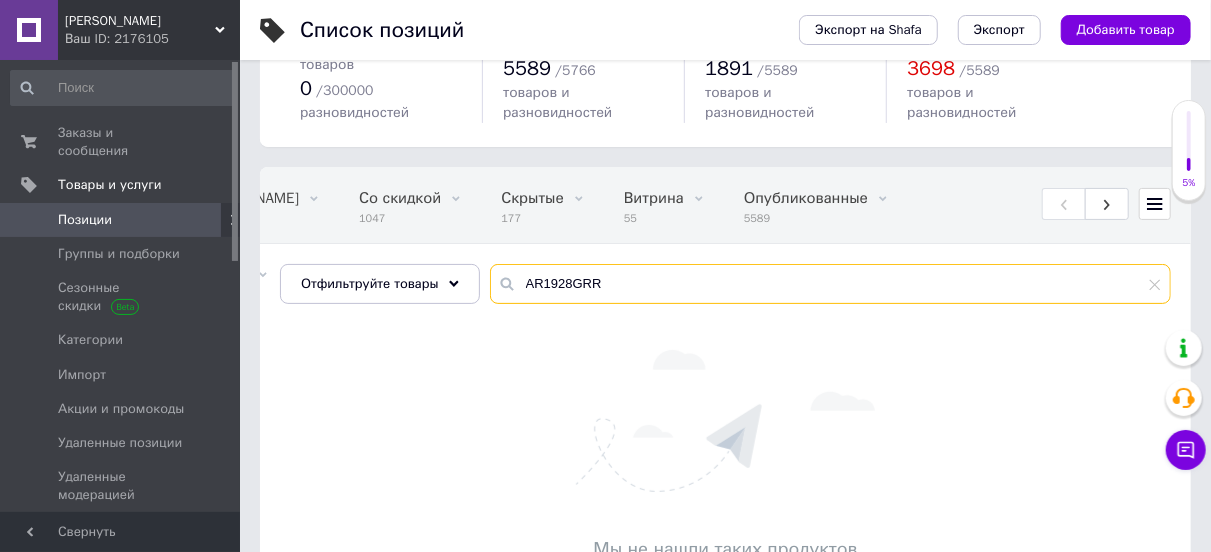 drag, startPoint x: 605, startPoint y: 259, endPoint x: 516, endPoint y: 267, distance: 89.358826 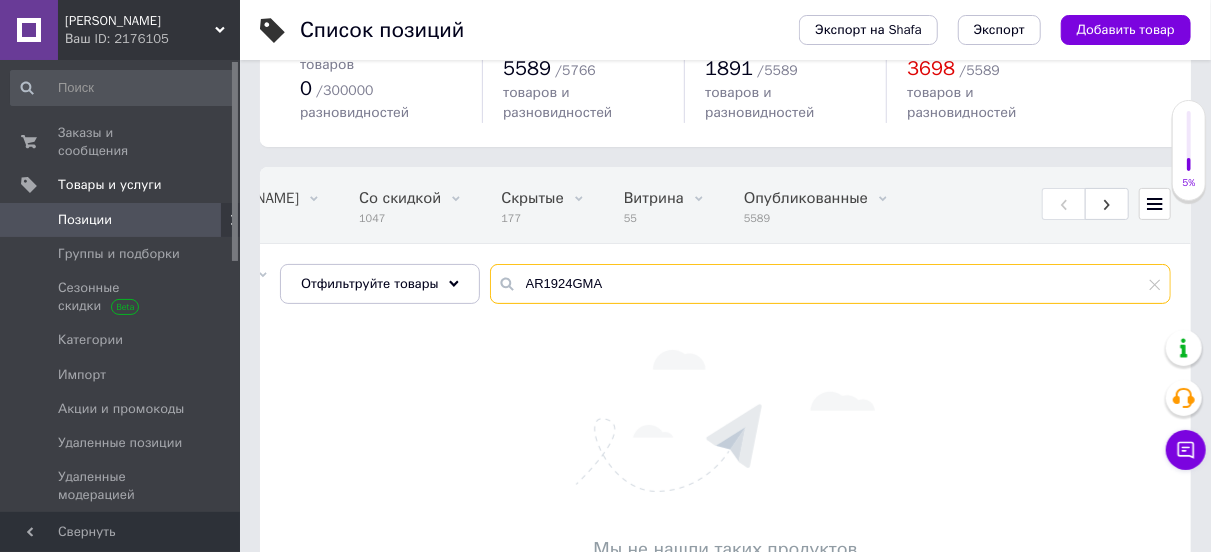 drag, startPoint x: 600, startPoint y: 267, endPoint x: 483, endPoint y: 275, distance: 117.273186 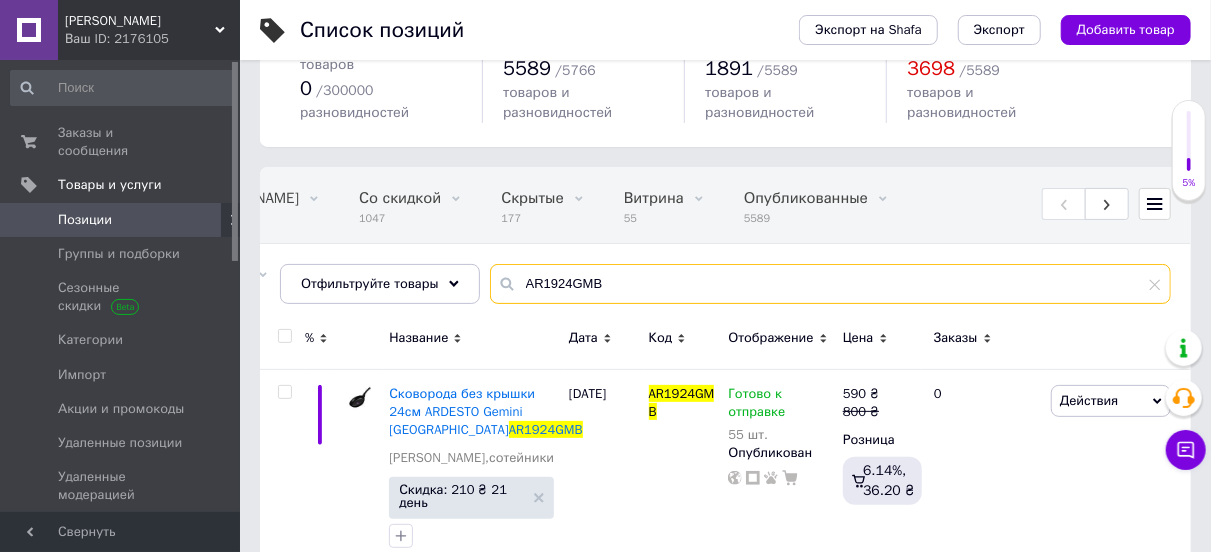 drag, startPoint x: 599, startPoint y: 264, endPoint x: 494, endPoint y: 267, distance: 105.04285 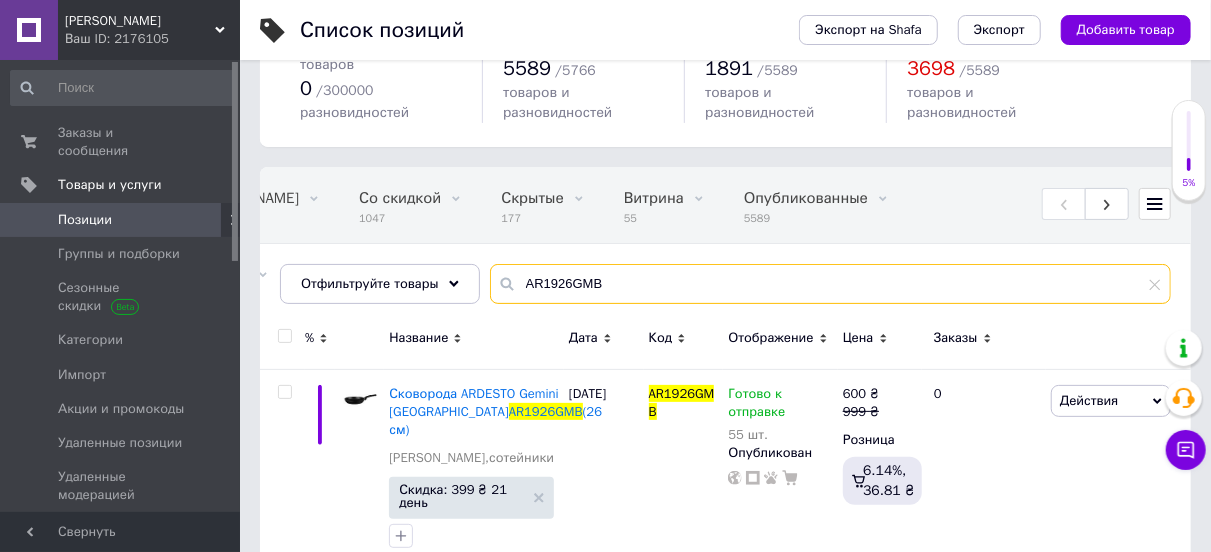 drag, startPoint x: 637, startPoint y: 262, endPoint x: 533, endPoint y: 273, distance: 104.58012 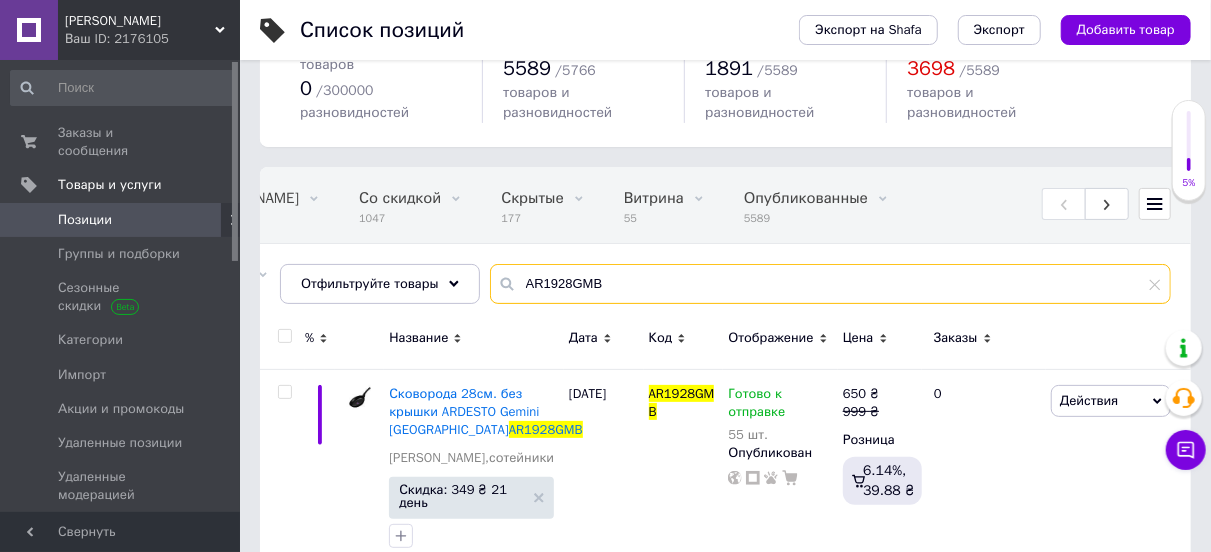 type on "AR1928GMB" 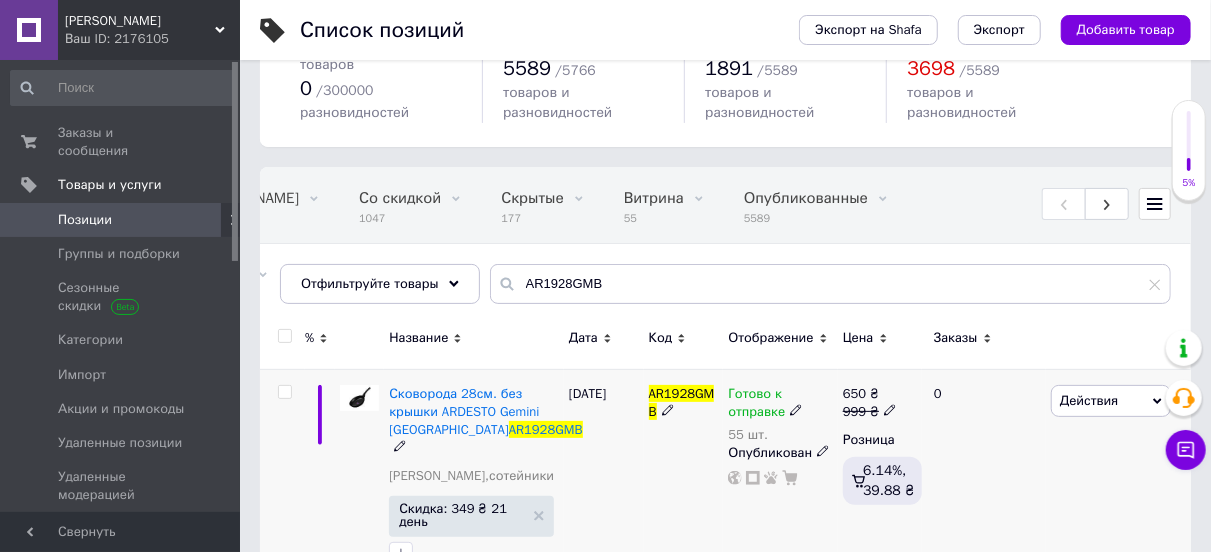 click 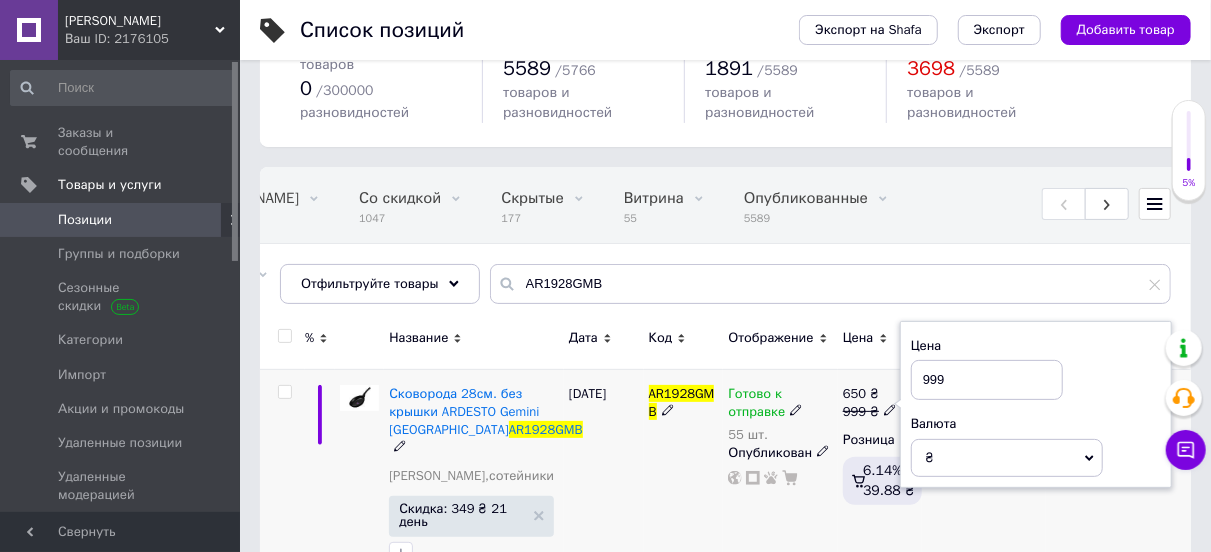 drag, startPoint x: 932, startPoint y: 367, endPoint x: 919, endPoint y: 369, distance: 13.152946 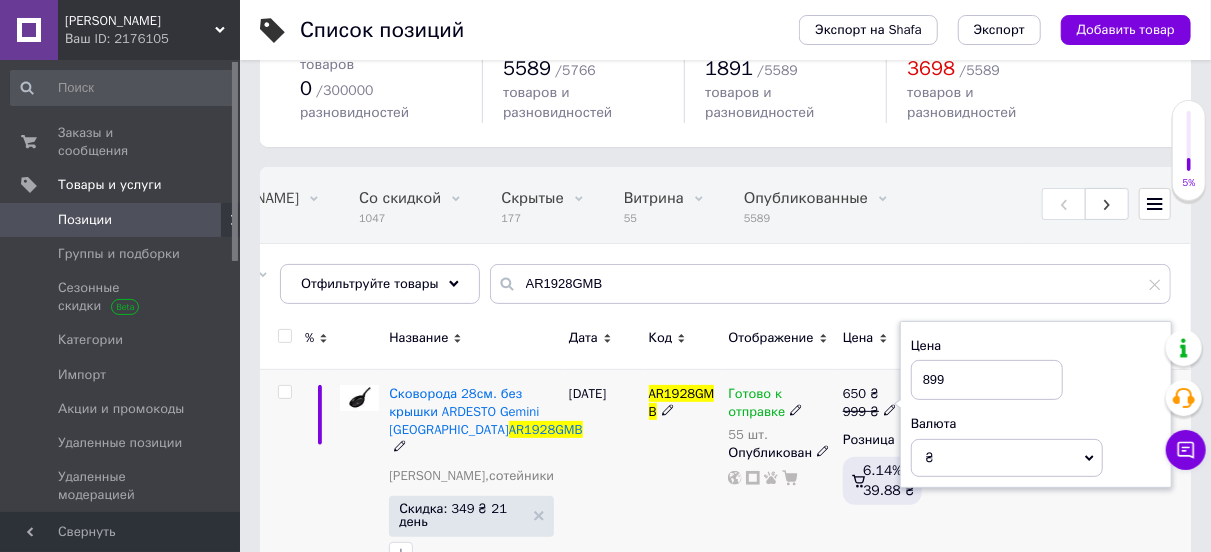 type on "899" 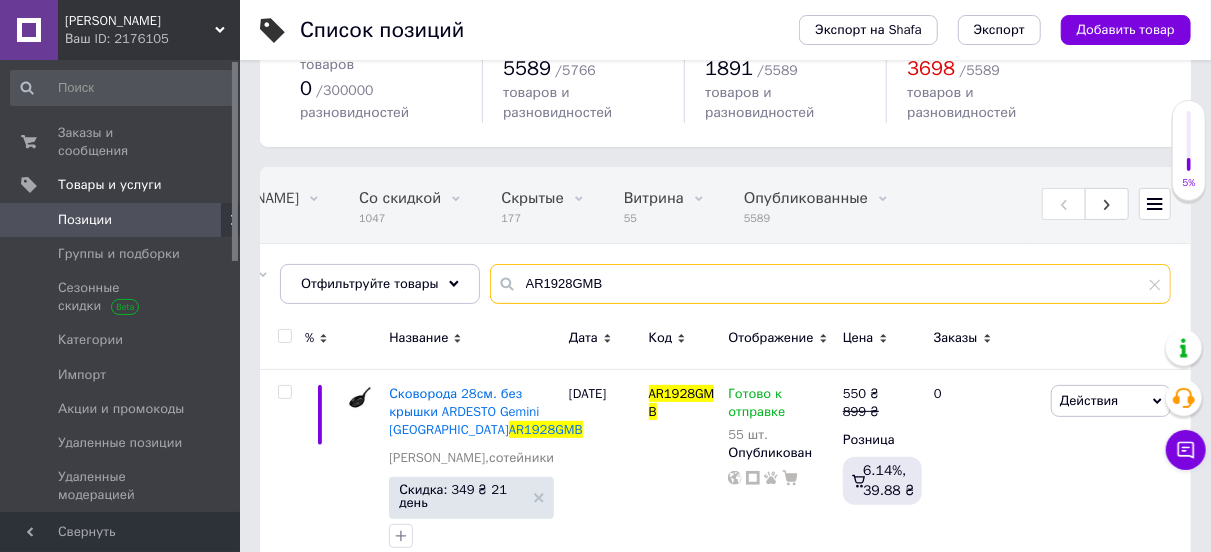 drag, startPoint x: 639, startPoint y: 260, endPoint x: 505, endPoint y: 258, distance: 134.01492 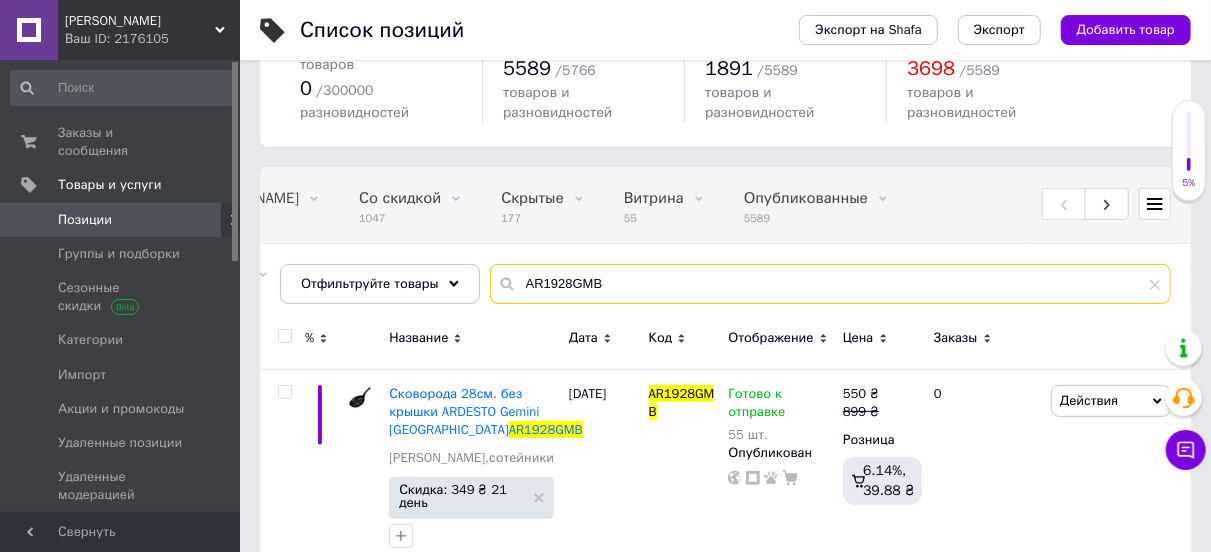 paste on "4DF" 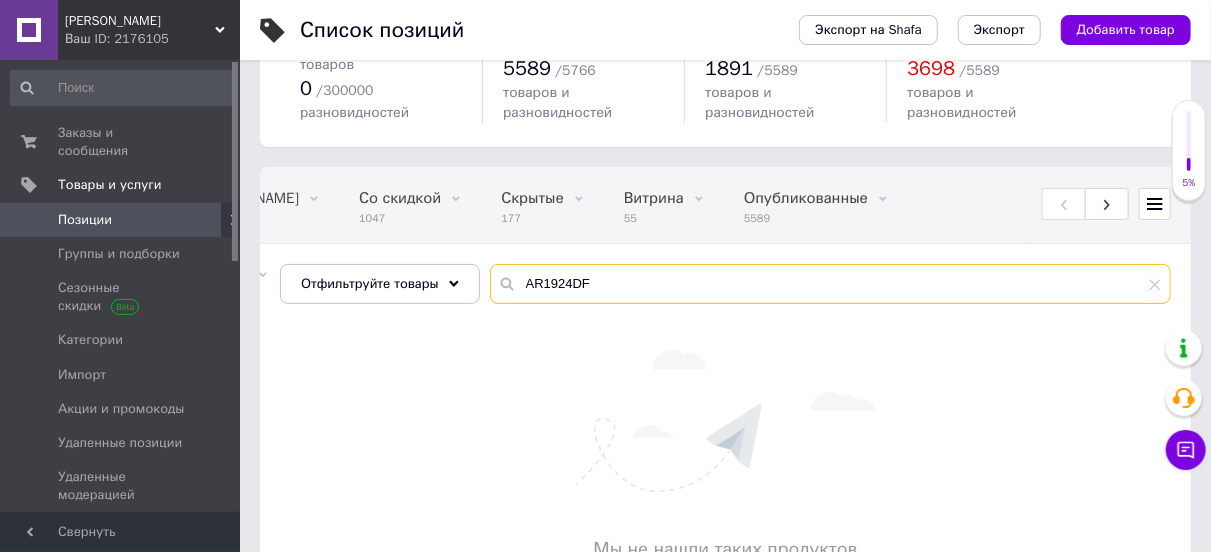 drag, startPoint x: 593, startPoint y: 265, endPoint x: 520, endPoint y: 271, distance: 73.24616 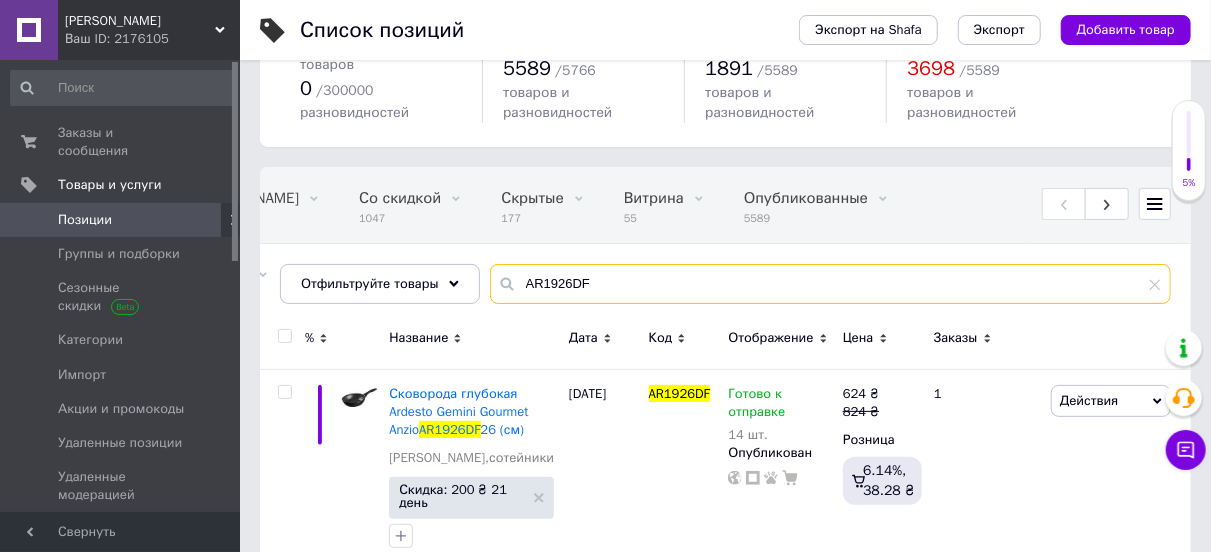 drag, startPoint x: 600, startPoint y: 273, endPoint x: 523, endPoint y: 273, distance: 77 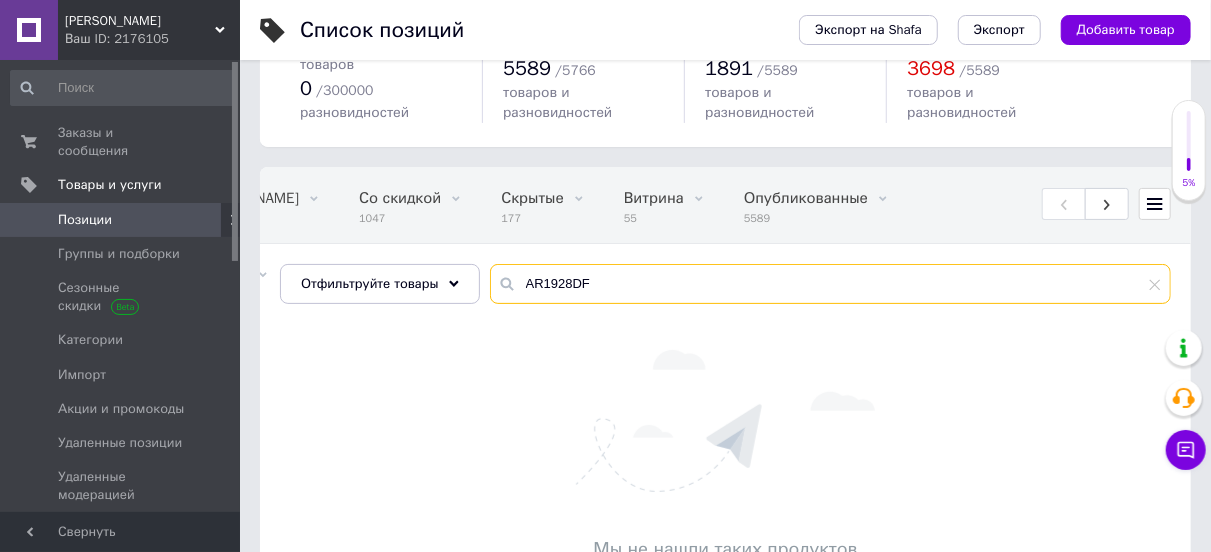 drag, startPoint x: 599, startPoint y: 257, endPoint x: 538, endPoint y: 276, distance: 63.89053 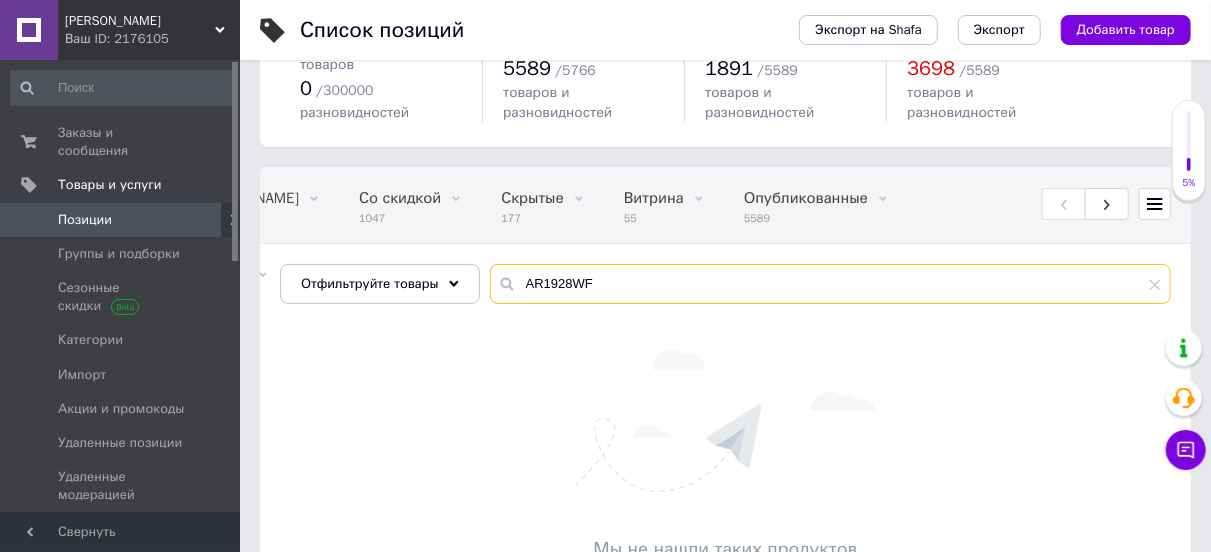 drag, startPoint x: 593, startPoint y: 262, endPoint x: 506, endPoint y: 283, distance: 89.498604 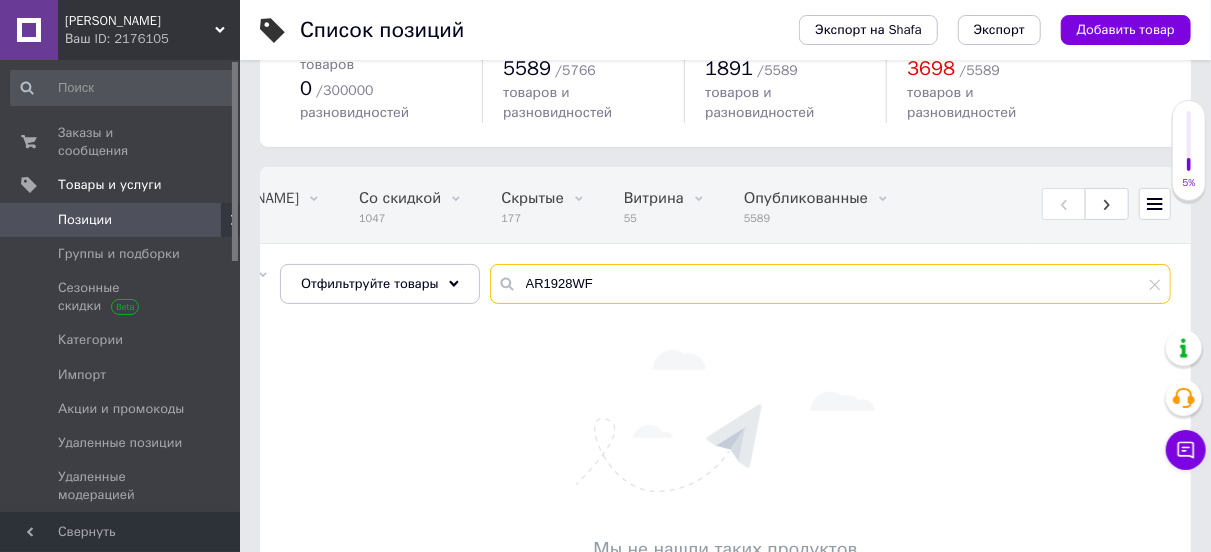 paste on "FPW" 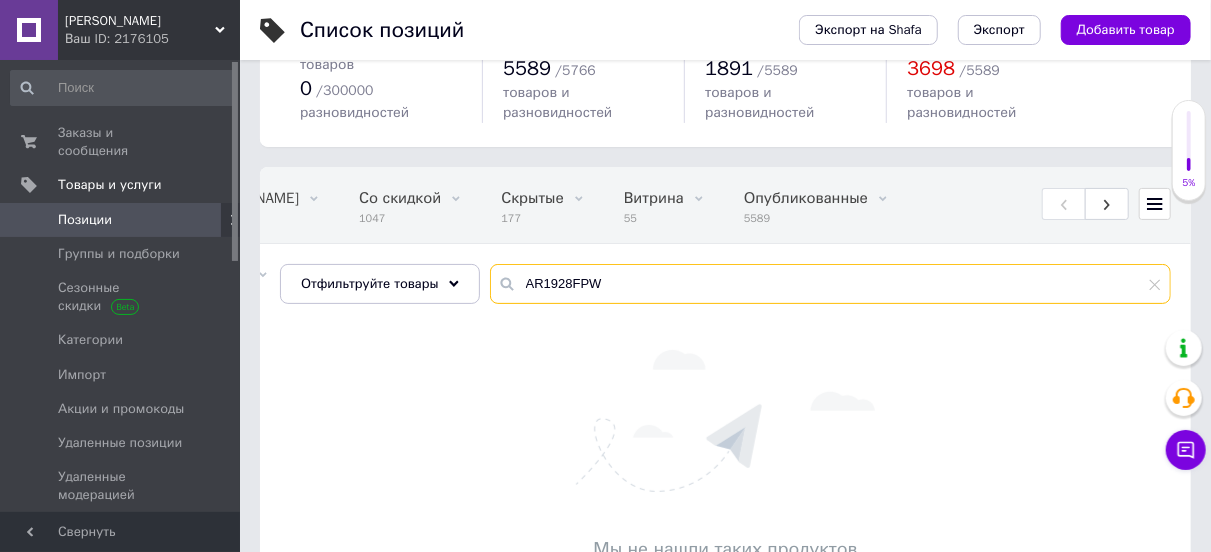 click on "AR1928FPW" at bounding box center [830, 284] 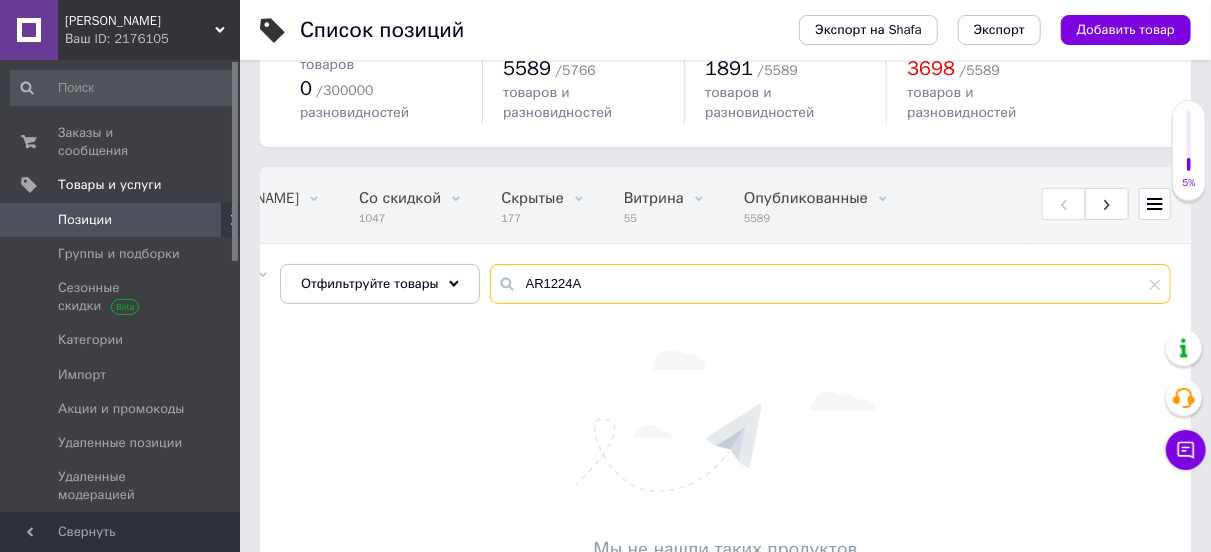 drag, startPoint x: 581, startPoint y: 258, endPoint x: 498, endPoint y: 259, distance: 83.00603 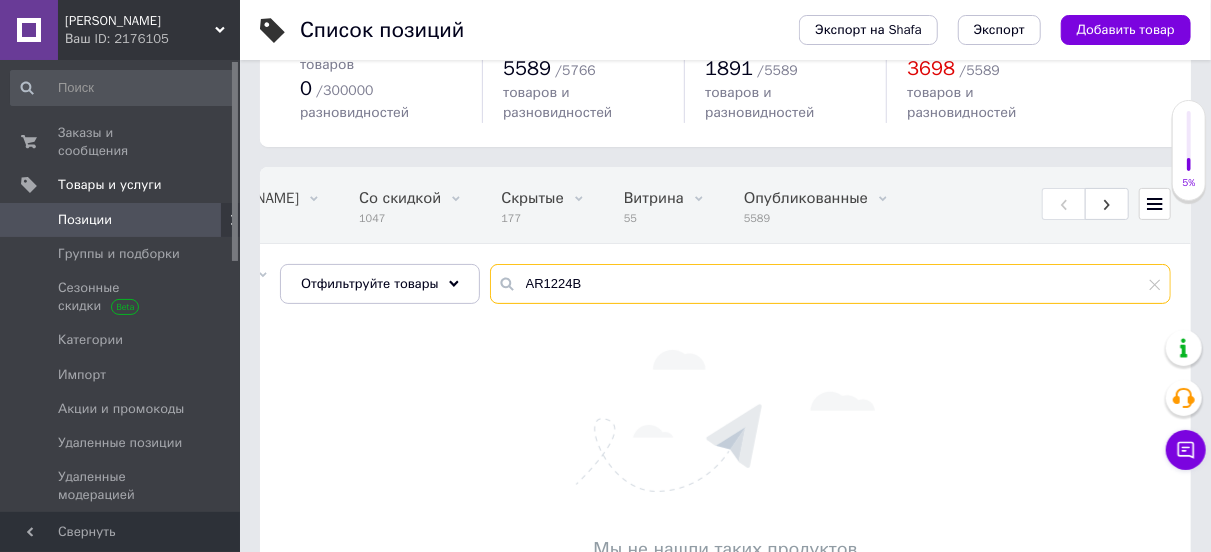 click on "AR1224B" at bounding box center [830, 284] 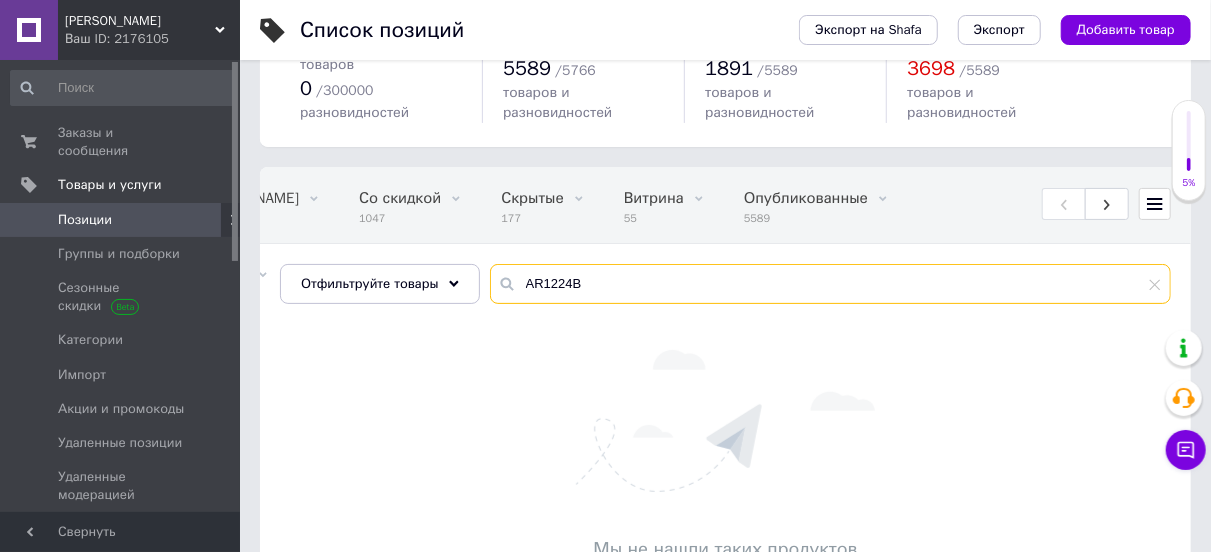 paste on "924GMI" 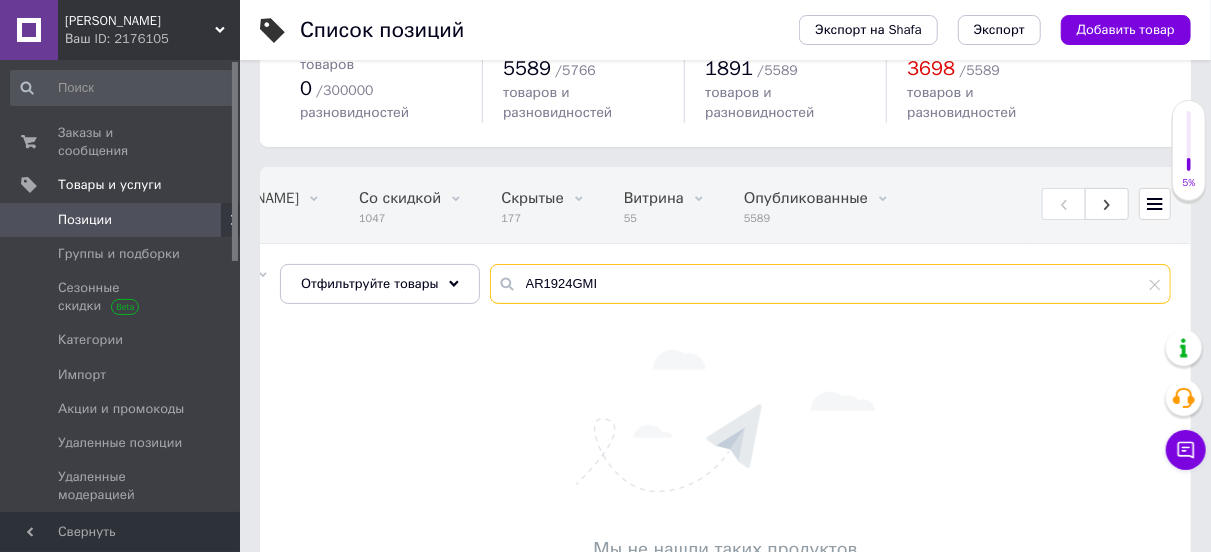 drag, startPoint x: 583, startPoint y: 269, endPoint x: 505, endPoint y: 277, distance: 78.40918 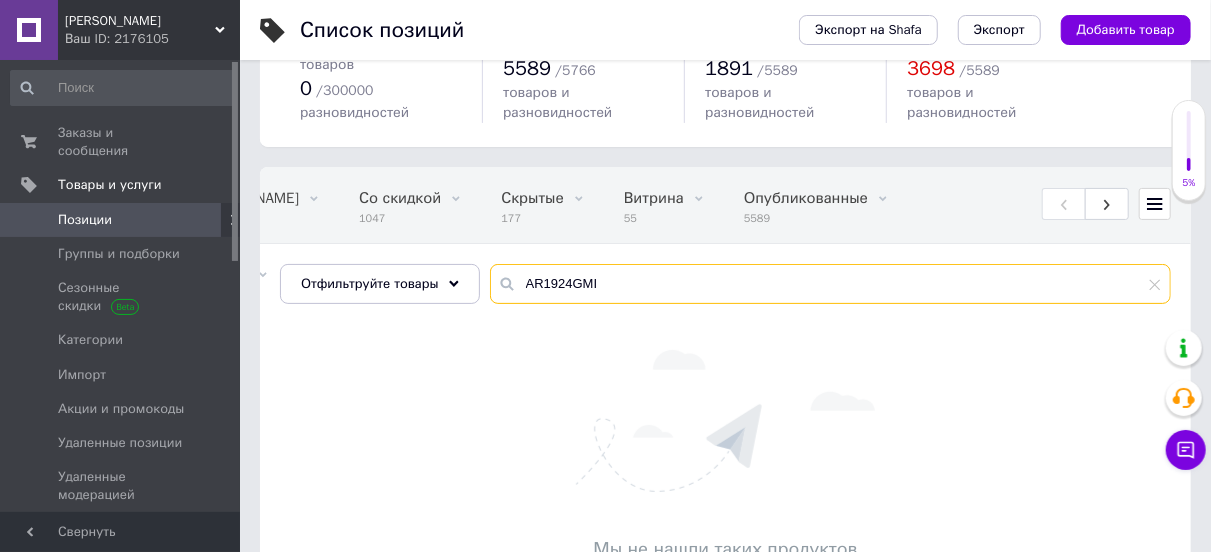 paste 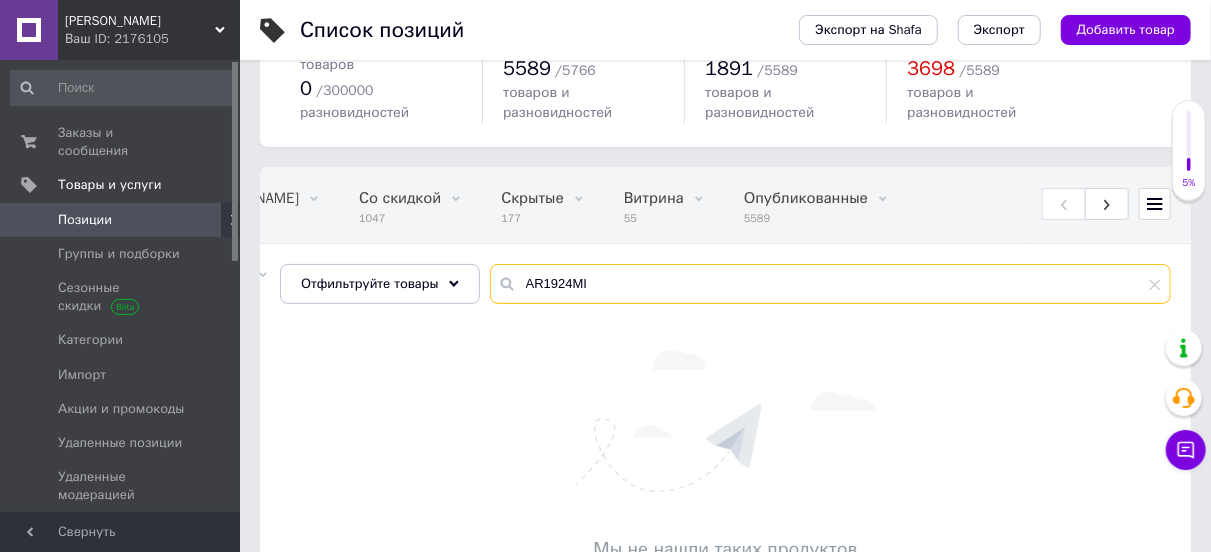 drag, startPoint x: 593, startPoint y: 258, endPoint x: 522, endPoint y: 273, distance: 72.56721 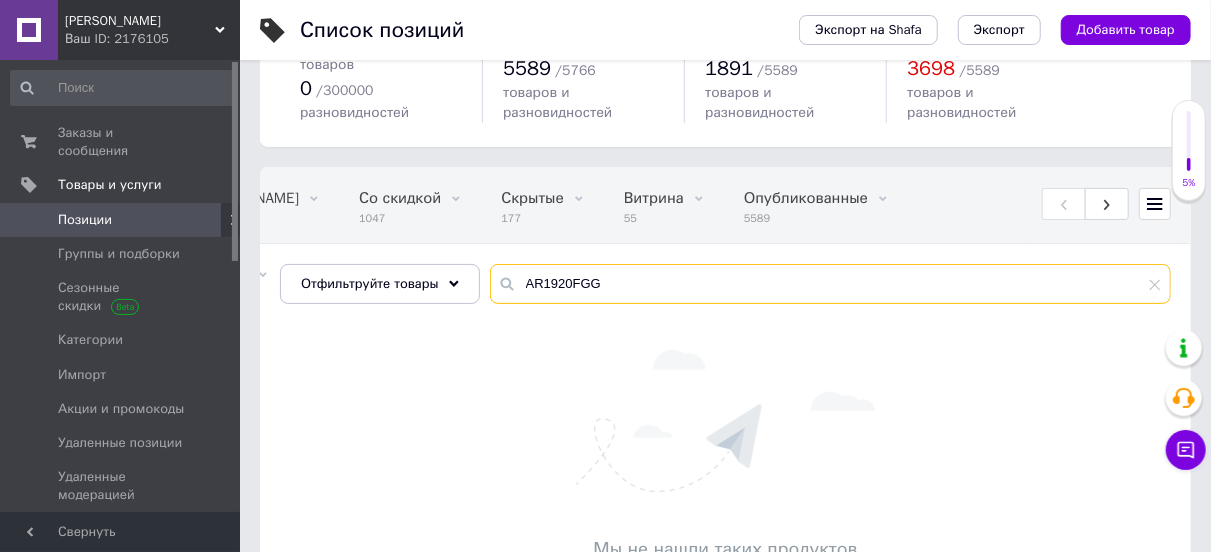 drag, startPoint x: 604, startPoint y: 260, endPoint x: 500, endPoint y: 269, distance: 104.388695 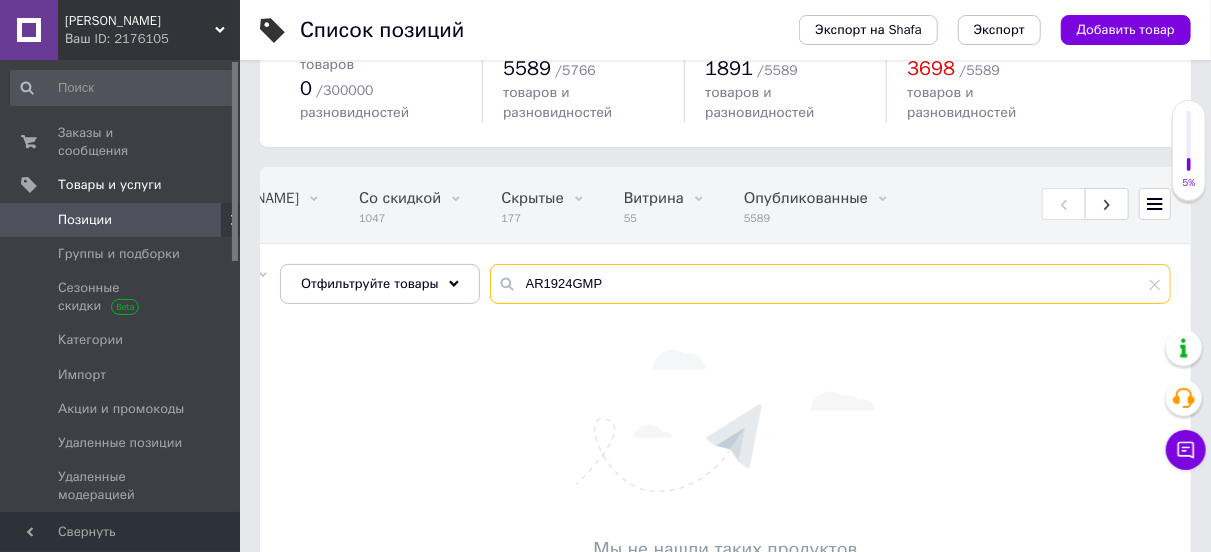 scroll, scrollTop: 93, scrollLeft: 0, axis: vertical 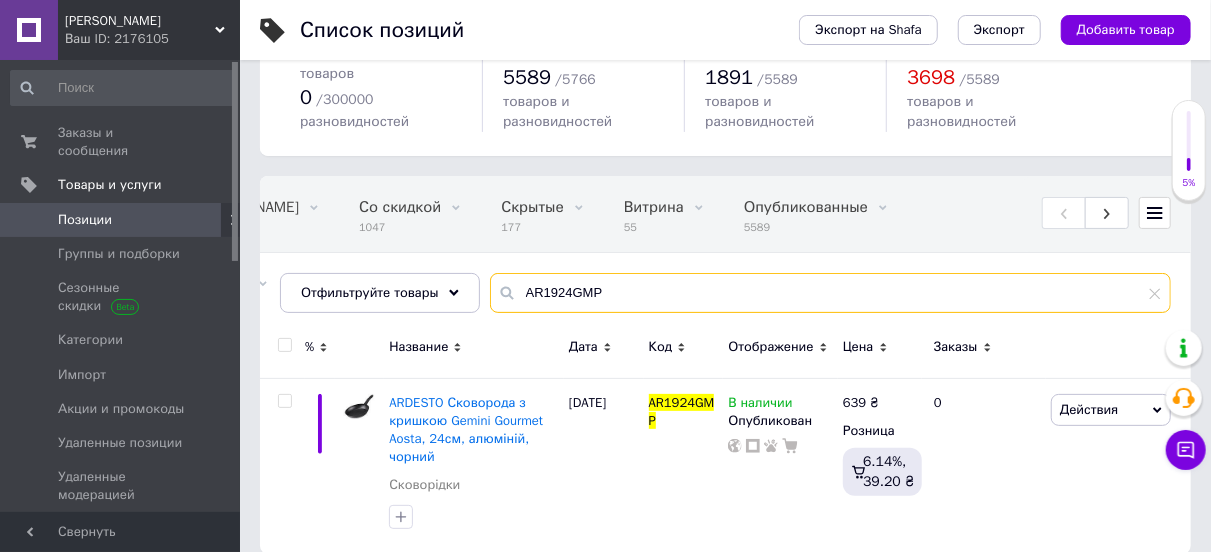 type on "AR1924GMP" 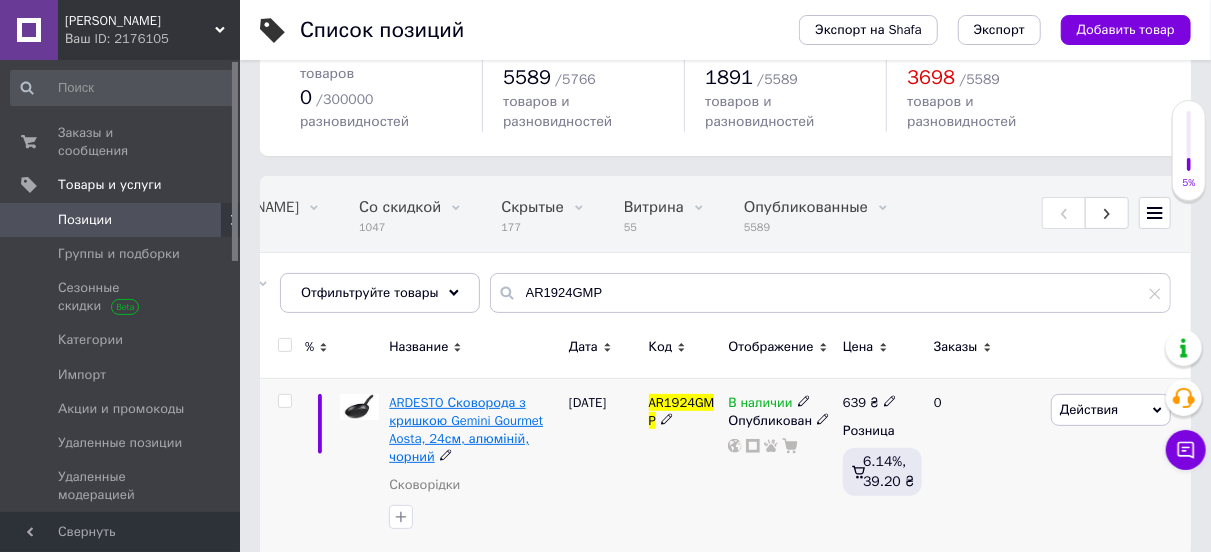 click on "ARDESTO Сковорода з кришкою Gemini Gourmet Aosta, 24см, алюміній, чорний" at bounding box center [466, 430] 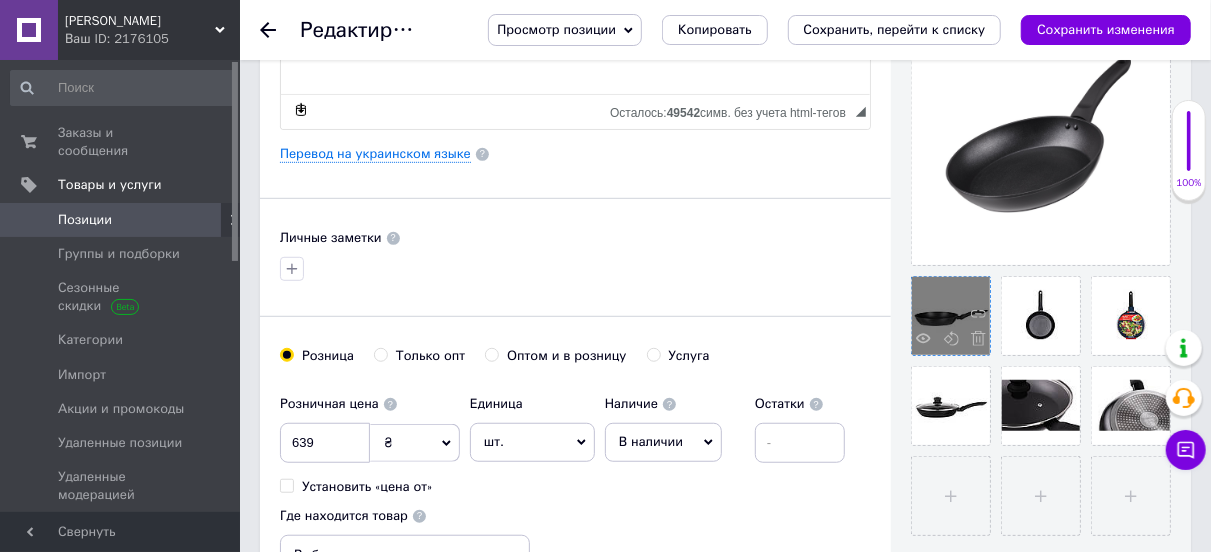 scroll, scrollTop: 600, scrollLeft: 0, axis: vertical 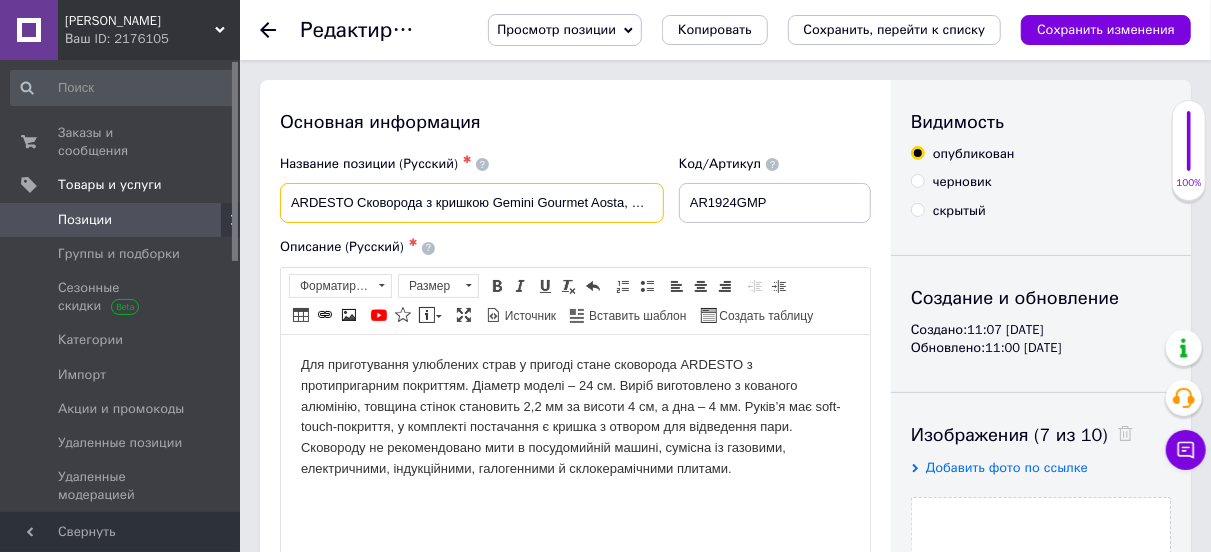 click on "ARDESTO Сковорода з кришкою Gemini Gourmet Aosta, 24см, алюміній, чорний" at bounding box center [472, 203] 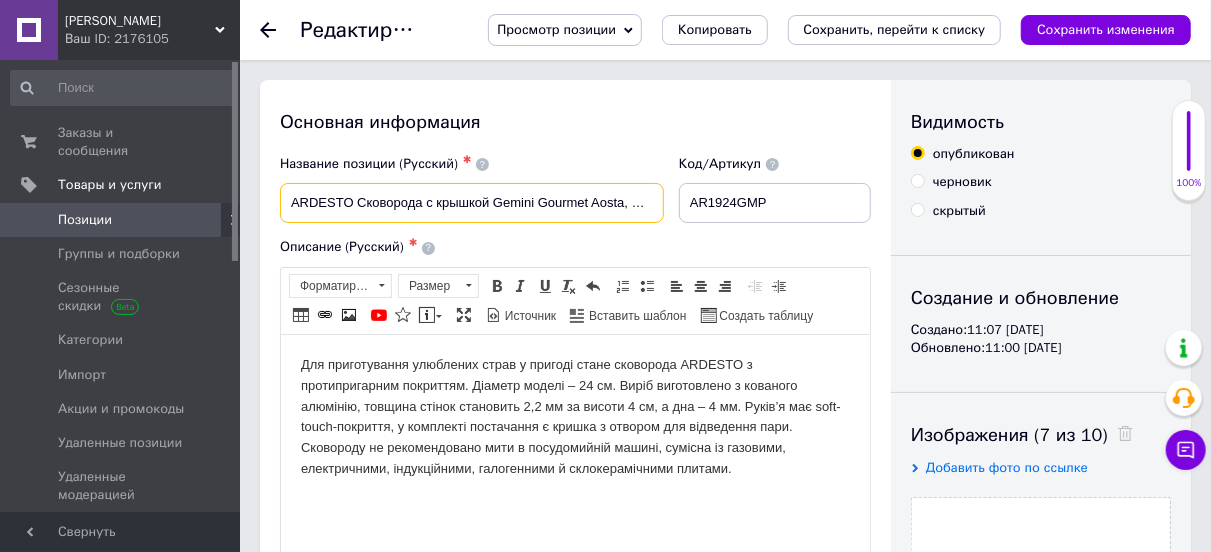 type on "ARDESTO Сковорода с крышкой Gemini Gourmet Aosta, 24см, алюміній, чорний" 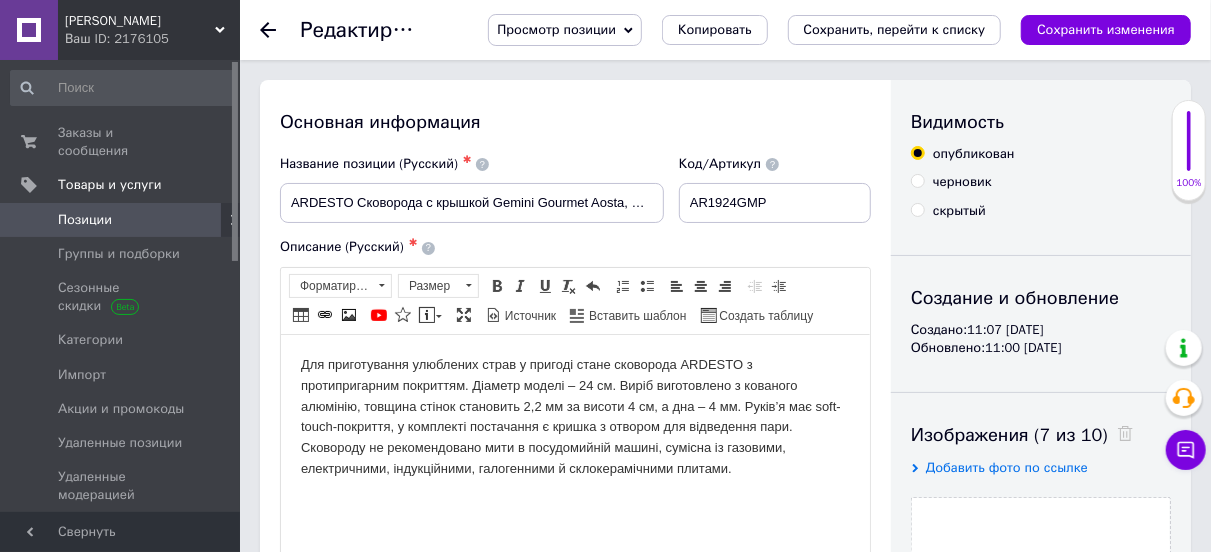 click on "Для приготування улюблених страв у пригоді стане сковорода ARDESTO з протипригарним покриттям. Діаметр моделі – 24 см. Виріб виготовлено з кованого алюмінію, товщина стінок становить 2,2 мм за висоти 4 см, а дна – 4 мм. Руків’я має soft-touch-покриття, у комплекті постачання є кришка з отвором для відведення пари. Сковороду не рекомендовано мити в посудомийній машині, сумісна із газовими, електричними, індукційними, галогенними й склокерамічними плитами." at bounding box center [574, 416] 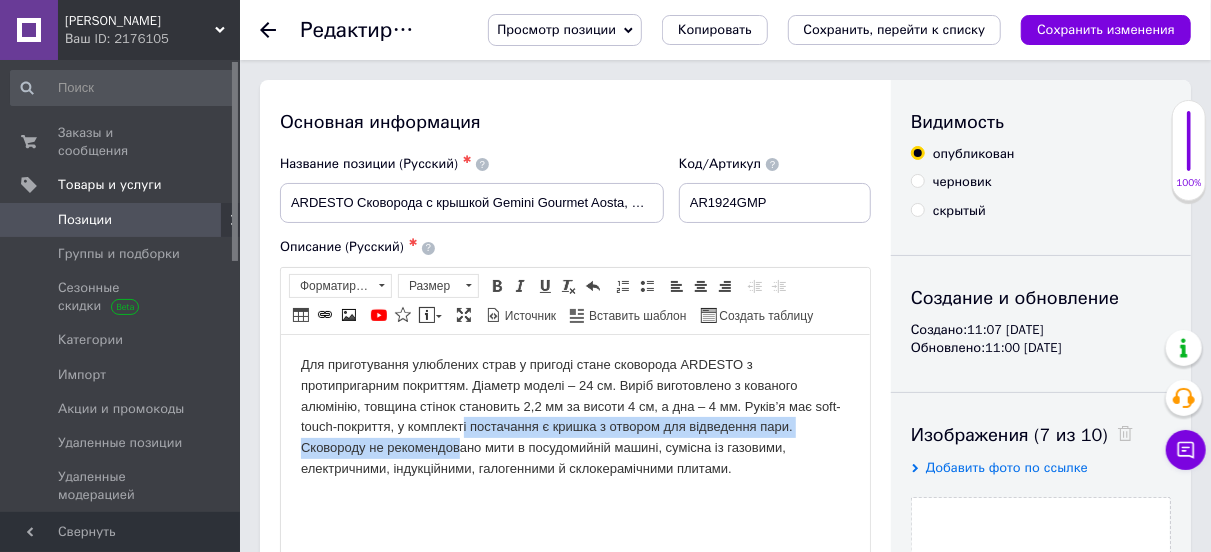scroll, scrollTop: 100, scrollLeft: 0, axis: vertical 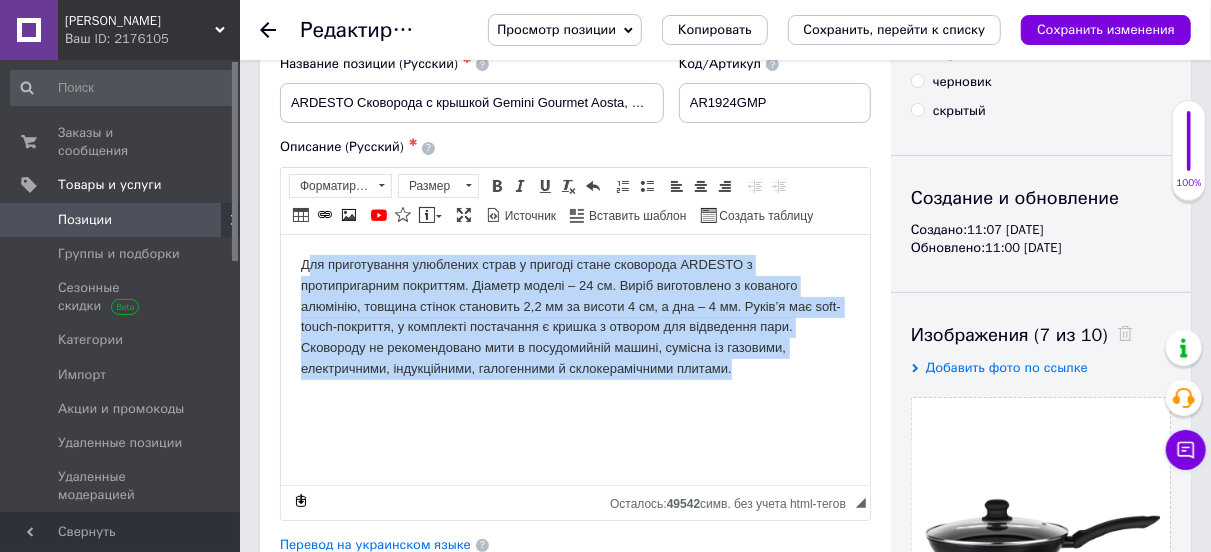drag, startPoint x: 309, startPoint y: 263, endPoint x: 771, endPoint y: 369, distance: 474.0042 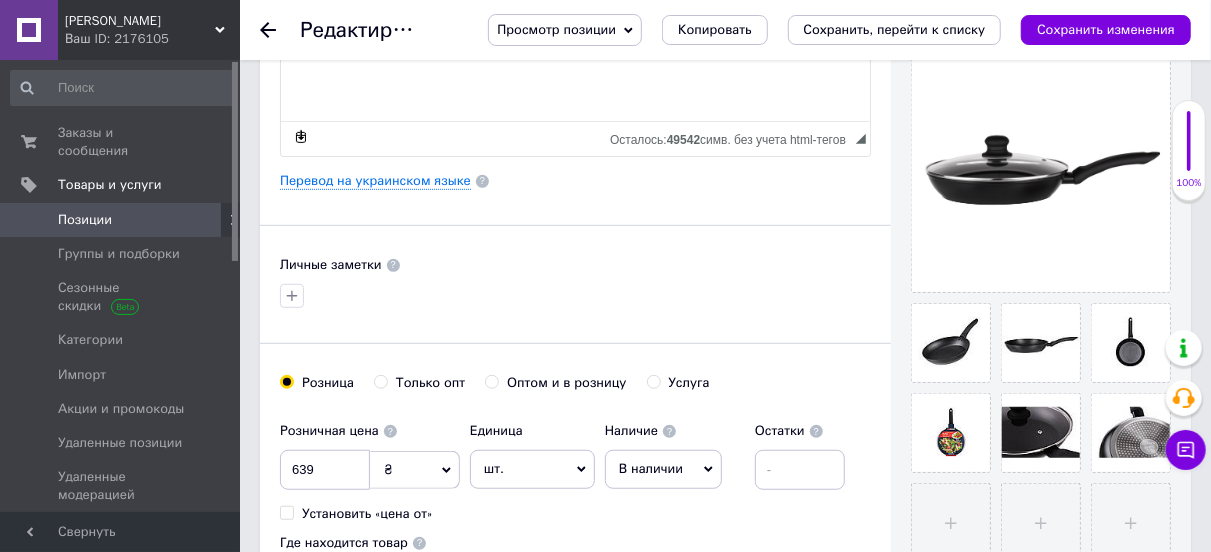 scroll, scrollTop: 600, scrollLeft: 0, axis: vertical 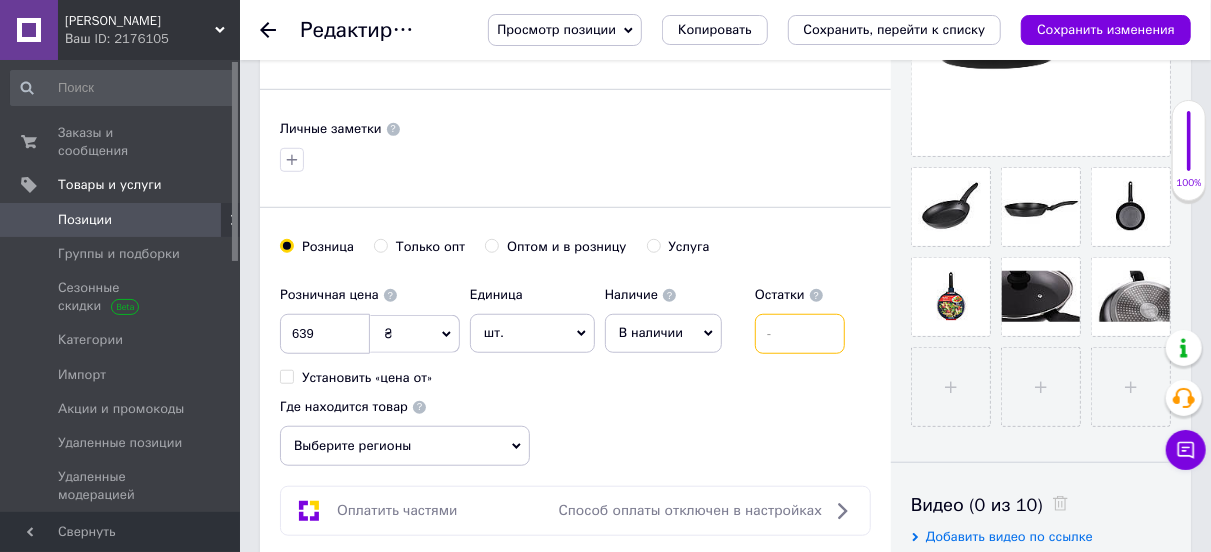 click at bounding box center (800, 334) 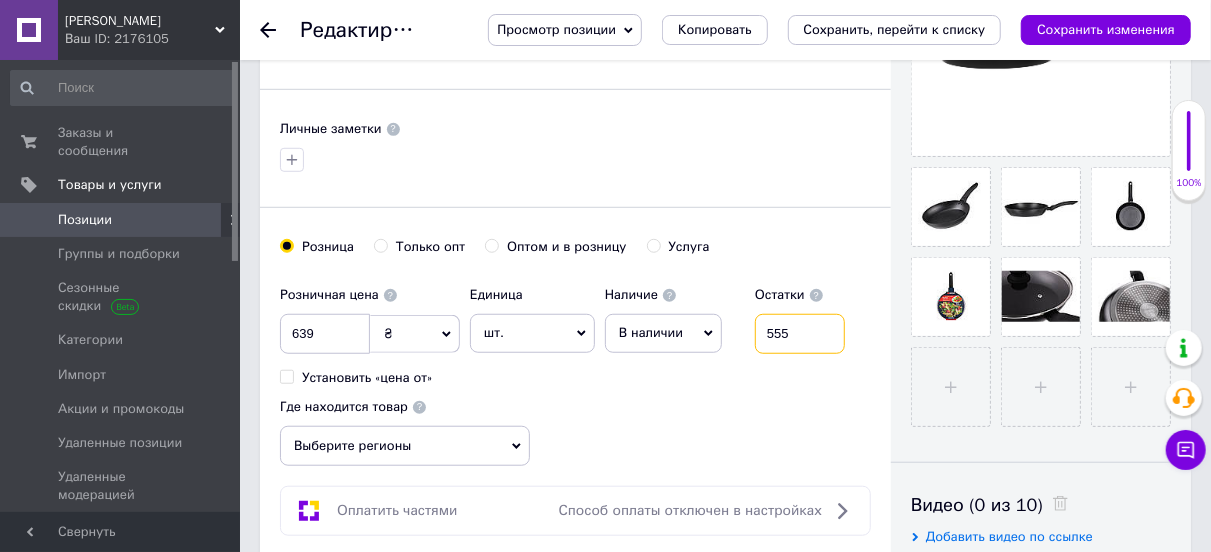 type on "555" 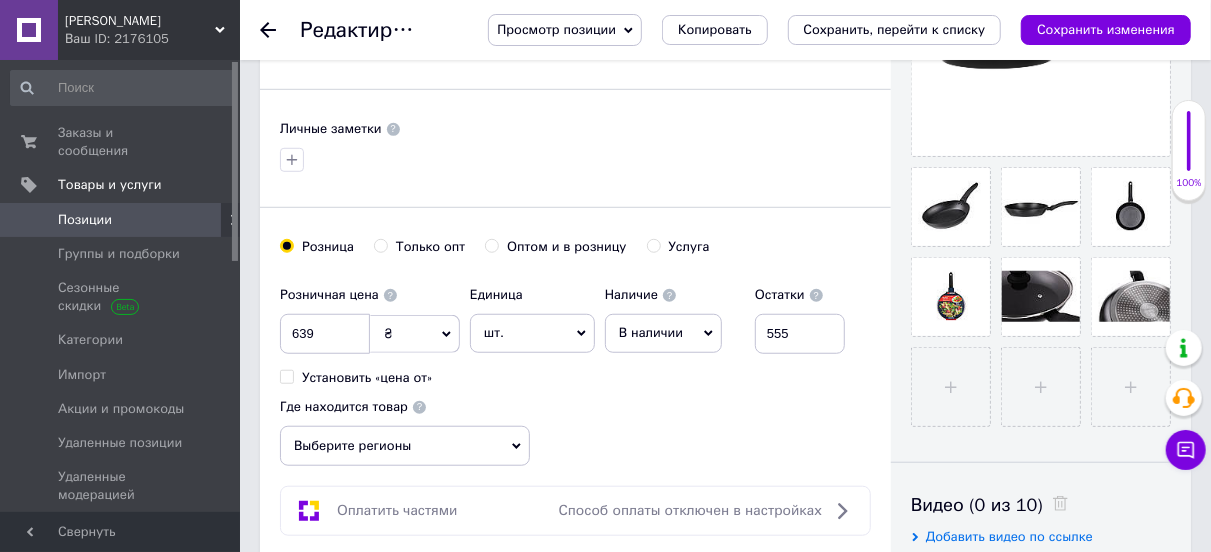 click on "Розничная цена 639 ₴ $ € CHF £ ¥ PLN ₸ MDL HUF KGS CN¥ TRY ₩ lei Установить «цена от» Единица шт. Популярное комплект упаковка кв.м пара м кг пог.м услуга т а автоцистерна ампула б баллон банка блистер бобина бочка бут бухта в ватт ведро выезд г г га гигакалория год гр/кв.м д дал два месяца день доза е еврокуб ед. к кВт канистра карат кв.дм кв.м кв.см кв.фут квартал кг кг/кв.м км колесо комплект коробка куб.дм куб.м л л лист м м мВт месяц мешок минута мл мм моток н набор неделя номер о объект п паллетоместо пара партия пач пог.м полгода посевная единица птицеместо р рейс рулон с т" at bounding box center (575, 371) 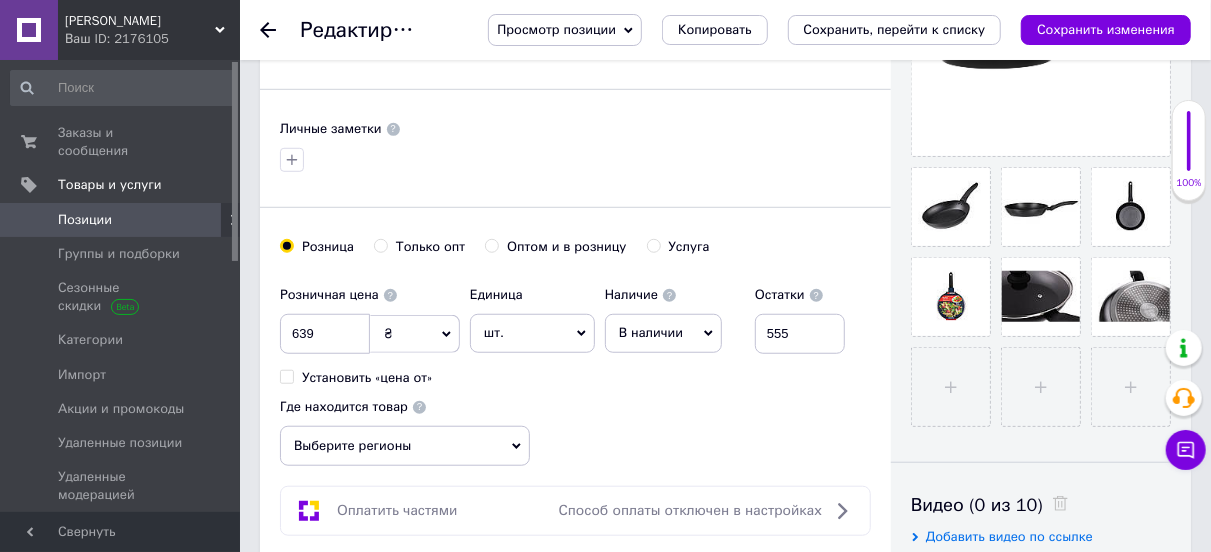 click on "В наличии" at bounding box center (651, 332) 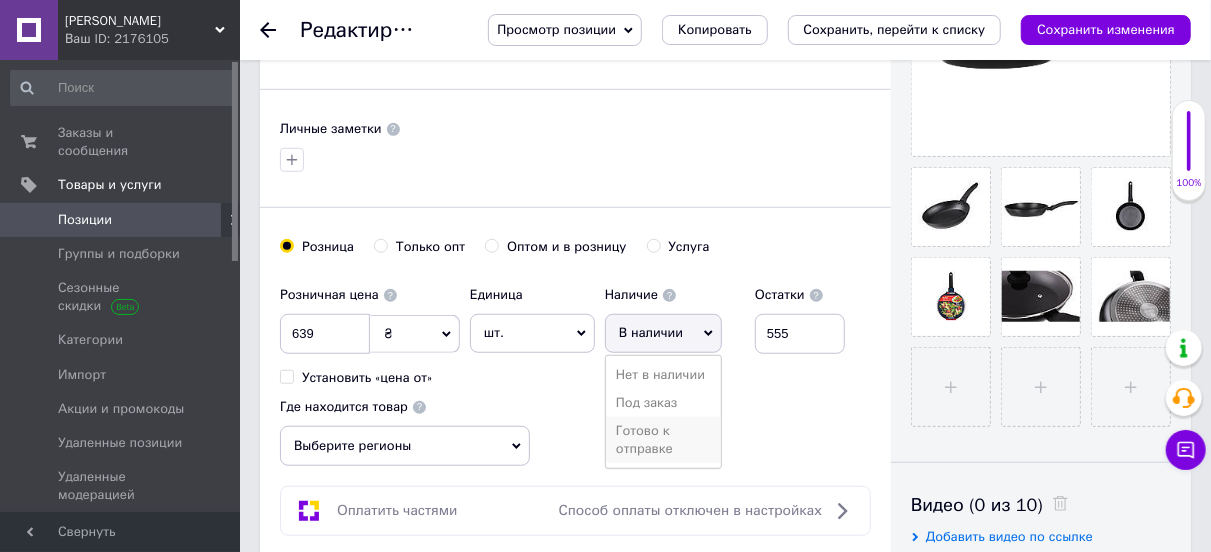 click on "Готово к отправке" at bounding box center (663, 440) 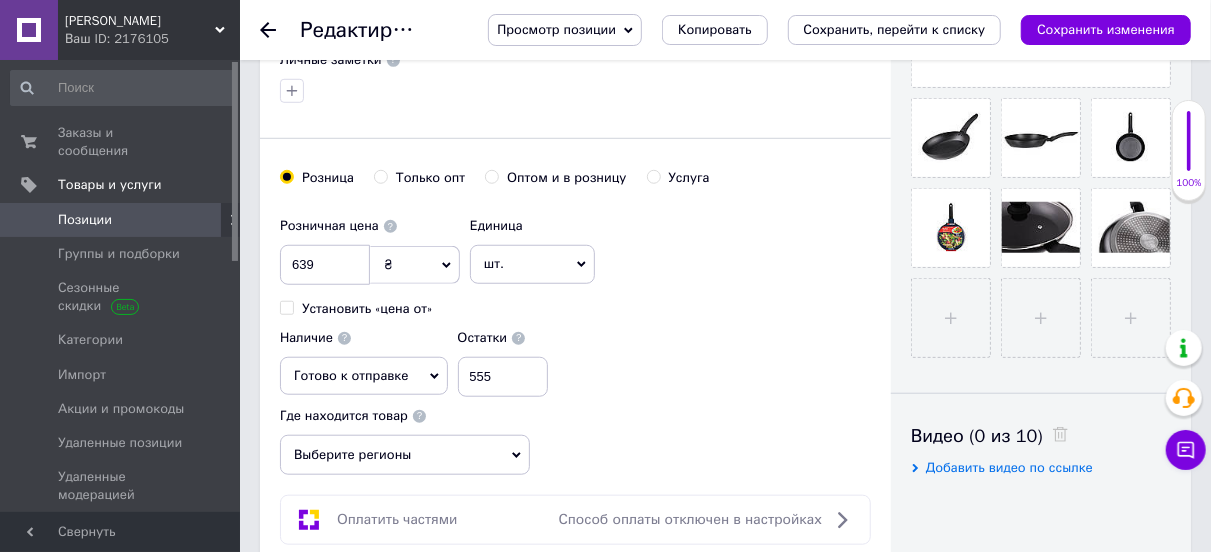 scroll, scrollTop: 700, scrollLeft: 0, axis: vertical 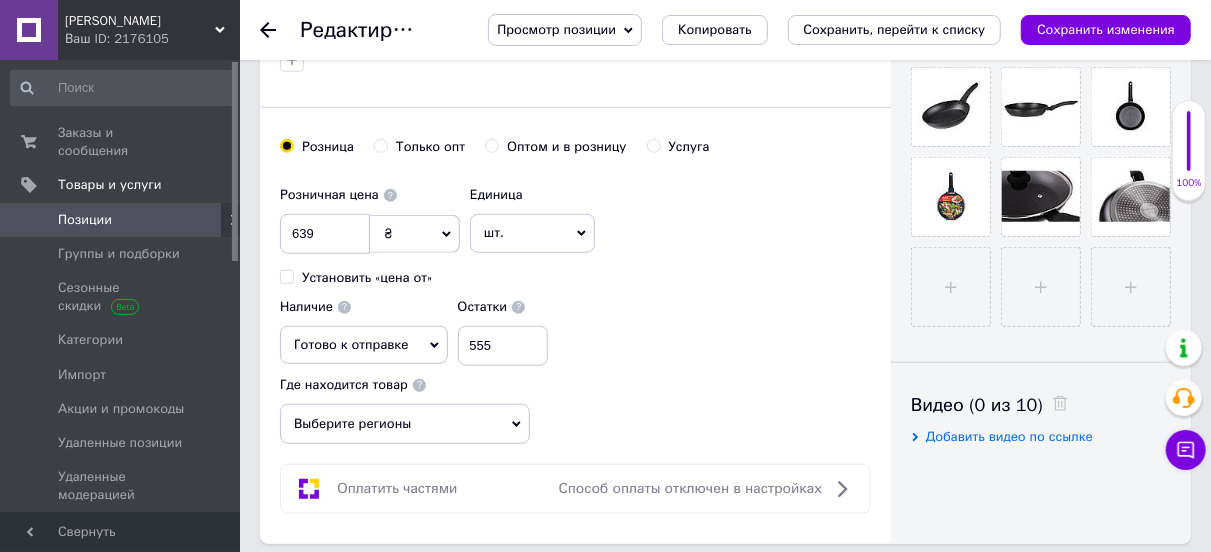 click on "Выберите регионы" at bounding box center [405, 424] 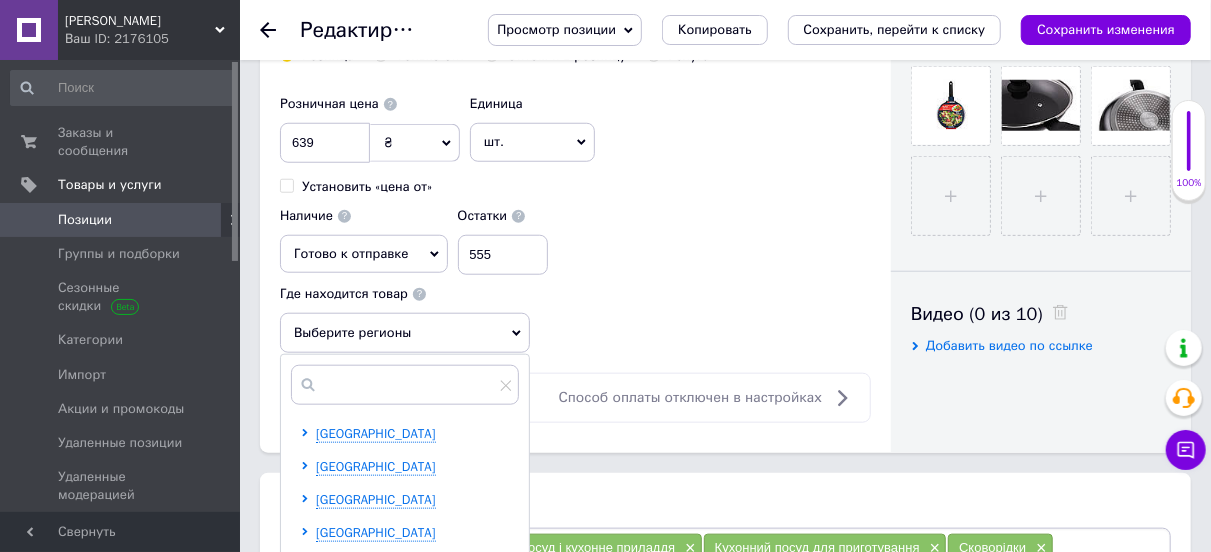 scroll, scrollTop: 900, scrollLeft: 0, axis: vertical 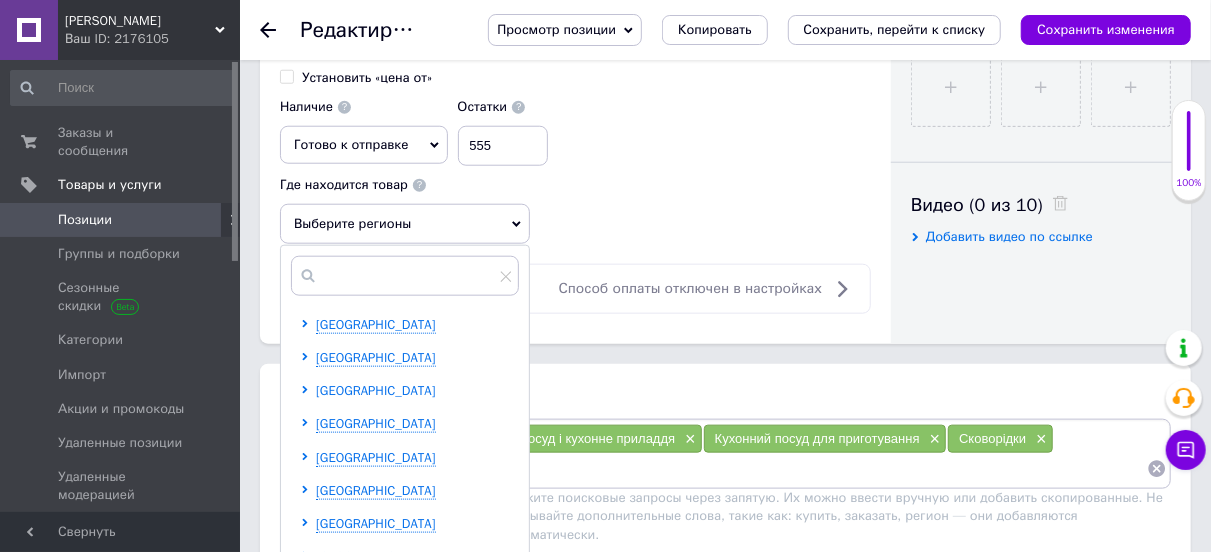 click on "Днепропетровская область" at bounding box center [376, 390] 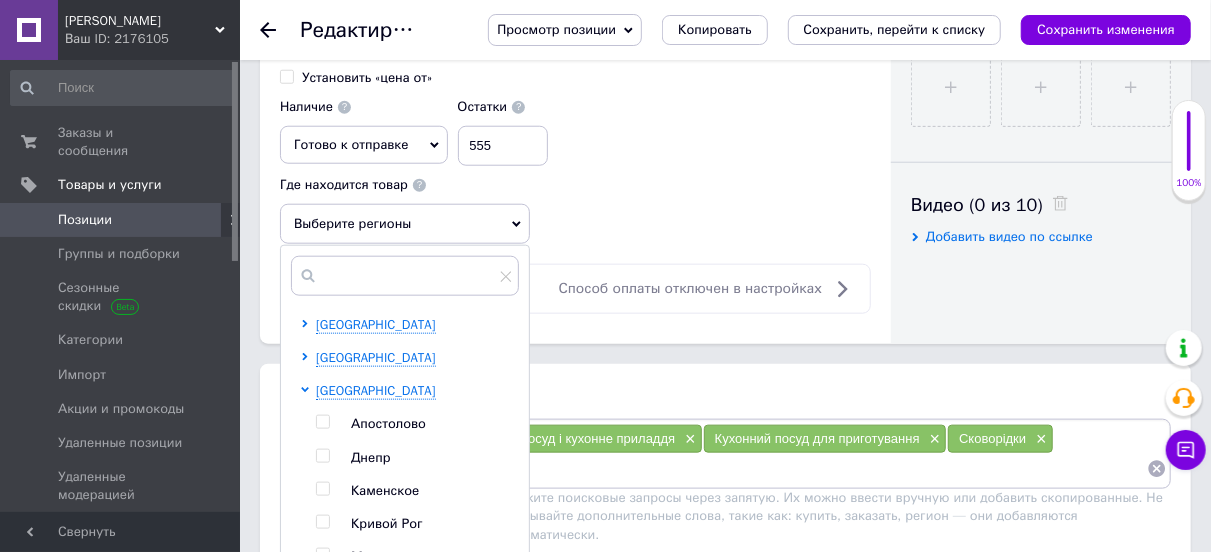 click on "Днепр" at bounding box center (371, 457) 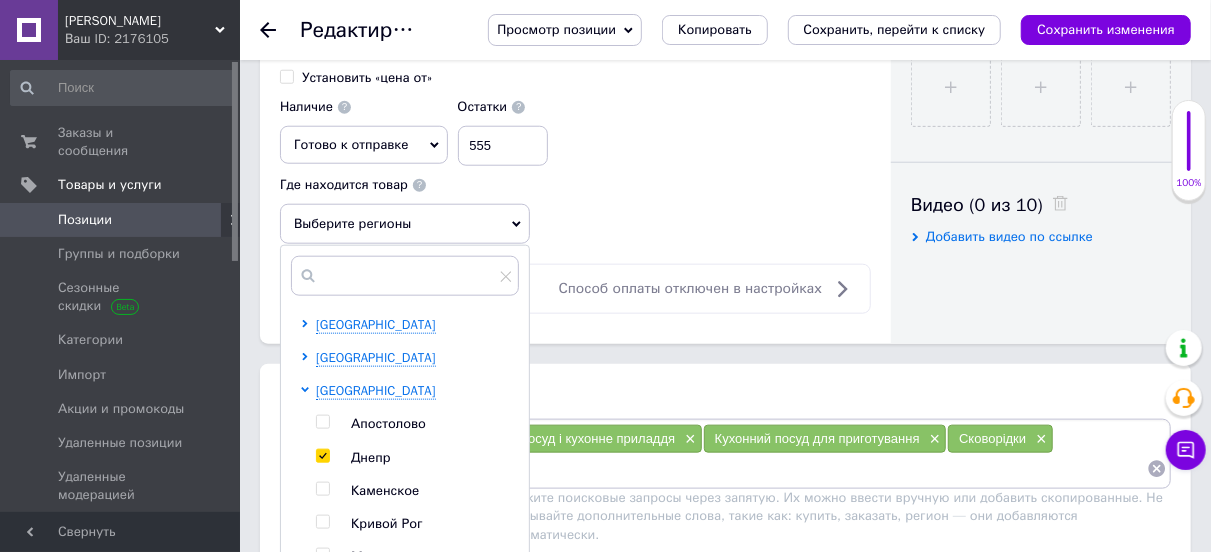 checkbox on "true" 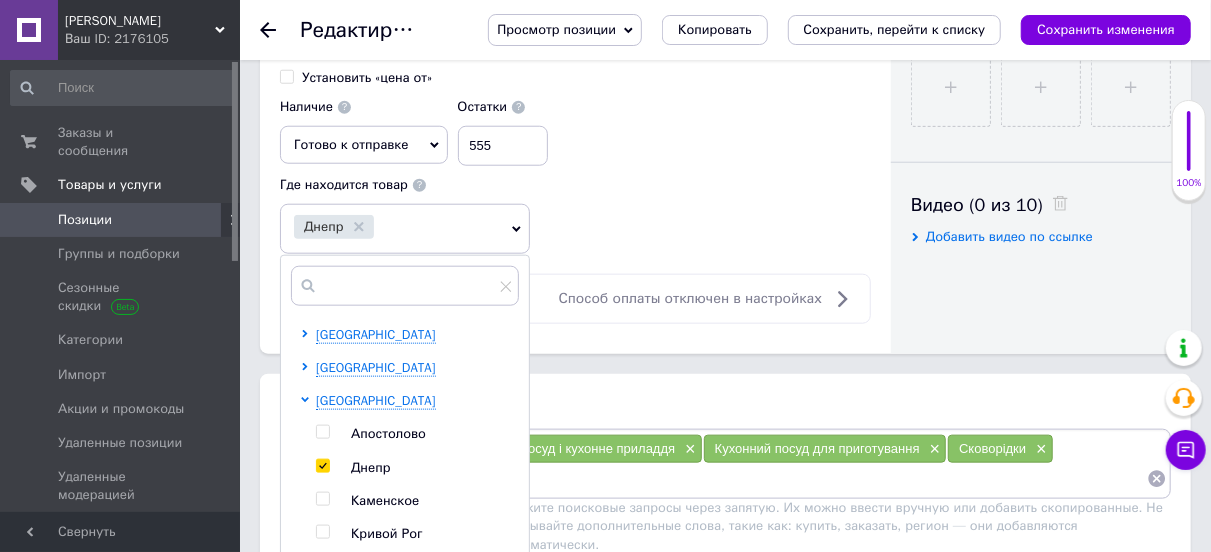 click on "Розничная цена 639 ₴ $ € CHF £ ¥ PLN ₸ MDL HUF KGS CN¥ TRY ₩ lei Установить «цена от» Единица шт. Популярное комплект упаковка кв.м пара м кг пог.м услуга т а автоцистерна ампула б баллон банка блистер бобина бочка бут бухта в ватт ведро выезд г г га гигакалория год гр/кв.м д дал два месяца день доза е еврокуб ед. к кВт канистра карат кв.дм кв.м кв.см кв.фут квартал кг кг/кв.м км колесо комплект коробка куб.дм куб.м л л лист м м мВт месяц мешок минута мл мм моток н набор неделя номер о объект п паллетоместо пара партия пач пог.м полгода посевная единица птицеместо р рейс рулон с т" at bounding box center (575, 115) 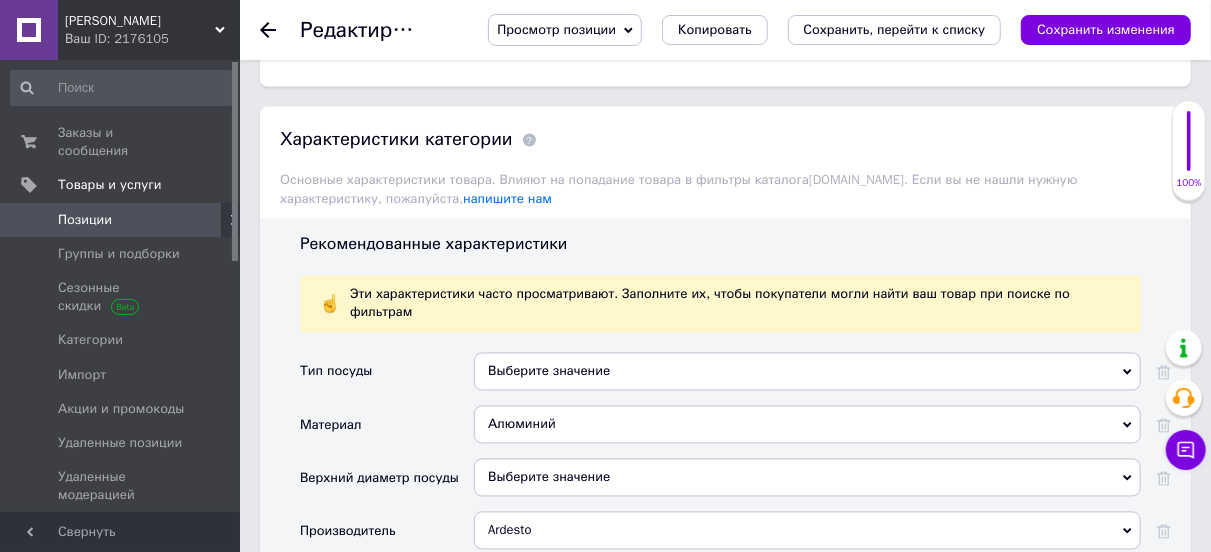 scroll, scrollTop: 1700, scrollLeft: 0, axis: vertical 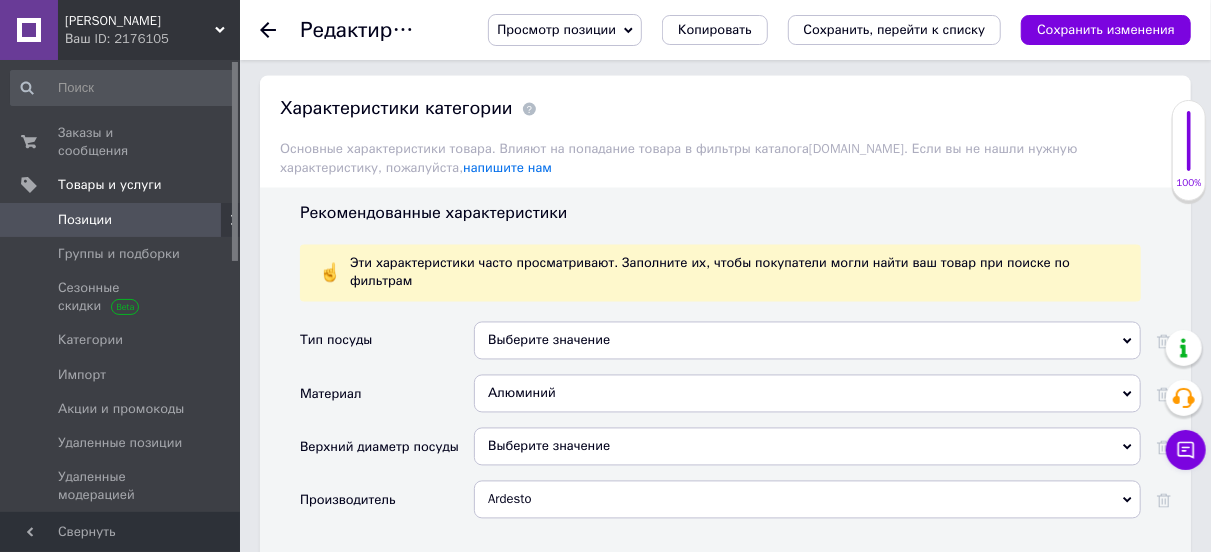 click on "Выберите значение" at bounding box center (807, 341) 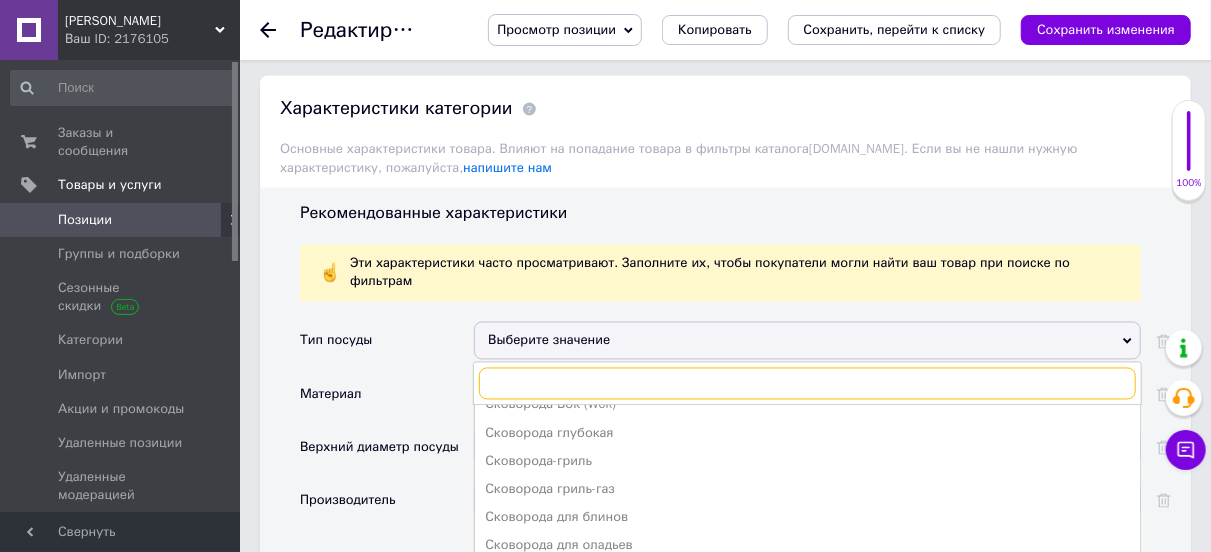 scroll, scrollTop: 162, scrollLeft: 0, axis: vertical 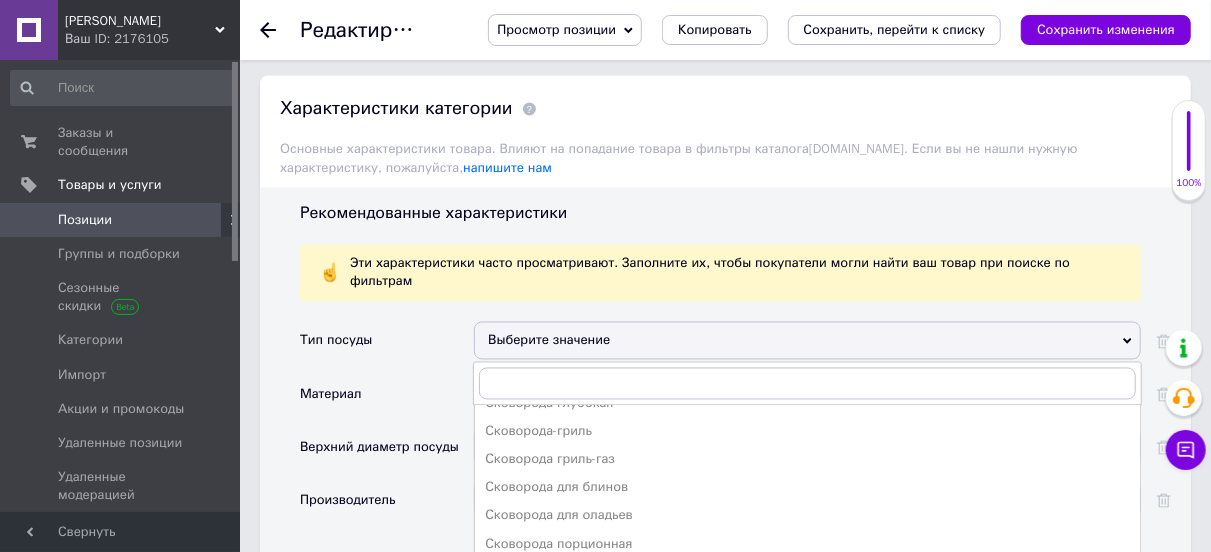 click on "Сковорода универсальная (классическая)" at bounding box center (807, 601) 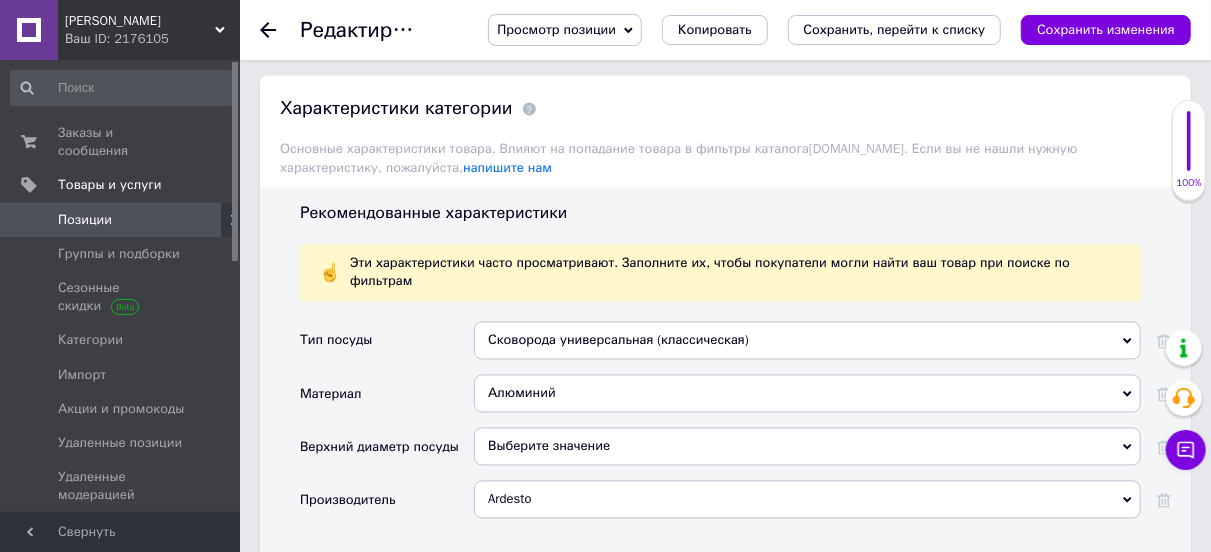 click on "Тип посуды" at bounding box center [387, 348] 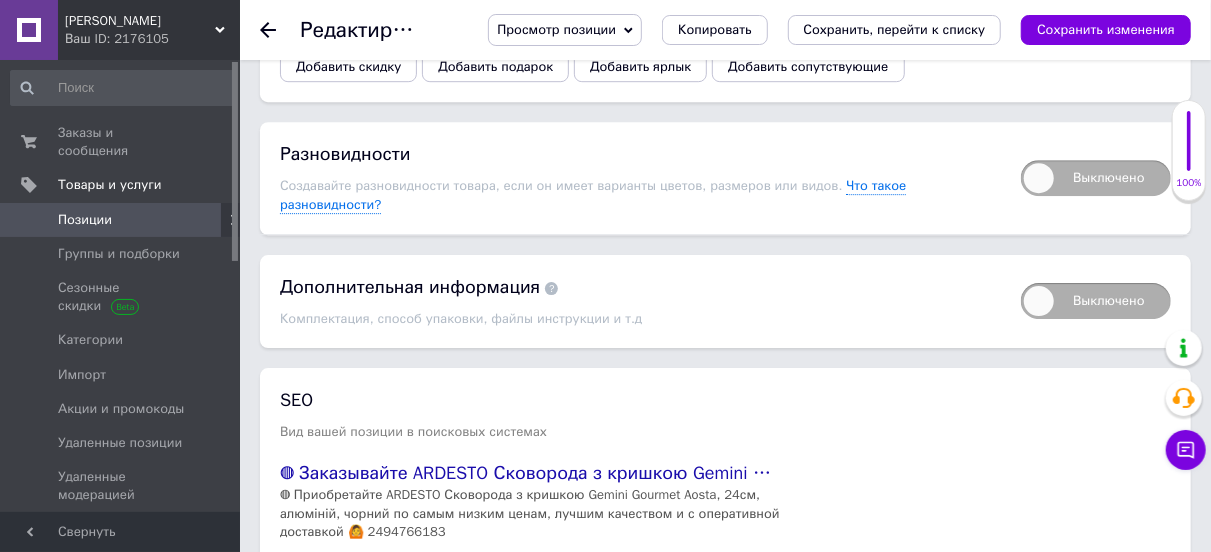 scroll, scrollTop: 2986, scrollLeft: 0, axis: vertical 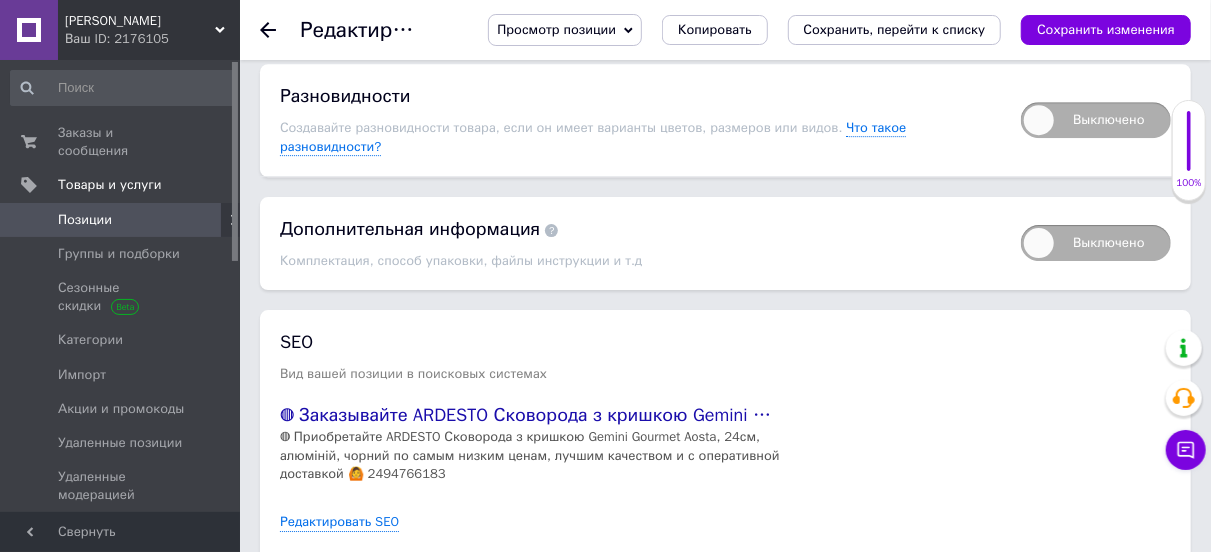 click on "Сохранить изменения" at bounding box center (350, 602) 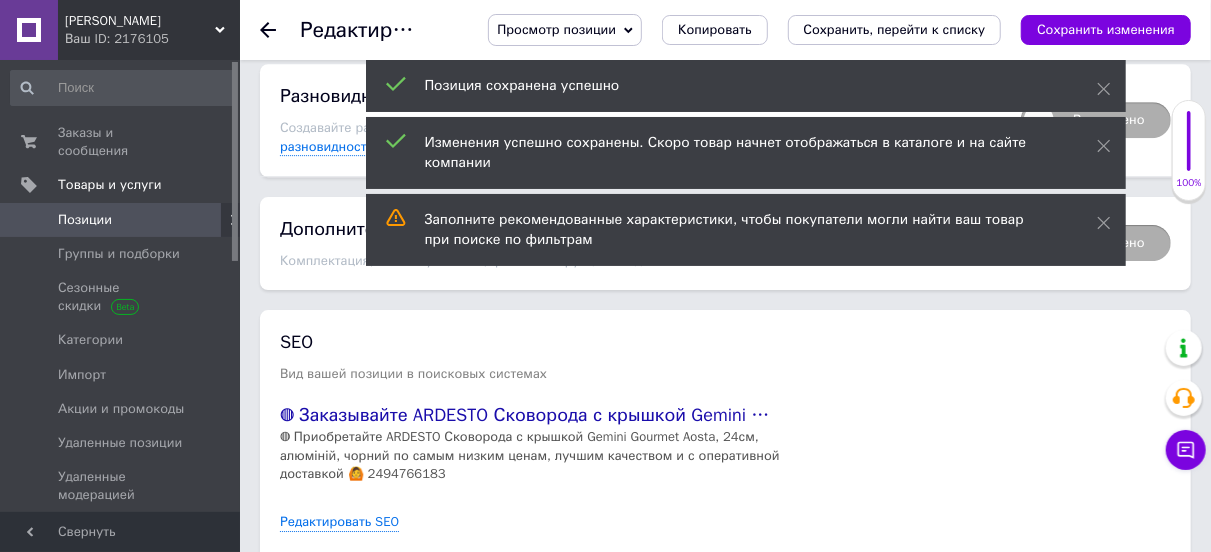 click on "Сохранить, перейти к списку" at bounding box center [572, 601] 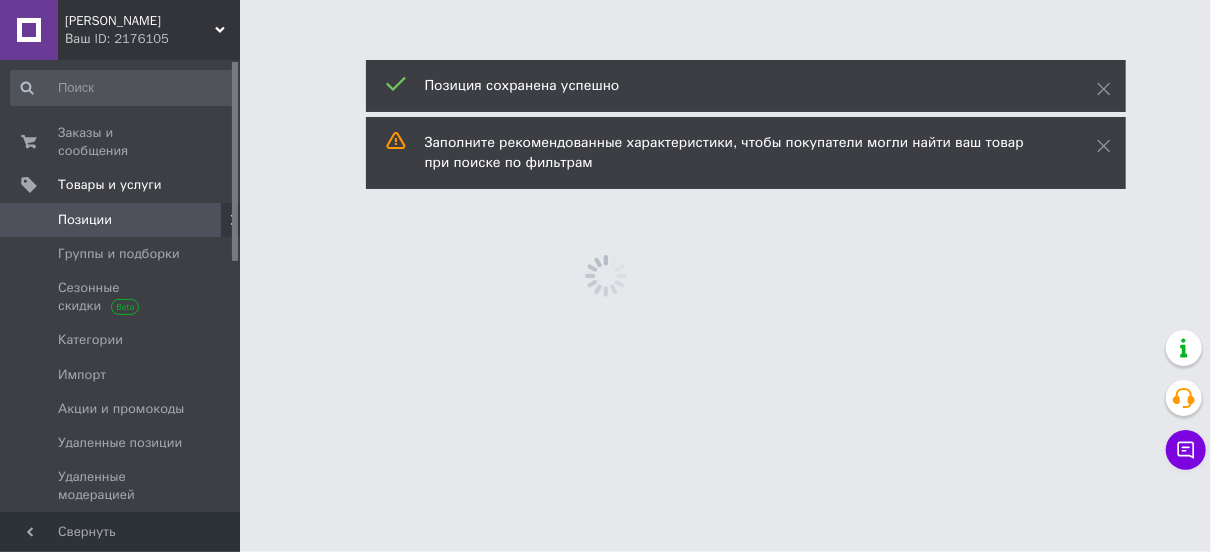 scroll, scrollTop: 0, scrollLeft: 0, axis: both 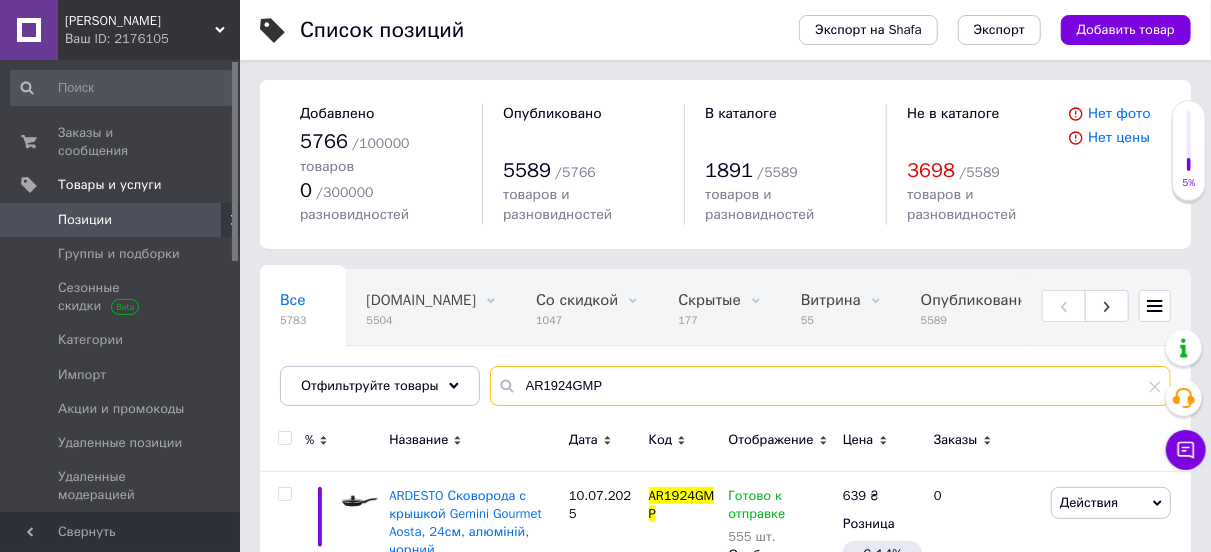 drag, startPoint x: 608, startPoint y: 368, endPoint x: 533, endPoint y: 378, distance: 75.66373 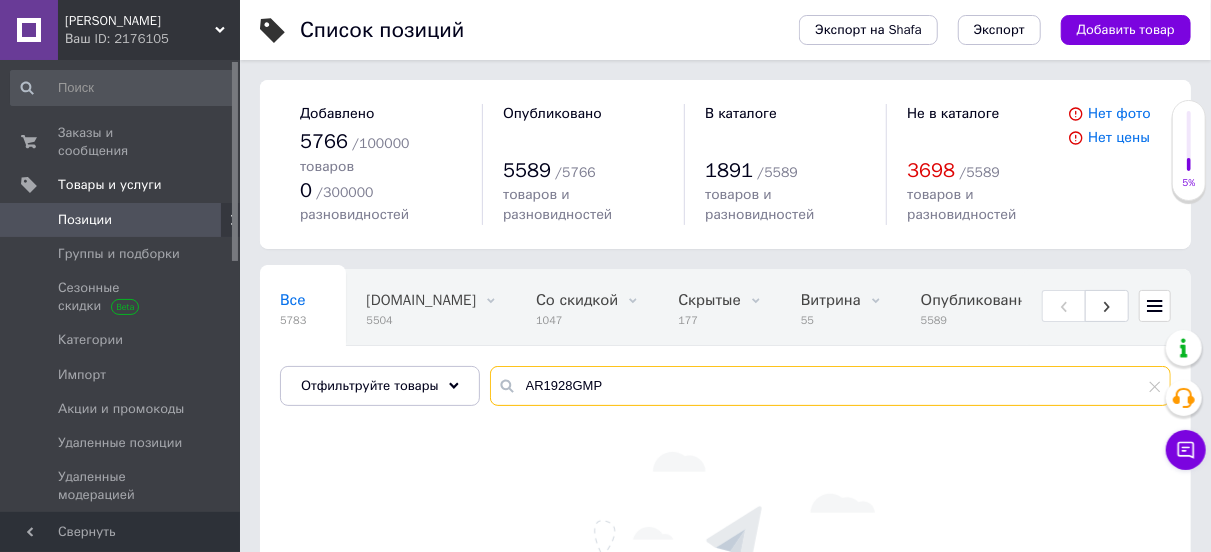 drag, startPoint x: 601, startPoint y: 358, endPoint x: 502, endPoint y: 359, distance: 99.00505 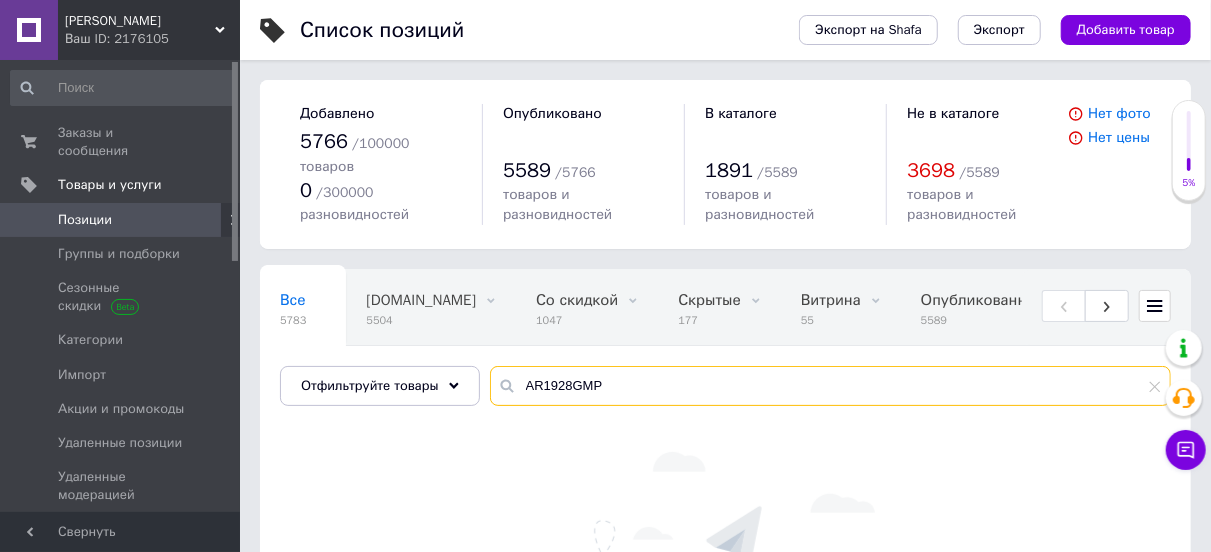 paste on "6" 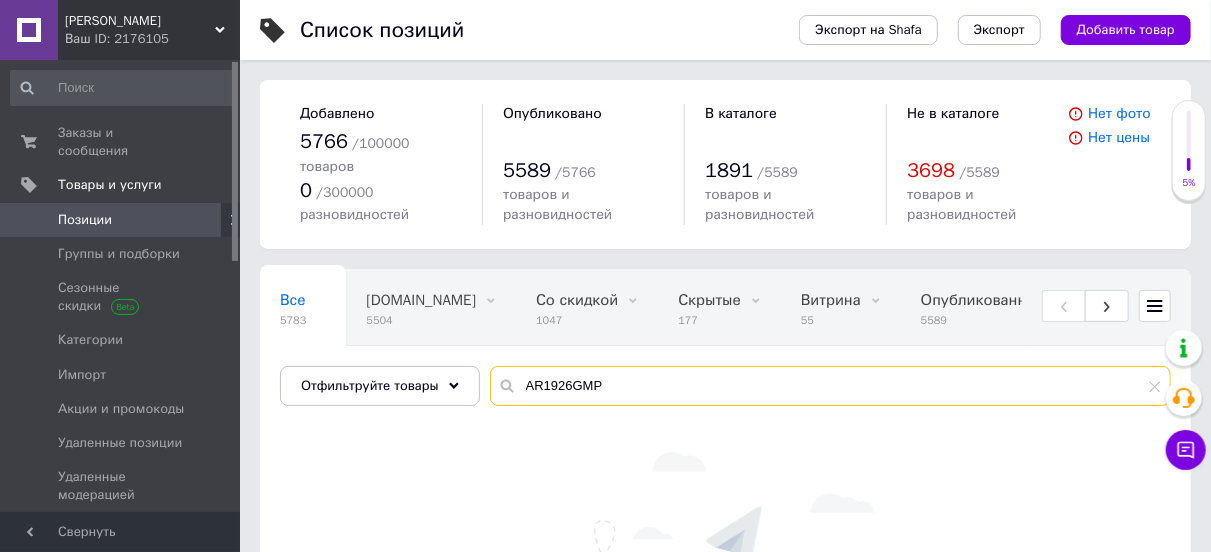 drag, startPoint x: 617, startPoint y: 369, endPoint x: 513, endPoint y: 372, distance: 104.04326 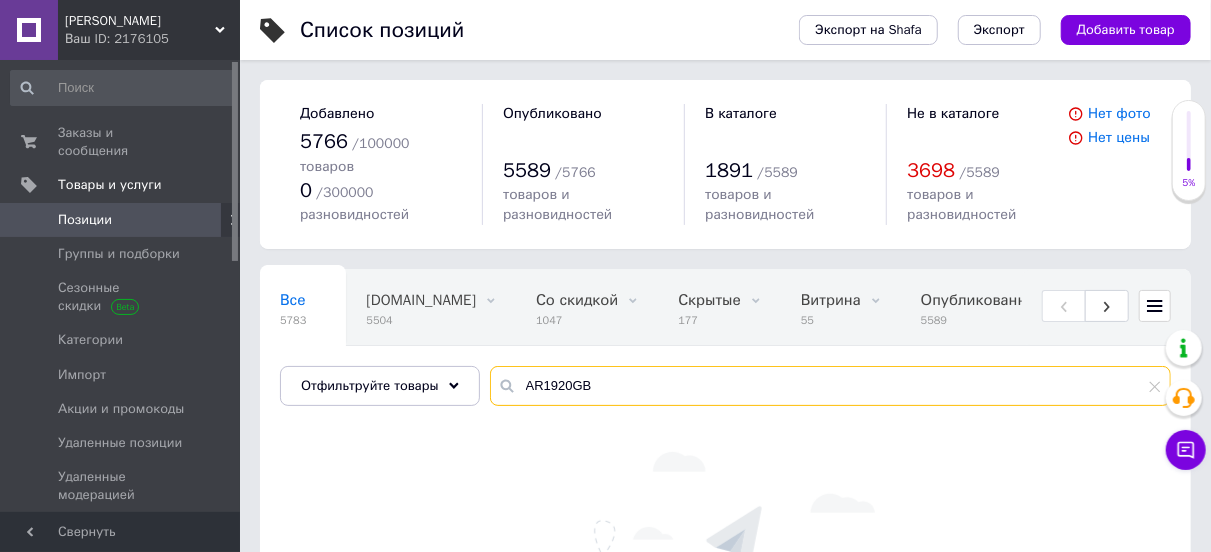 click on "AR1920GB" at bounding box center (830, 386) 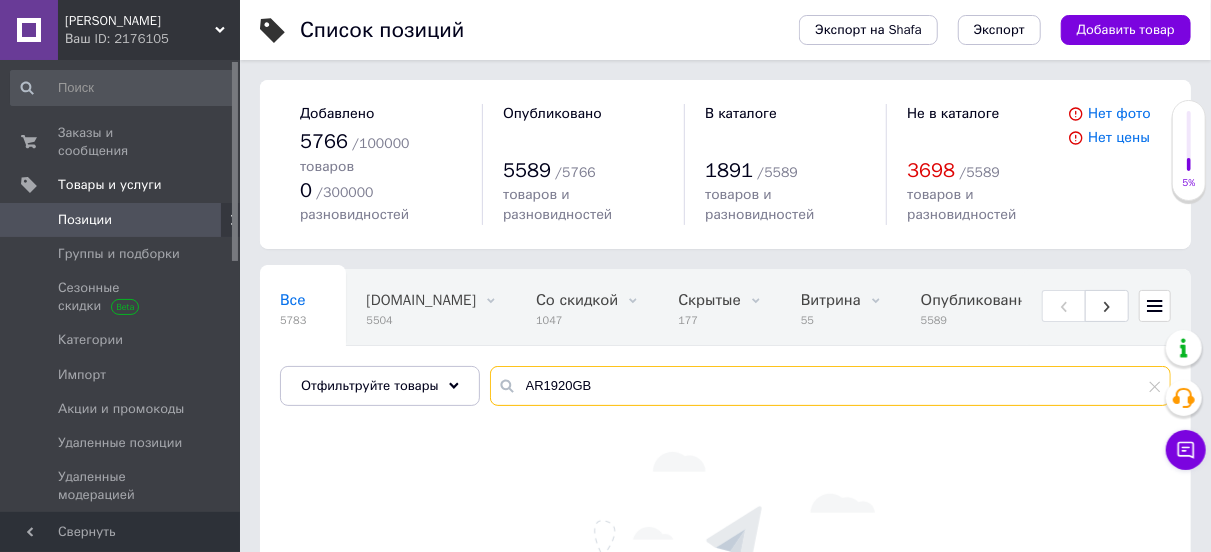 paste on "4GDP" 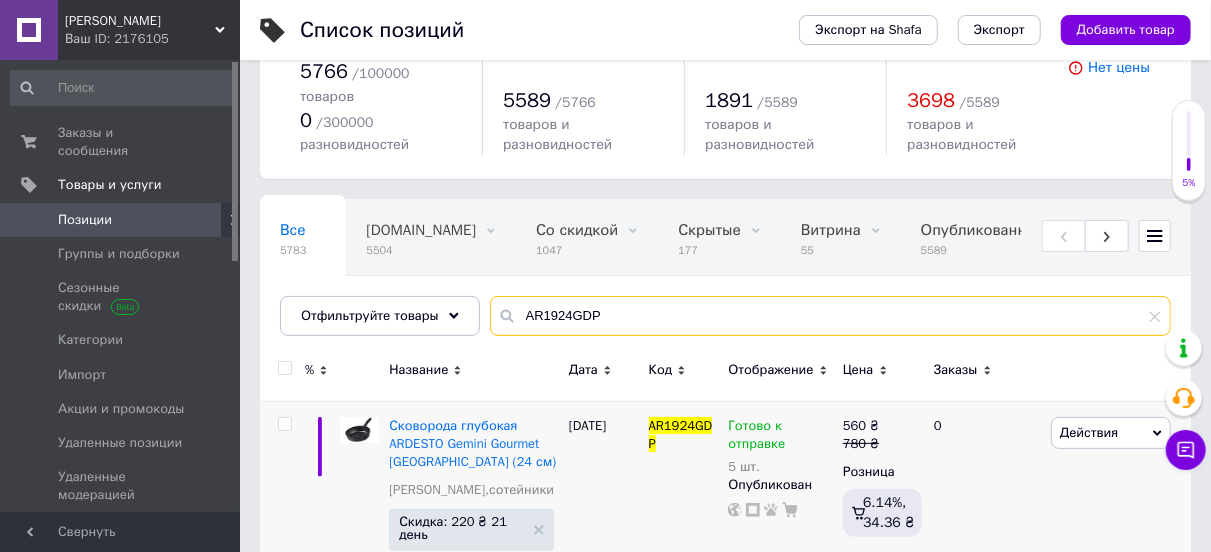 scroll, scrollTop: 100, scrollLeft: 0, axis: vertical 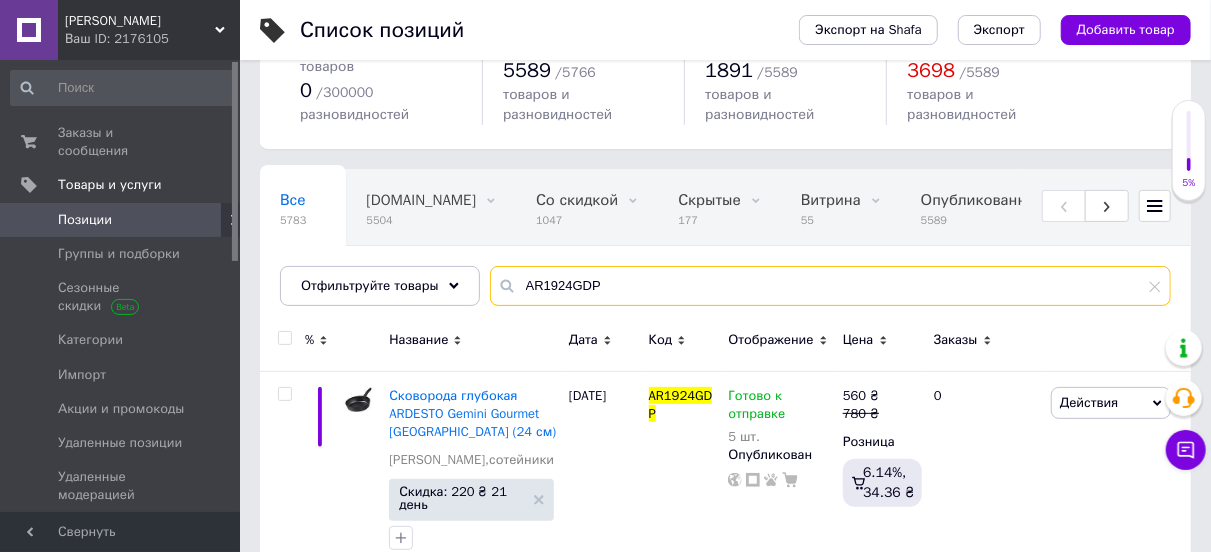 drag, startPoint x: 602, startPoint y: 261, endPoint x: 532, endPoint y: 269, distance: 70.45566 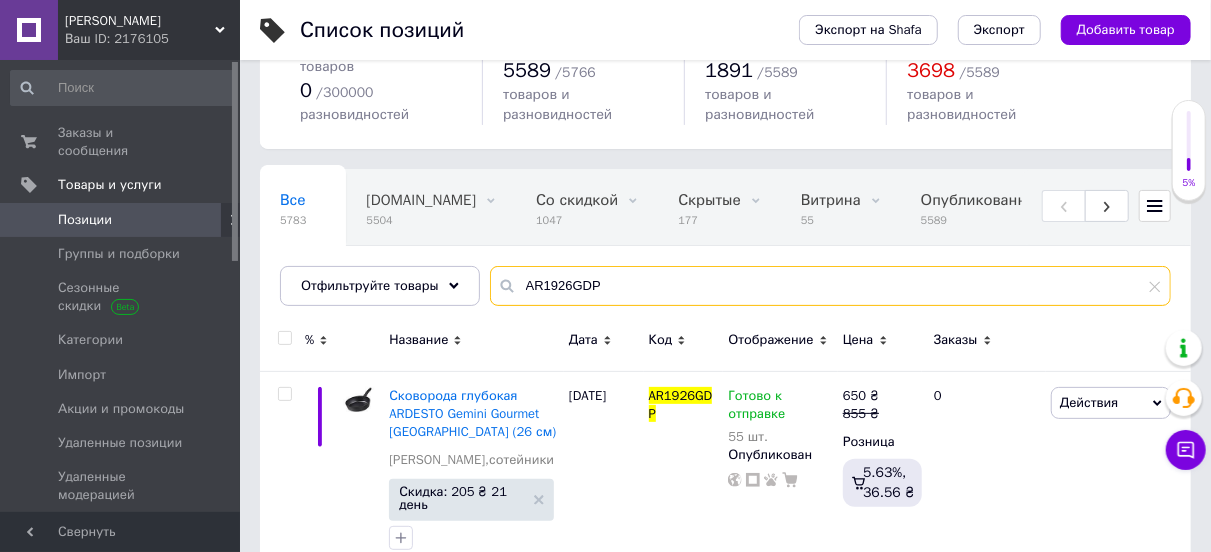 drag, startPoint x: 605, startPoint y: 267, endPoint x: 503, endPoint y: 266, distance: 102.0049 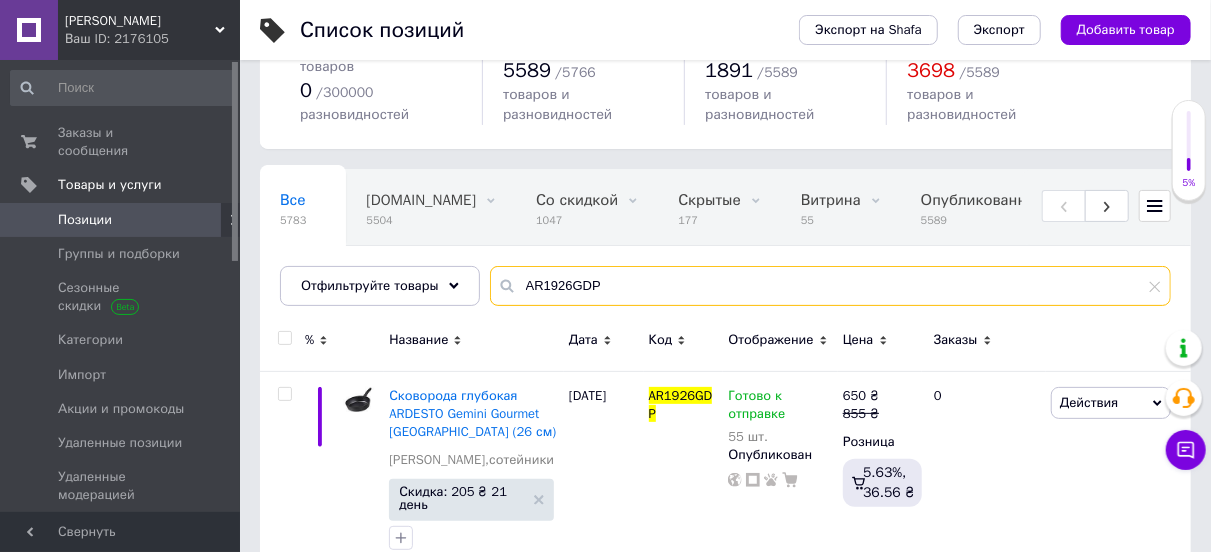 paste on "8" 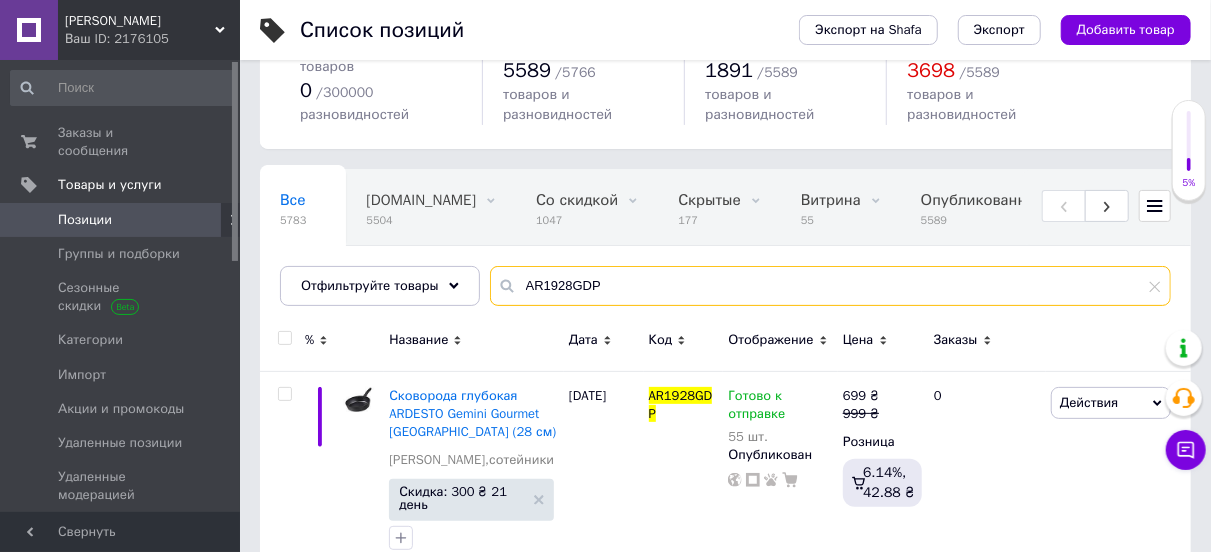 drag, startPoint x: 605, startPoint y: 262, endPoint x: 515, endPoint y: 267, distance: 90.13878 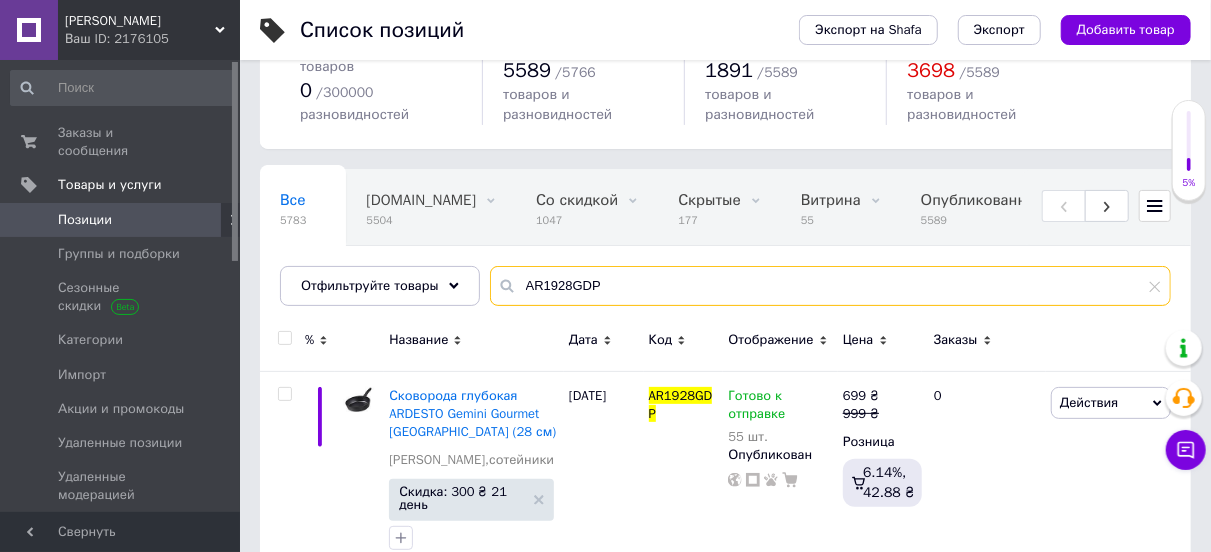 paste on "6GDL" 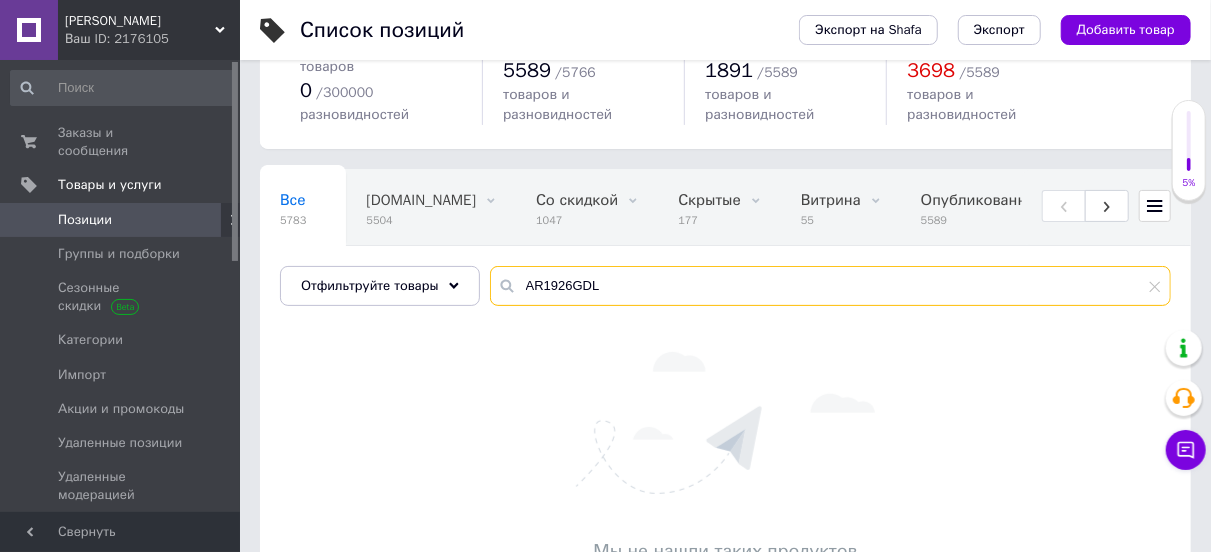 drag, startPoint x: 612, startPoint y: 260, endPoint x: 487, endPoint y: 276, distance: 126.01984 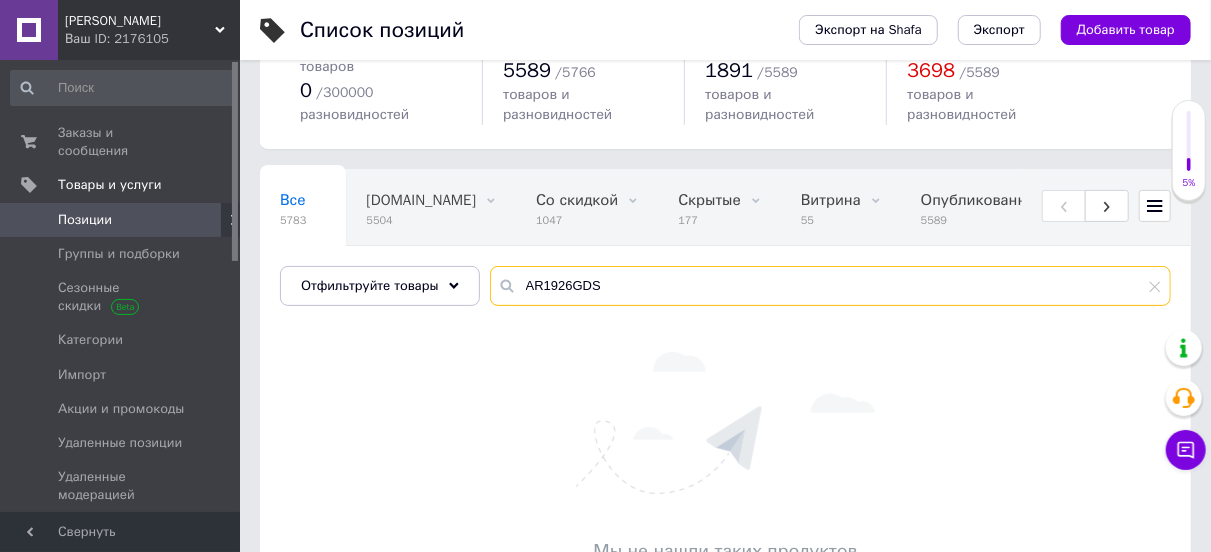 drag, startPoint x: 613, startPoint y: 274, endPoint x: 515, endPoint y: 273, distance: 98.005104 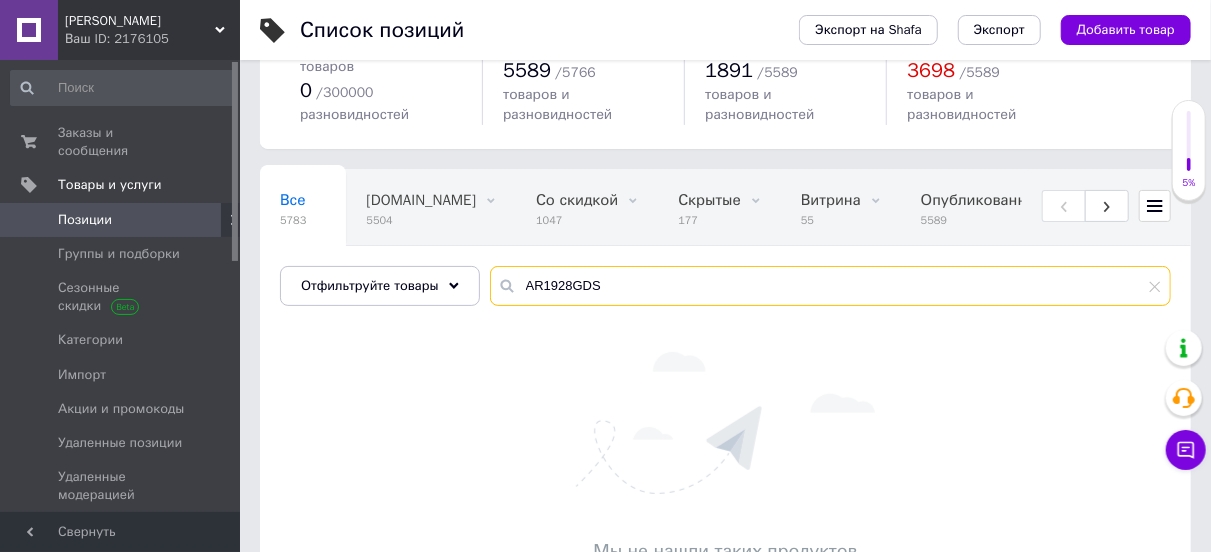 type on "AR1928GDS" 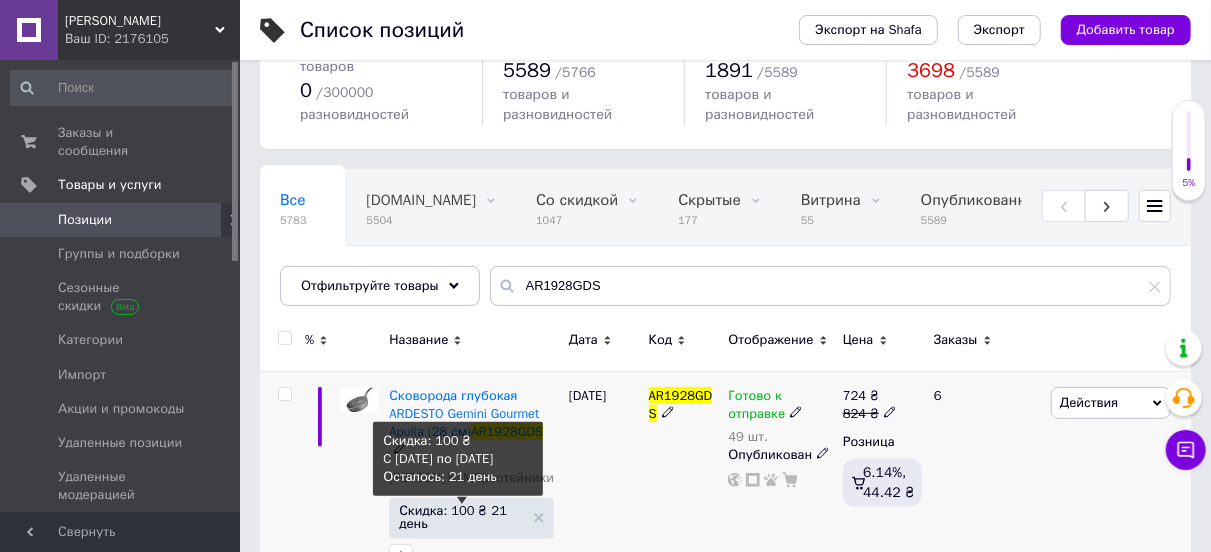 click on "Скидка: 100 ₴ 21 день" at bounding box center [461, 517] 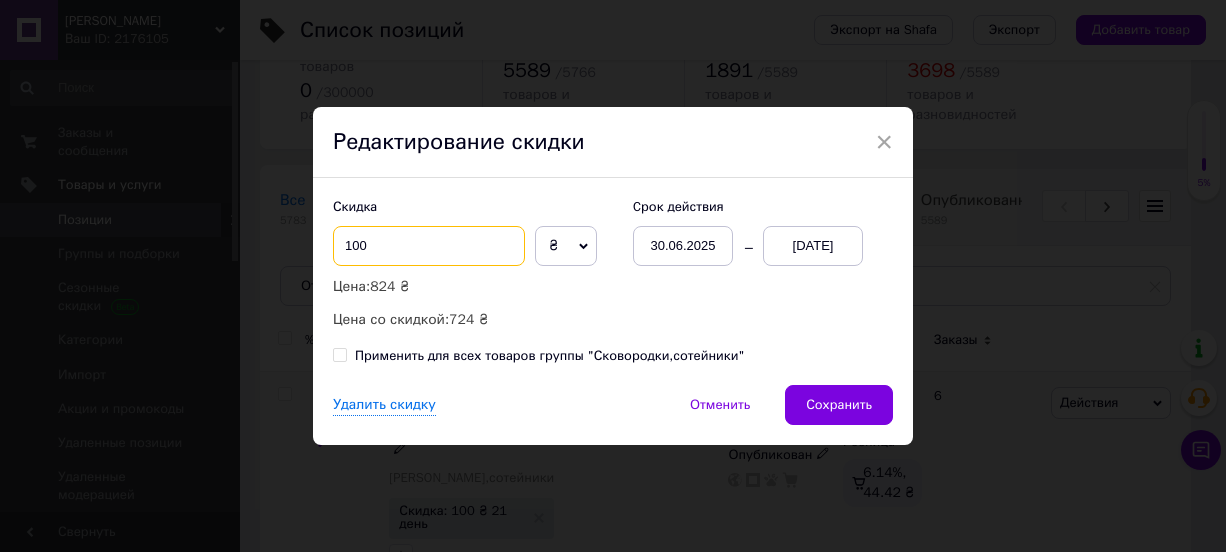 drag, startPoint x: 351, startPoint y: 242, endPoint x: 335, endPoint y: 244, distance: 16.124516 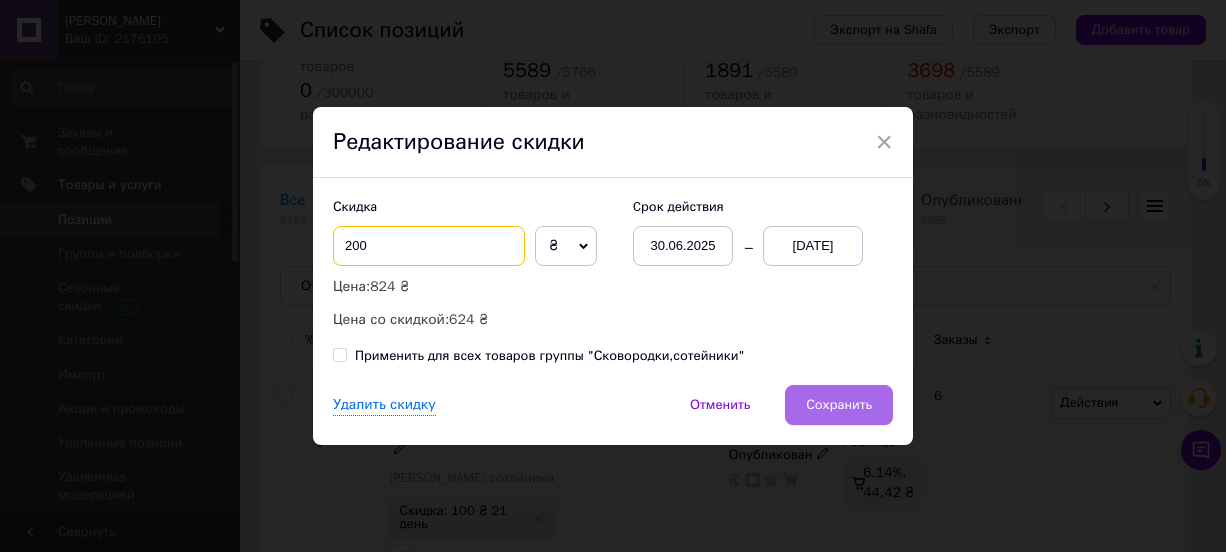 type on "200" 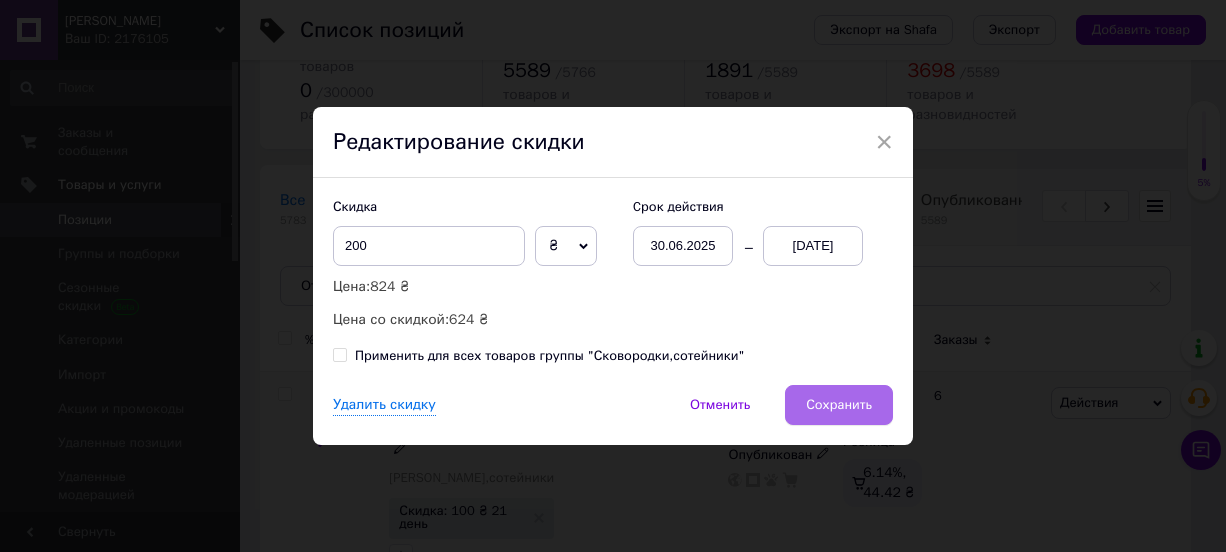 click on "Сохранить" at bounding box center [839, 405] 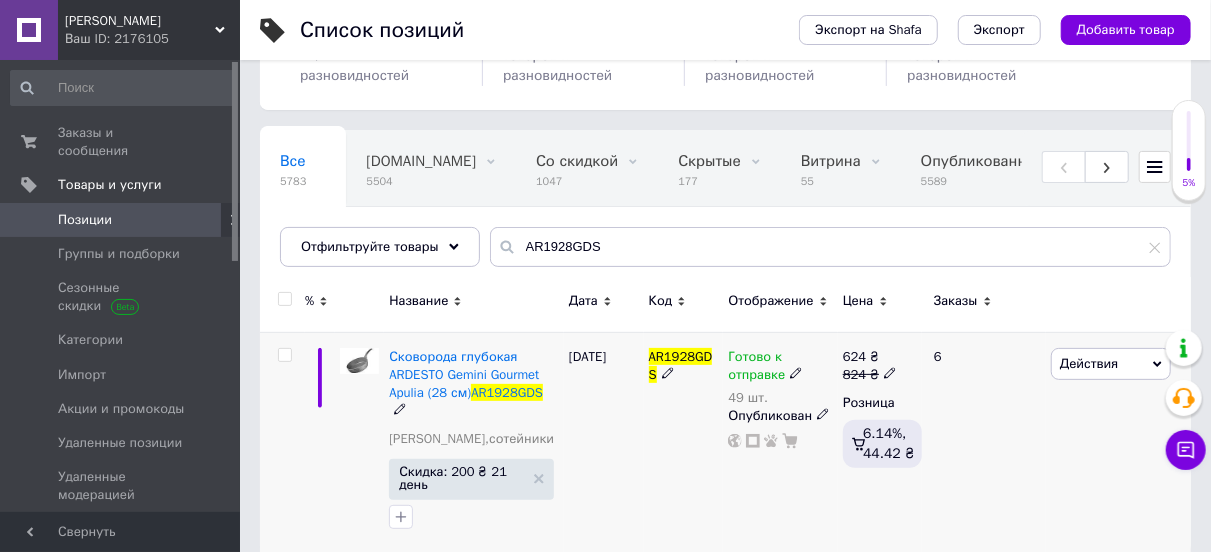 scroll, scrollTop: 120, scrollLeft: 0, axis: vertical 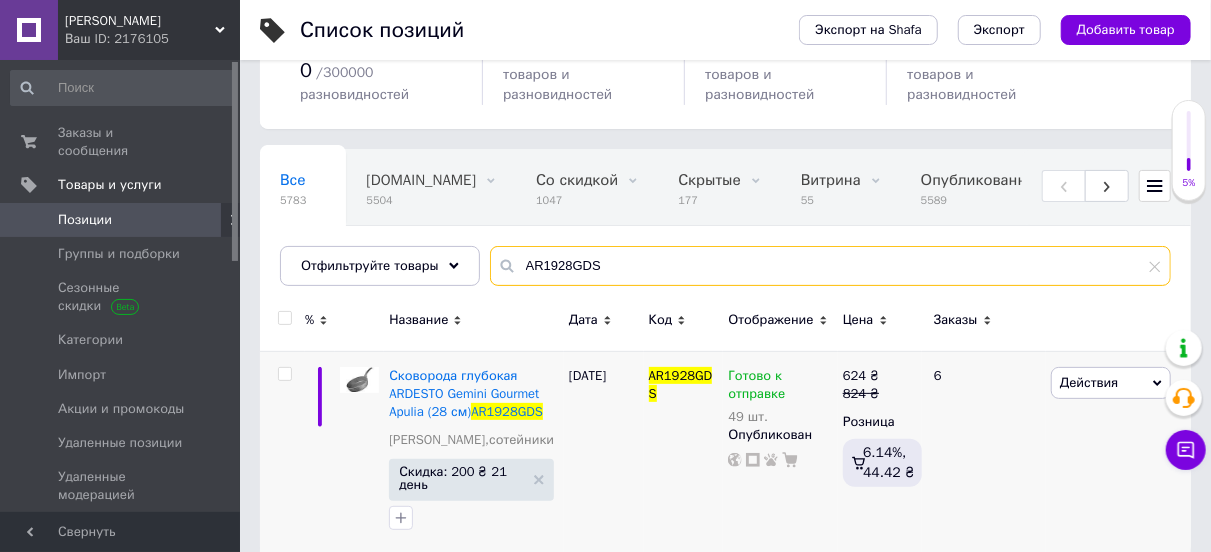 drag, startPoint x: 599, startPoint y: 239, endPoint x: 518, endPoint y: 251, distance: 81.88406 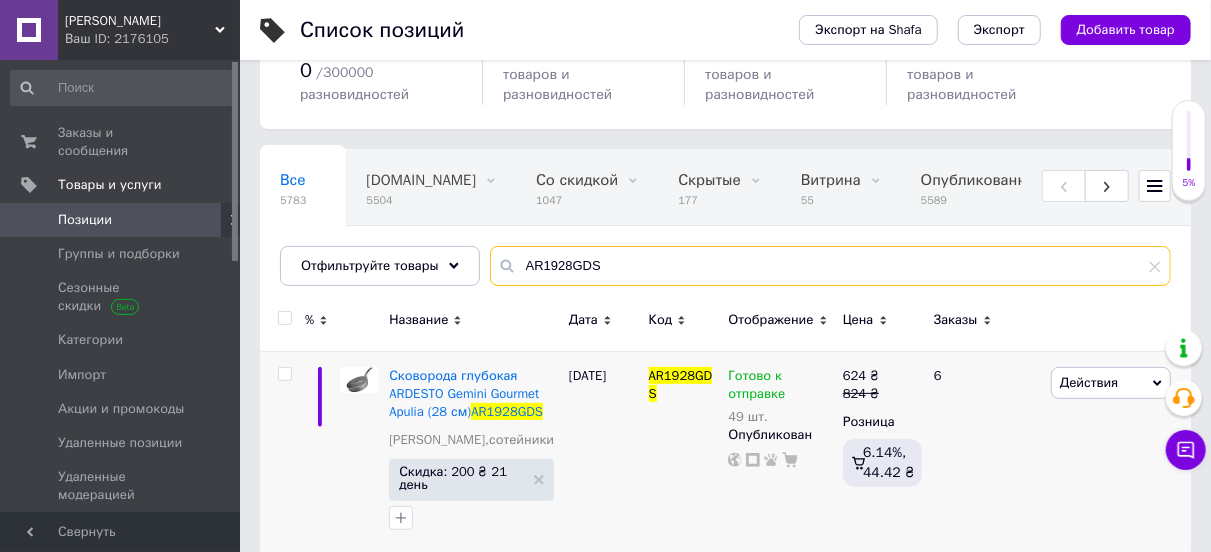 paste on "2424GGL" 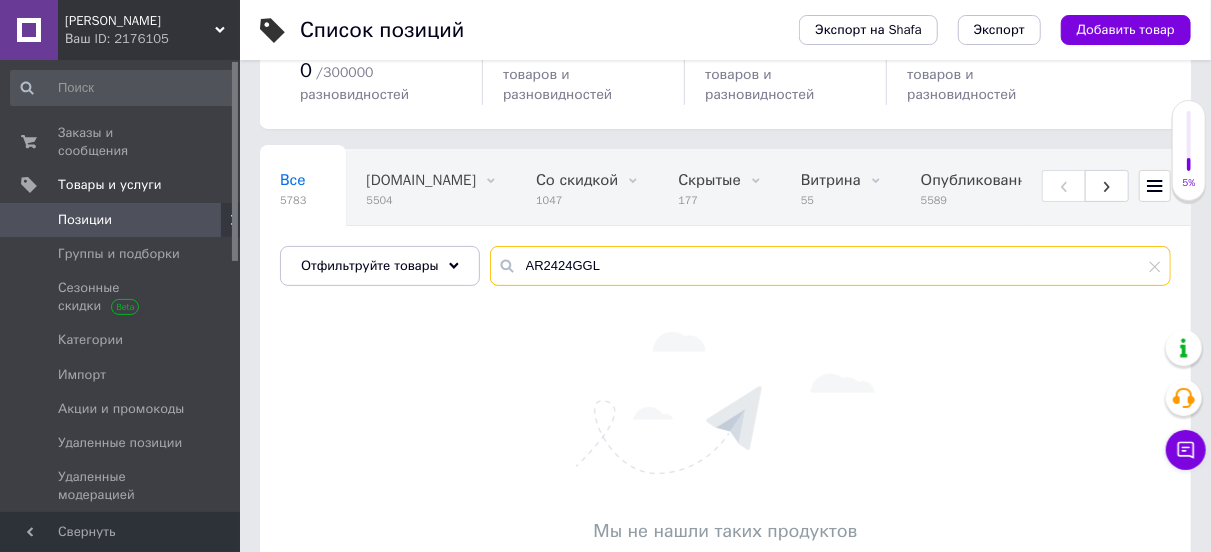 drag, startPoint x: 616, startPoint y: 240, endPoint x: 506, endPoint y: 262, distance: 112.17843 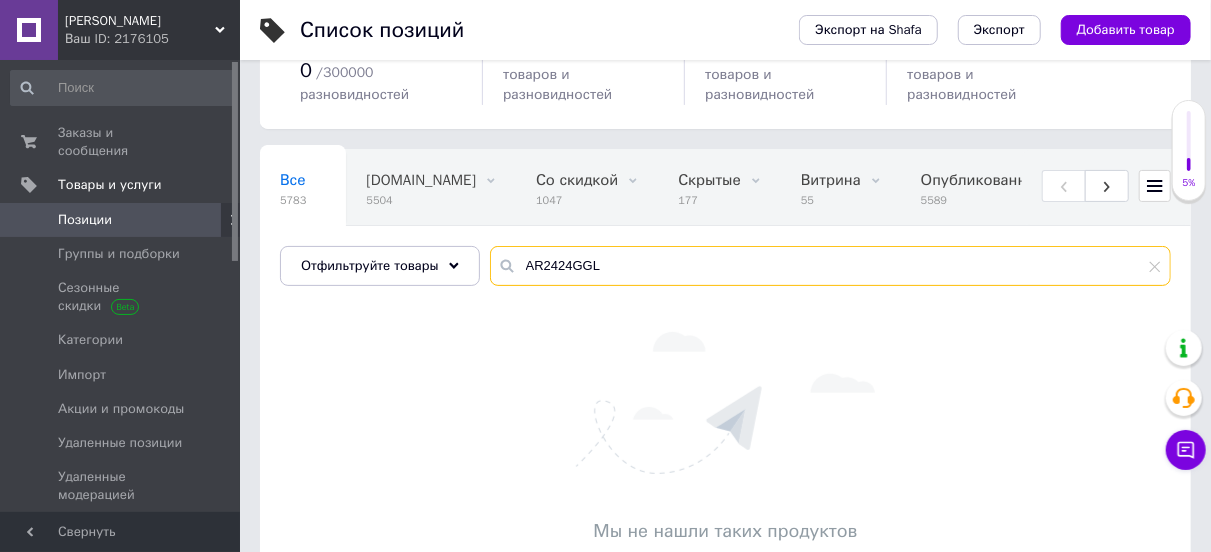 paste on "6" 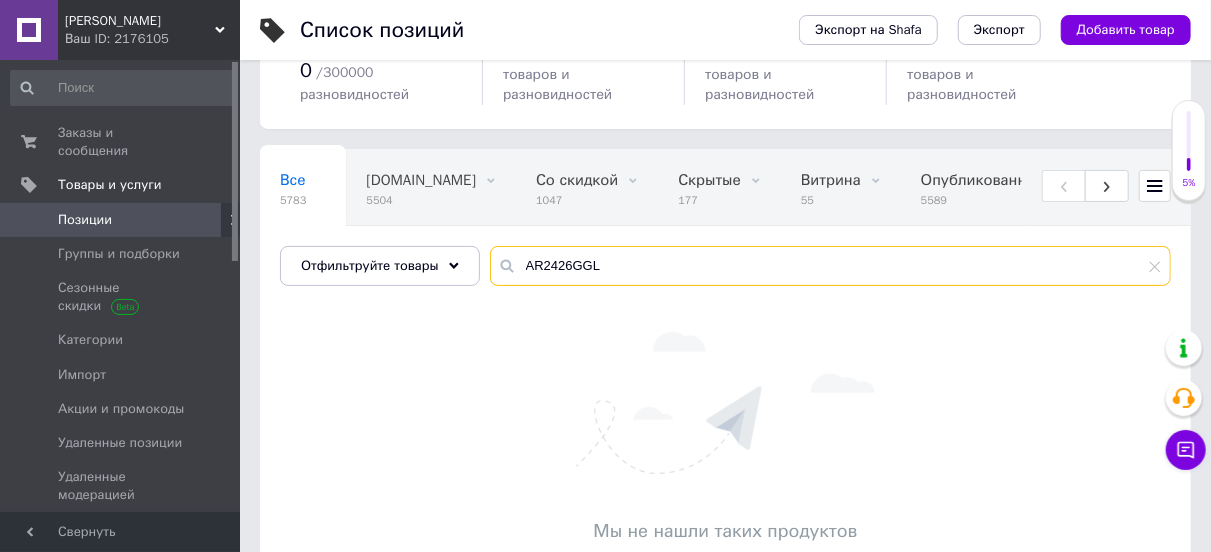 drag, startPoint x: 598, startPoint y: 250, endPoint x: 521, endPoint y: 248, distance: 77.02597 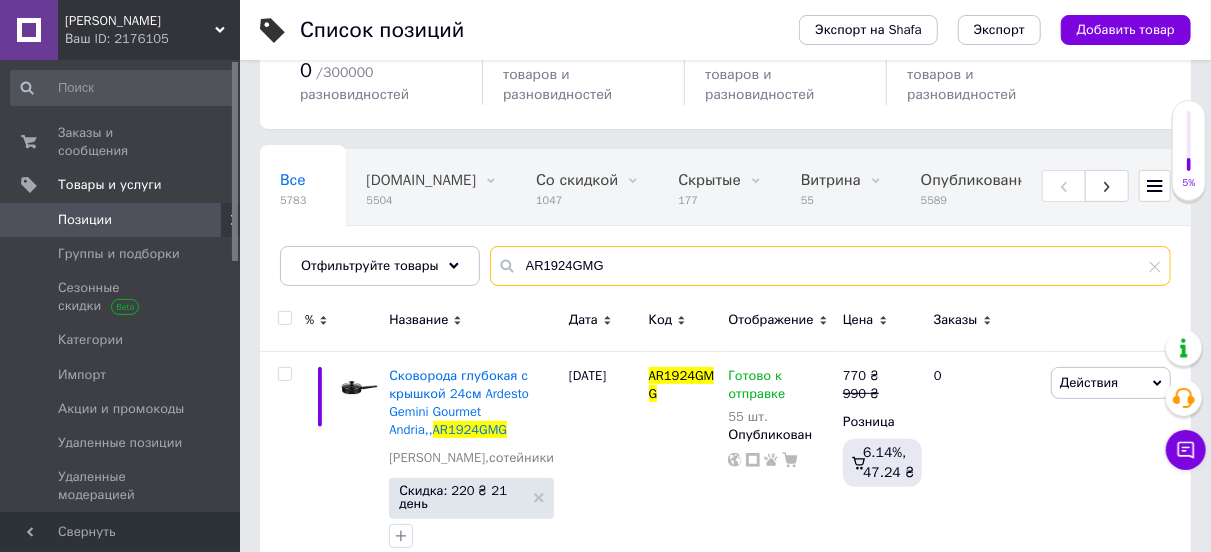 drag, startPoint x: 599, startPoint y: 250, endPoint x: 475, endPoint y: 252, distance: 124.01613 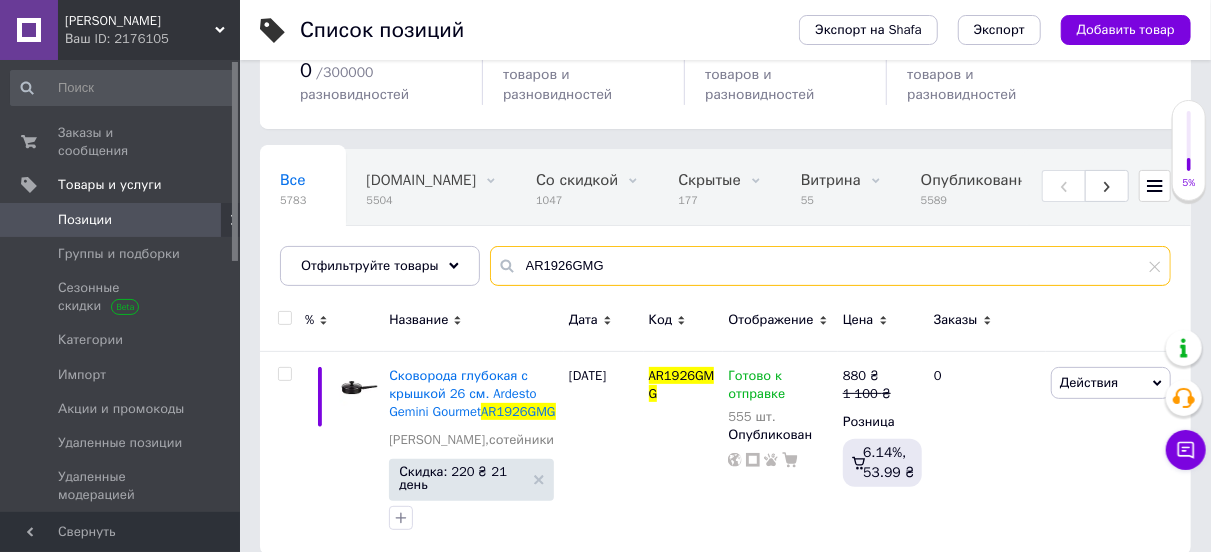 drag, startPoint x: 601, startPoint y: 236, endPoint x: 529, endPoint y: 241, distance: 72.1734 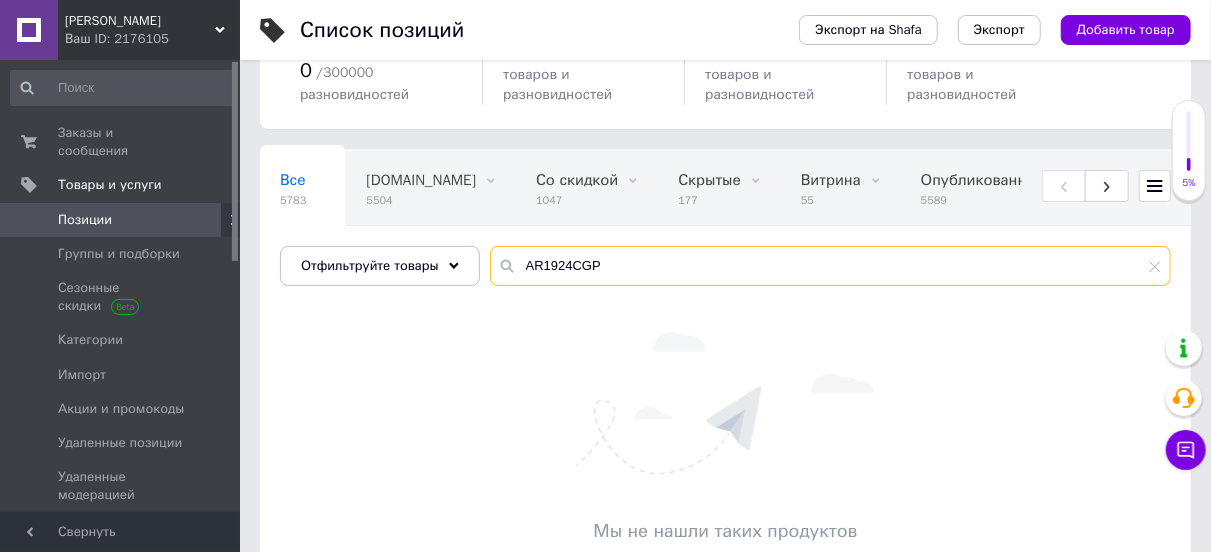 drag, startPoint x: 605, startPoint y: 243, endPoint x: 535, endPoint y: 257, distance: 71.38628 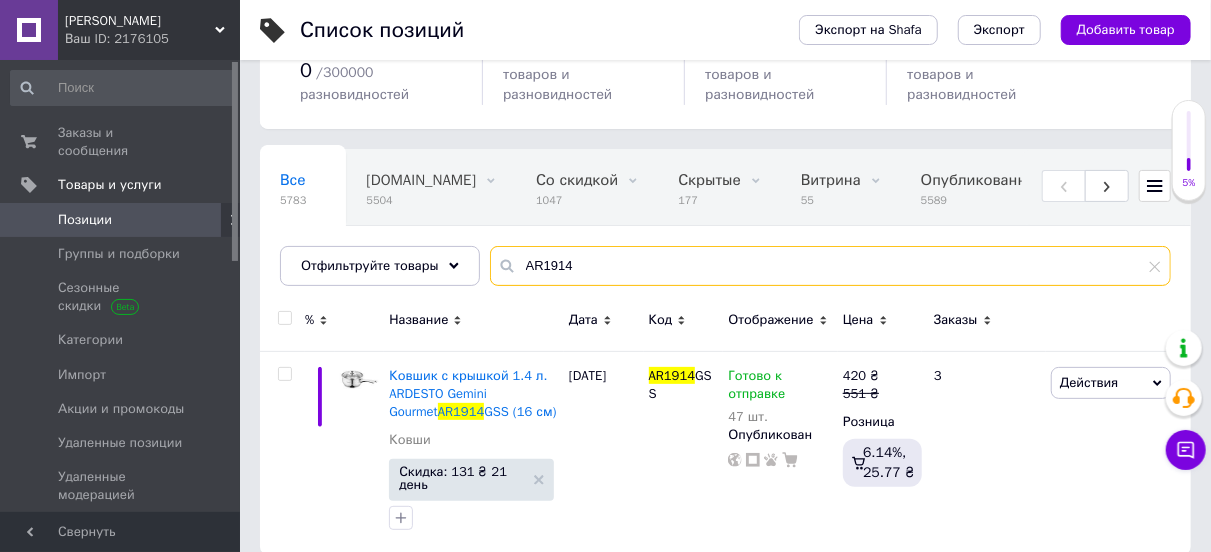 drag, startPoint x: 571, startPoint y: 249, endPoint x: 515, endPoint y: 250, distance: 56.008926 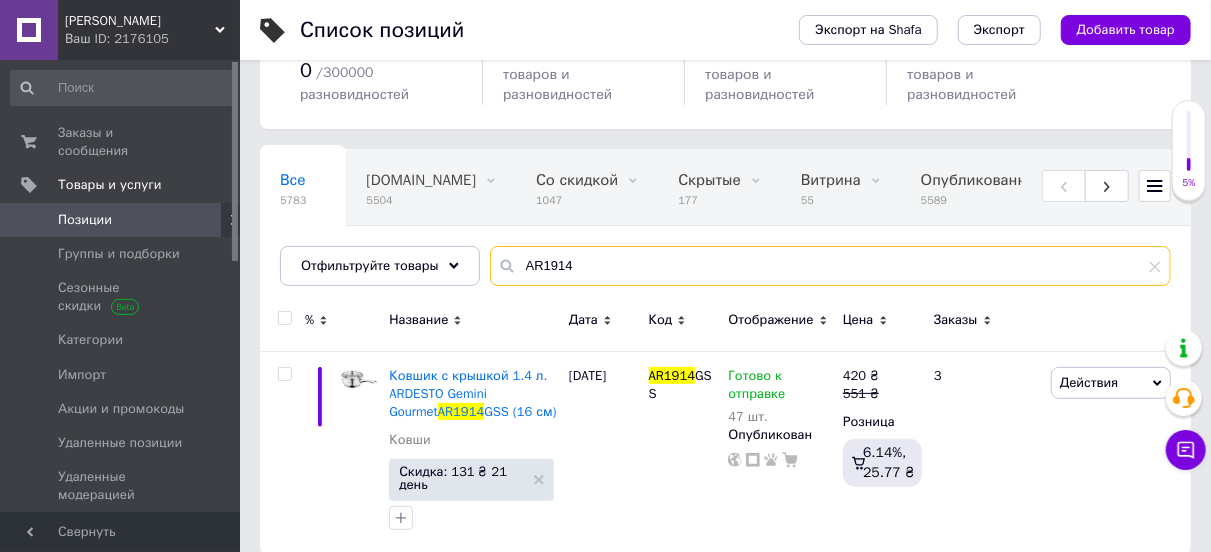paste on "6MG" 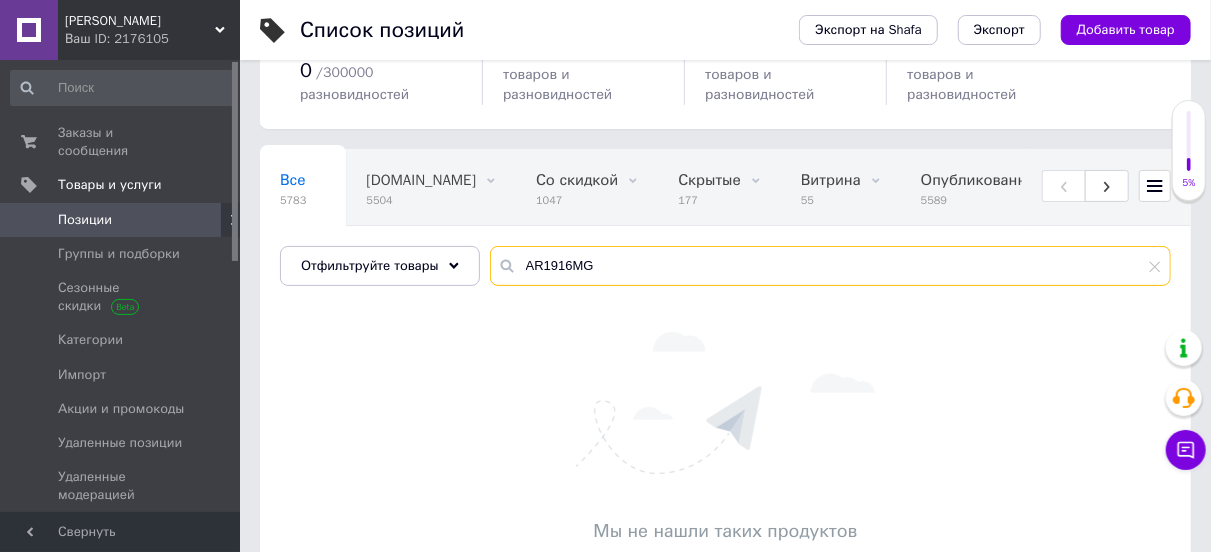 drag, startPoint x: 594, startPoint y: 231, endPoint x: 533, endPoint y: 262, distance: 68.42514 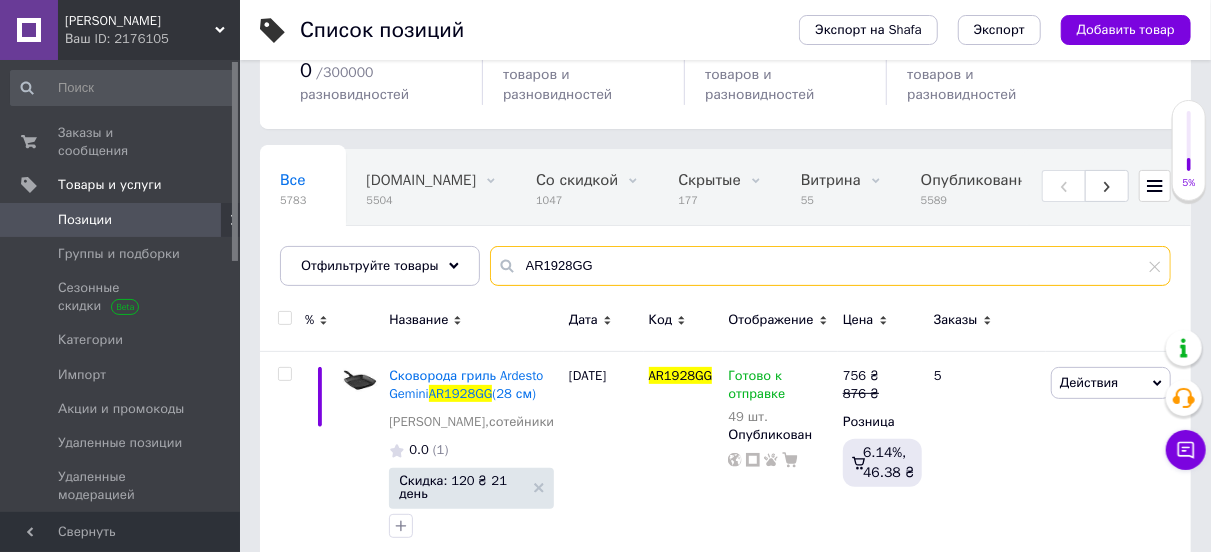 type on "AR1928GG" 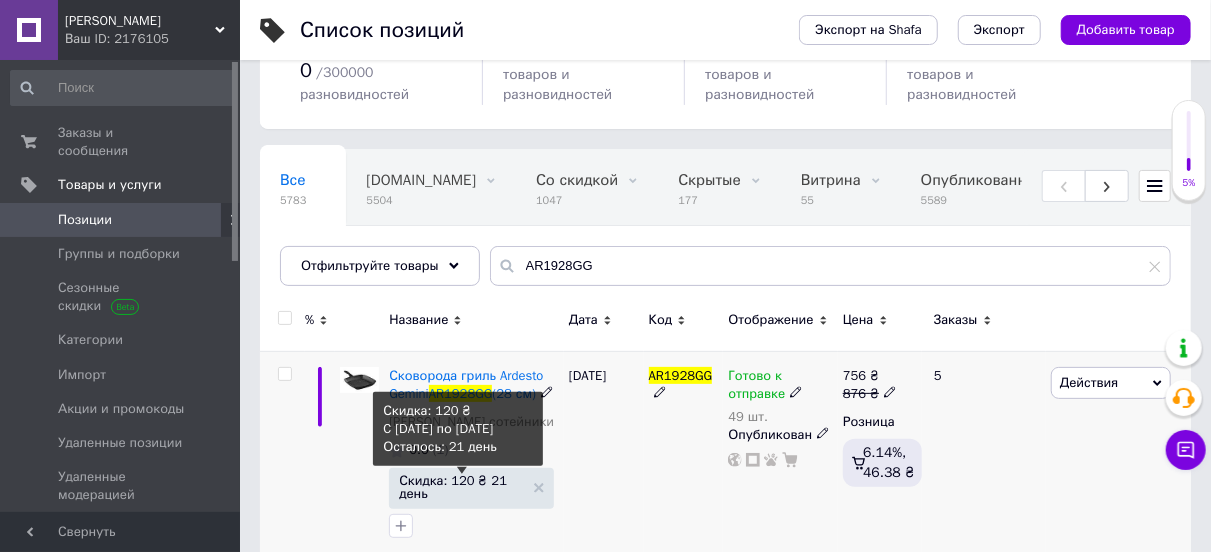 click on "Скидка: 120 ₴ 21 день" at bounding box center [461, 487] 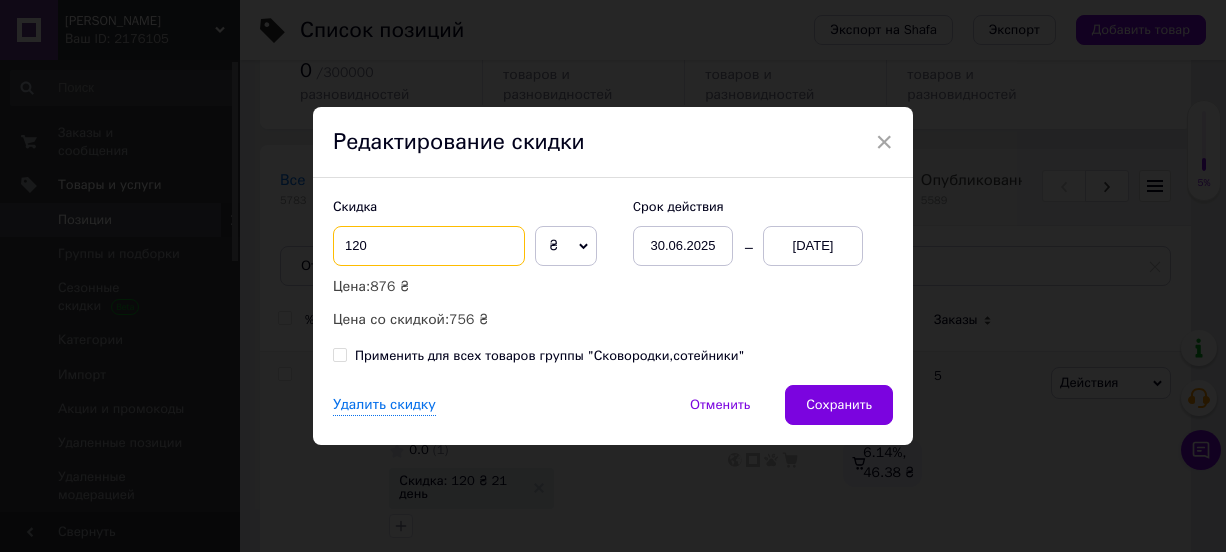 drag, startPoint x: 347, startPoint y: 251, endPoint x: 330, endPoint y: 251, distance: 17 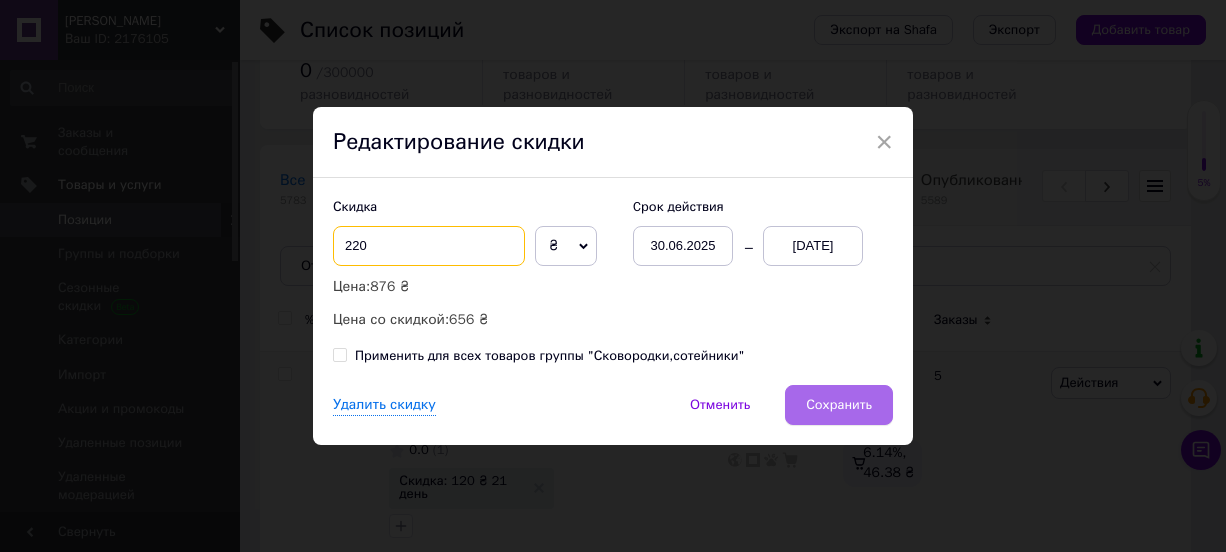 type on "220" 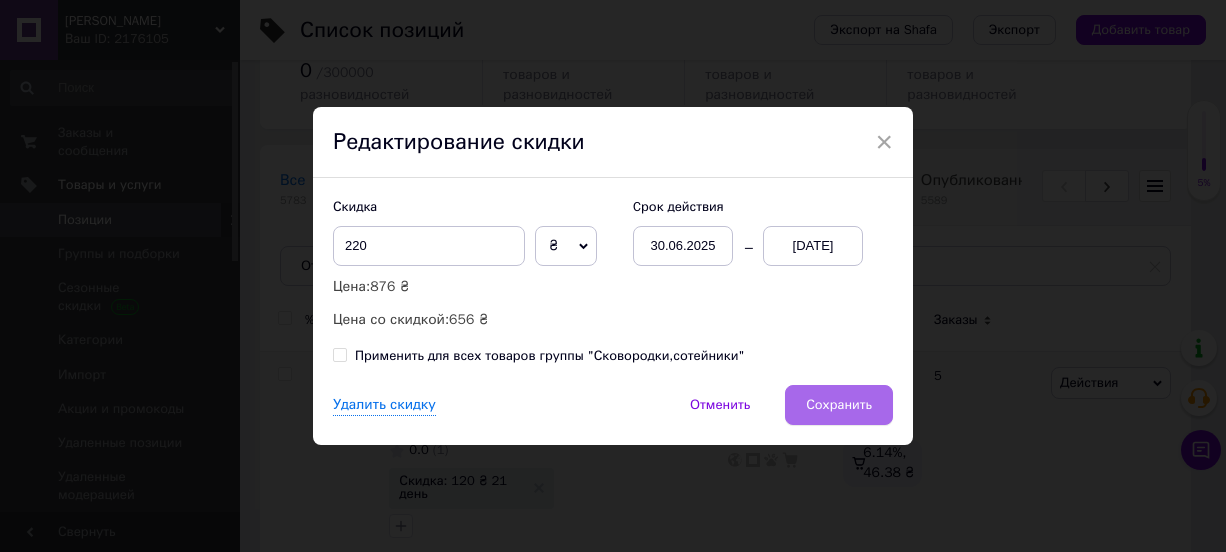 click on "Сохранить" at bounding box center (839, 405) 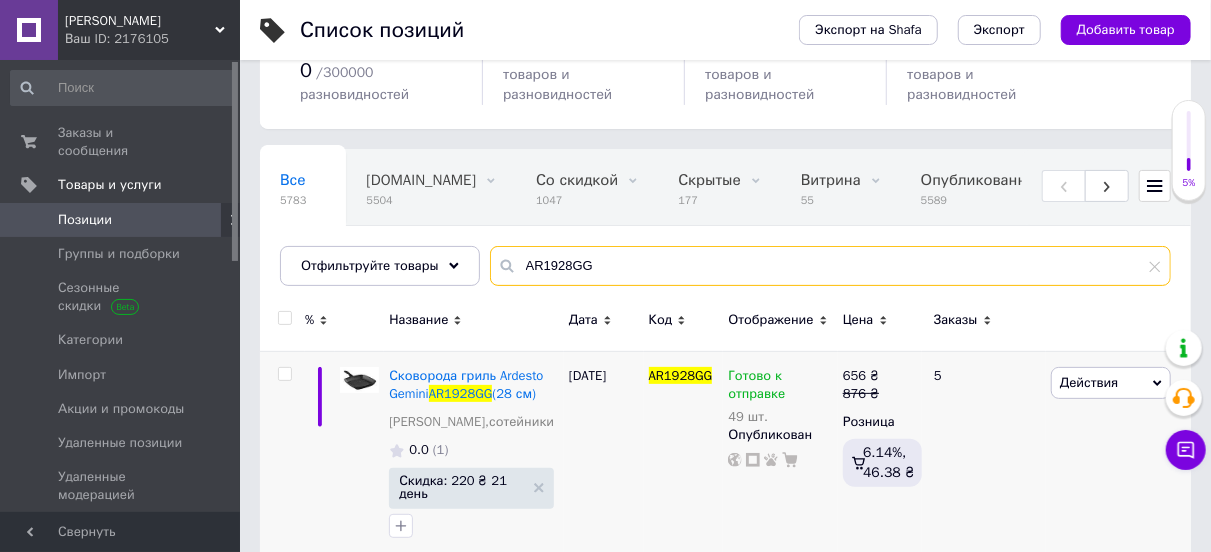 drag, startPoint x: 606, startPoint y: 231, endPoint x: 513, endPoint y: 261, distance: 97.71899 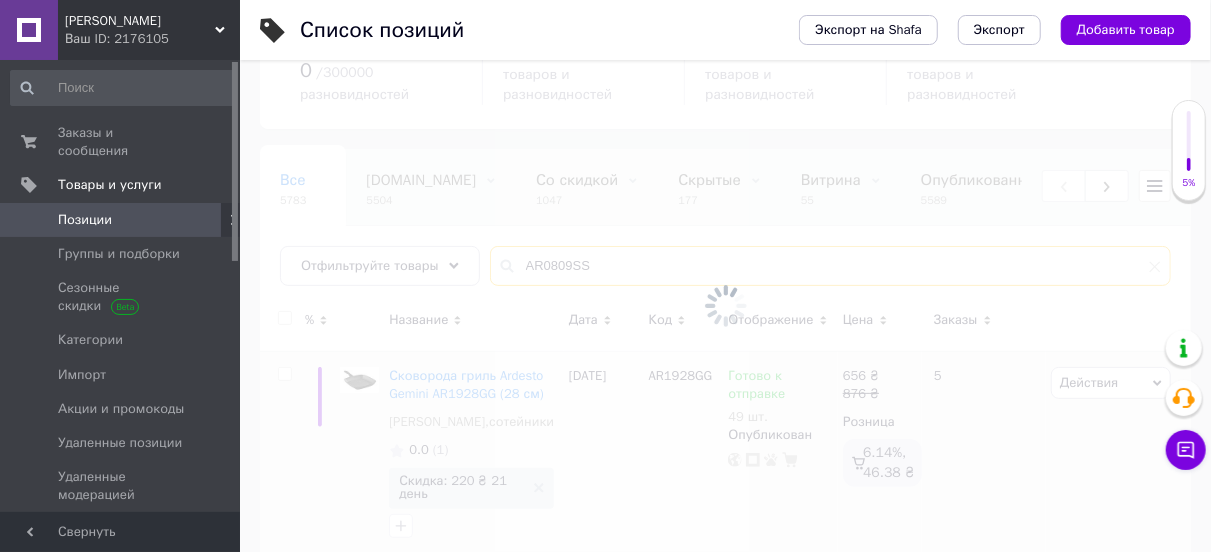 scroll, scrollTop: 112, scrollLeft: 0, axis: vertical 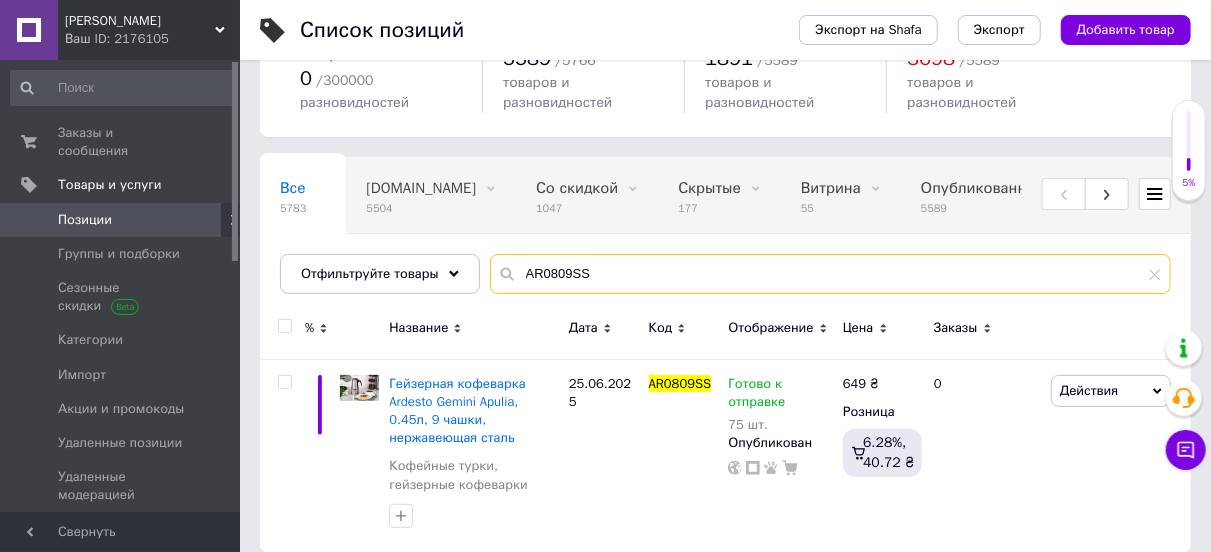type on "AR0809SS" 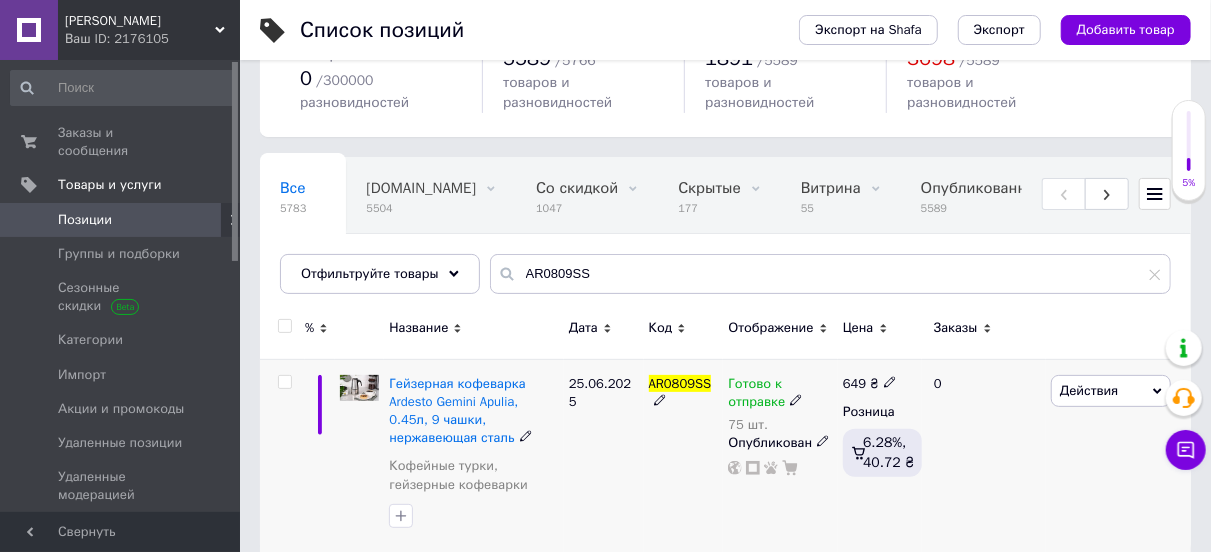 click on "Действия" at bounding box center (1089, 390) 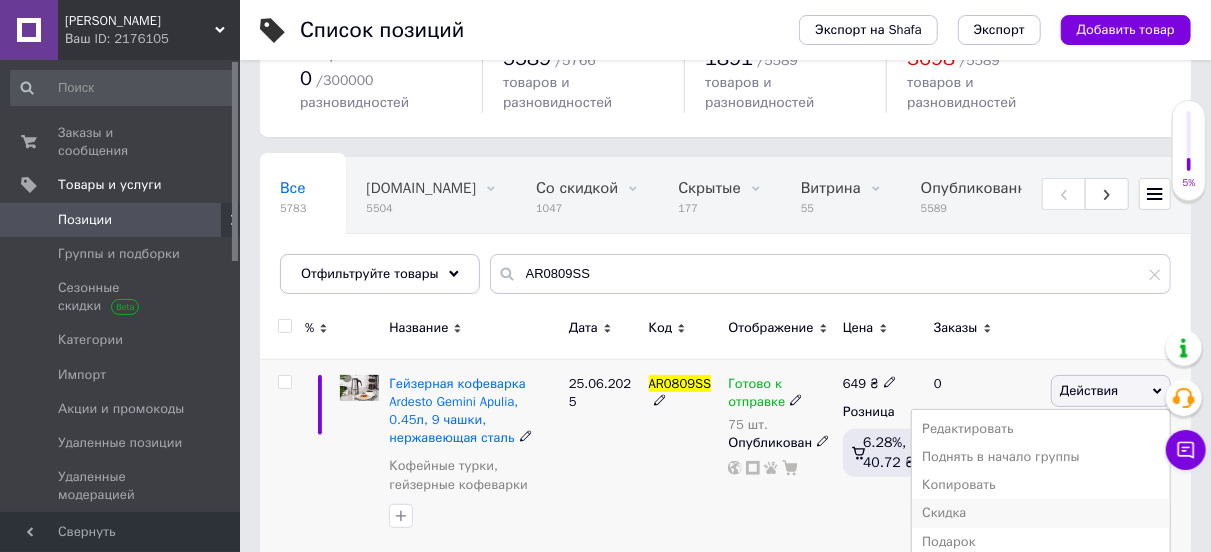 click on "Скидка" at bounding box center [1041, 513] 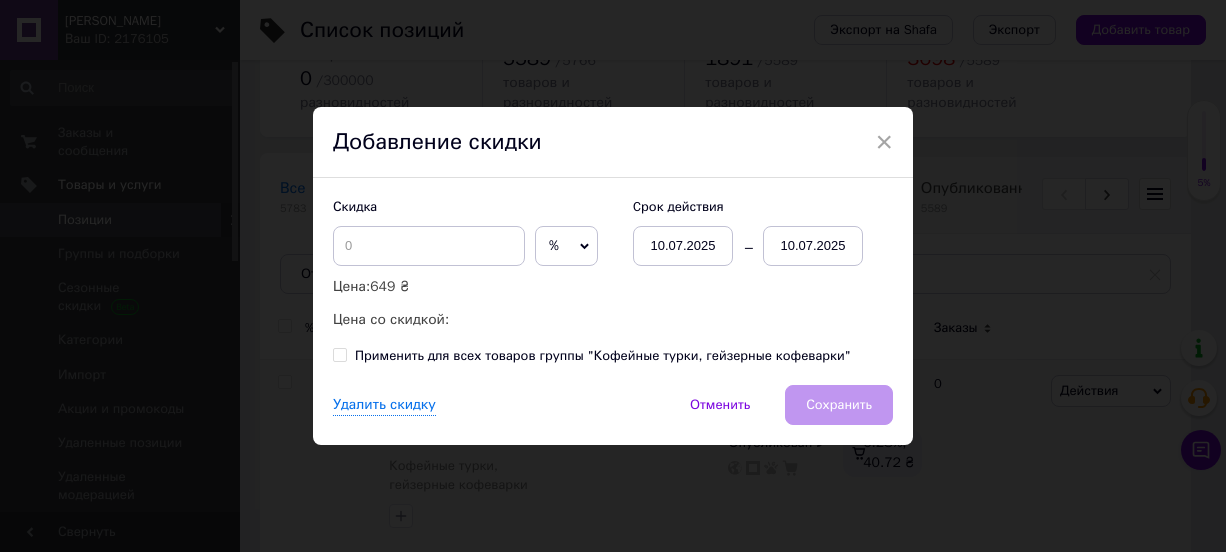 click on "10.07.2025" at bounding box center (813, 246) 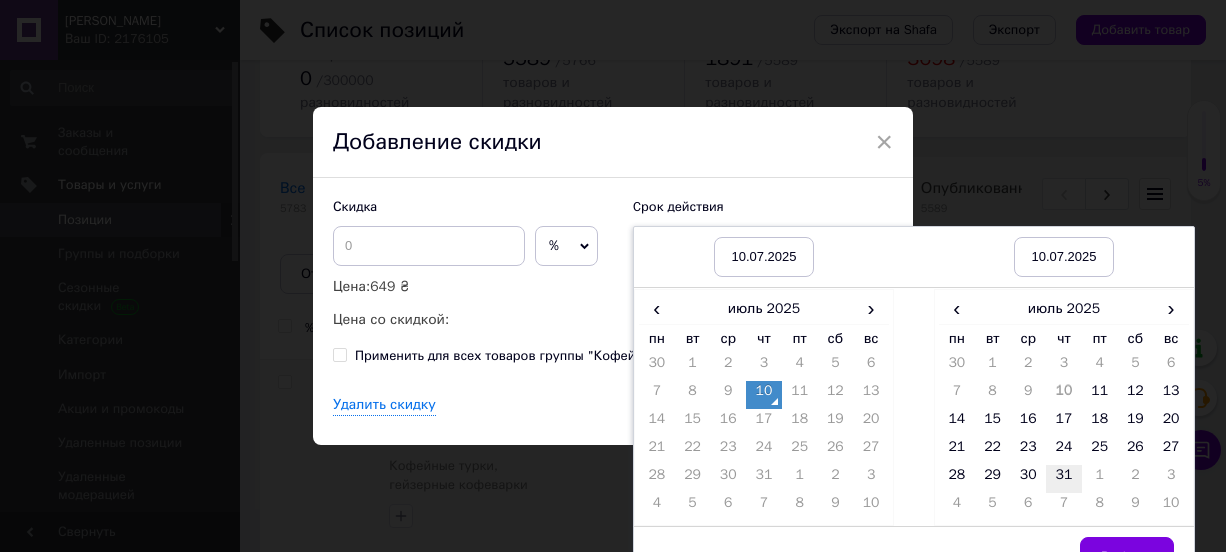 click on "31" at bounding box center [1064, 479] 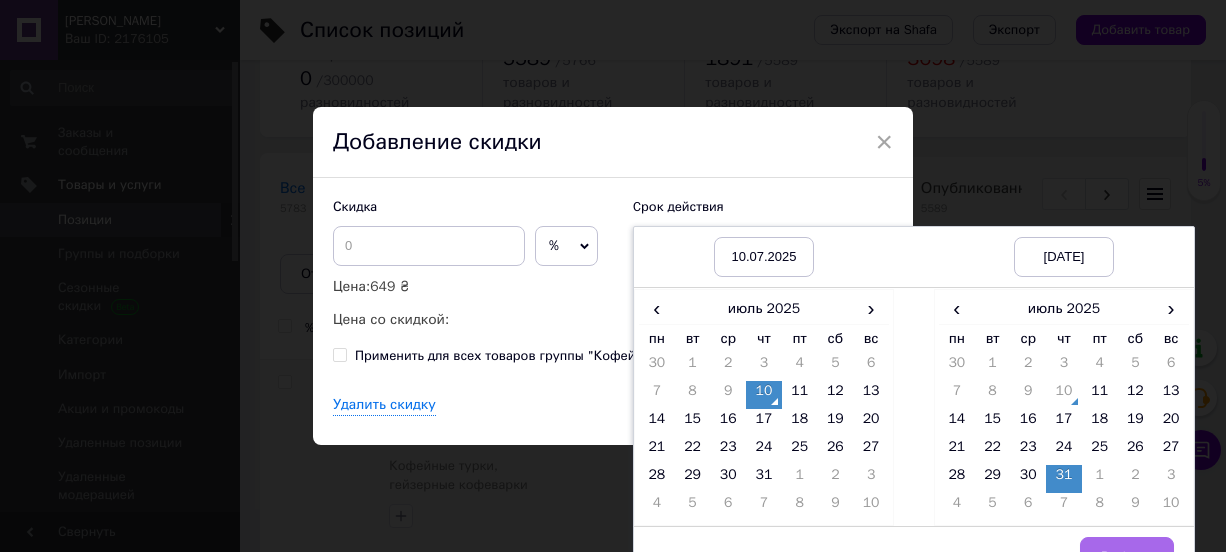 click on "Выбрать" at bounding box center (1127, 557) 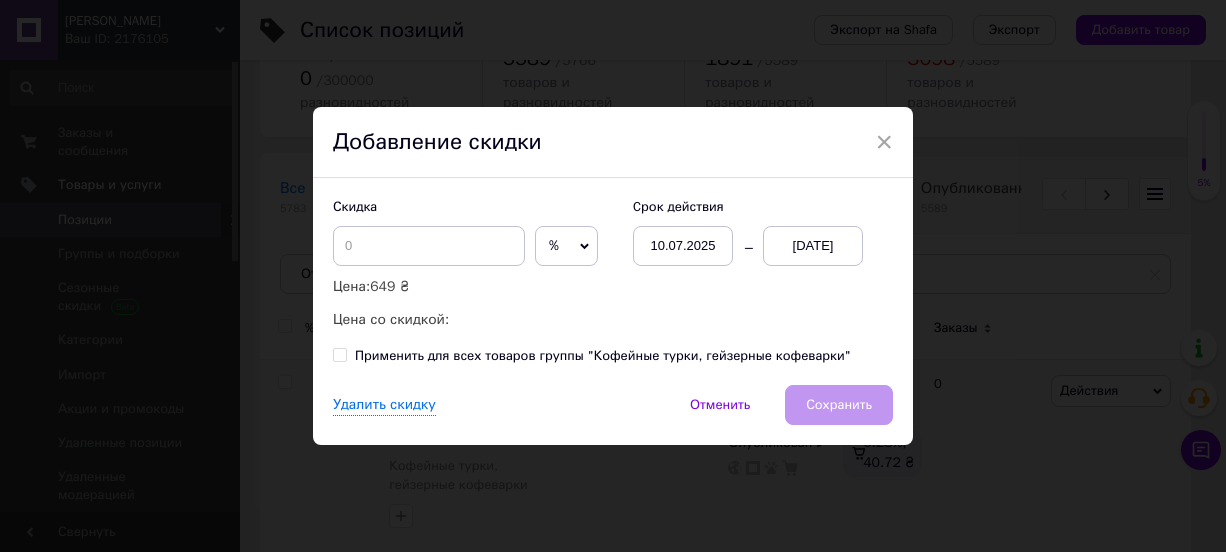 click on "%" at bounding box center [554, 245] 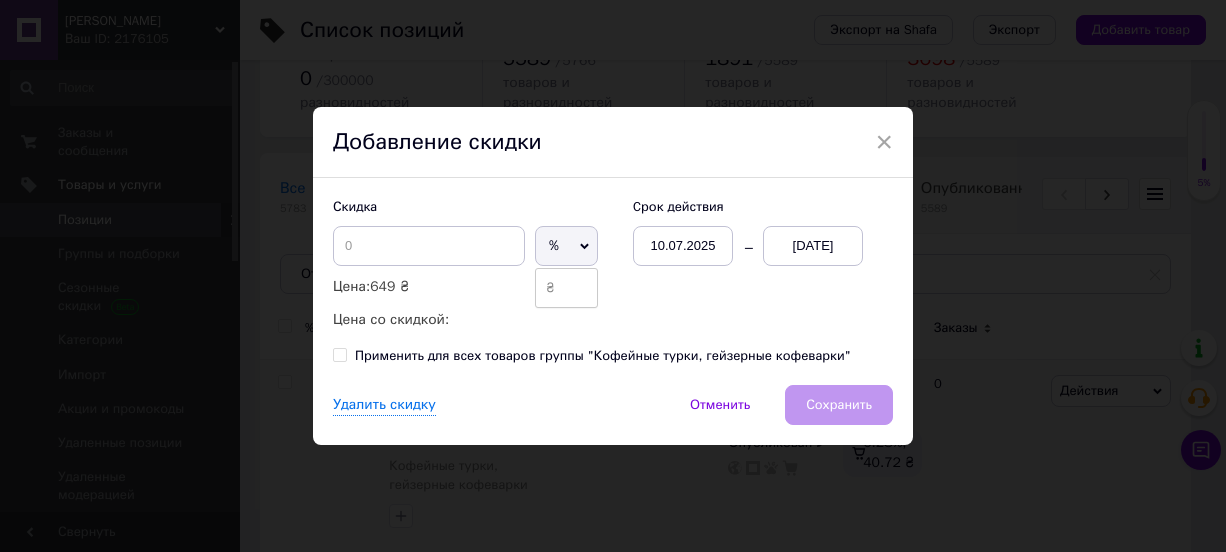 drag, startPoint x: 561, startPoint y: 287, endPoint x: 499, endPoint y: 276, distance: 62.968246 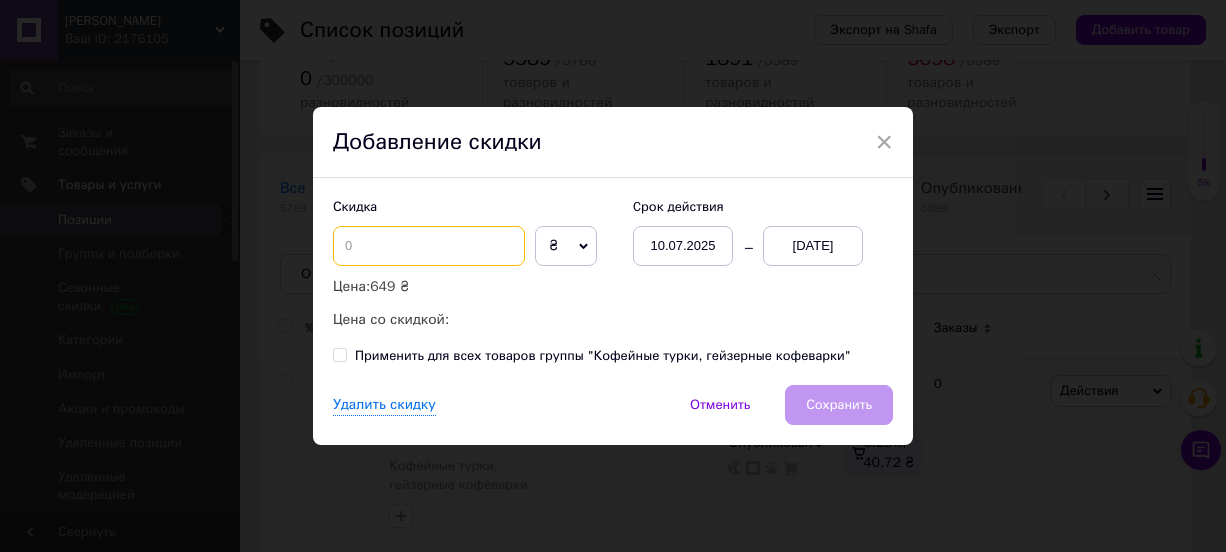 click at bounding box center (429, 246) 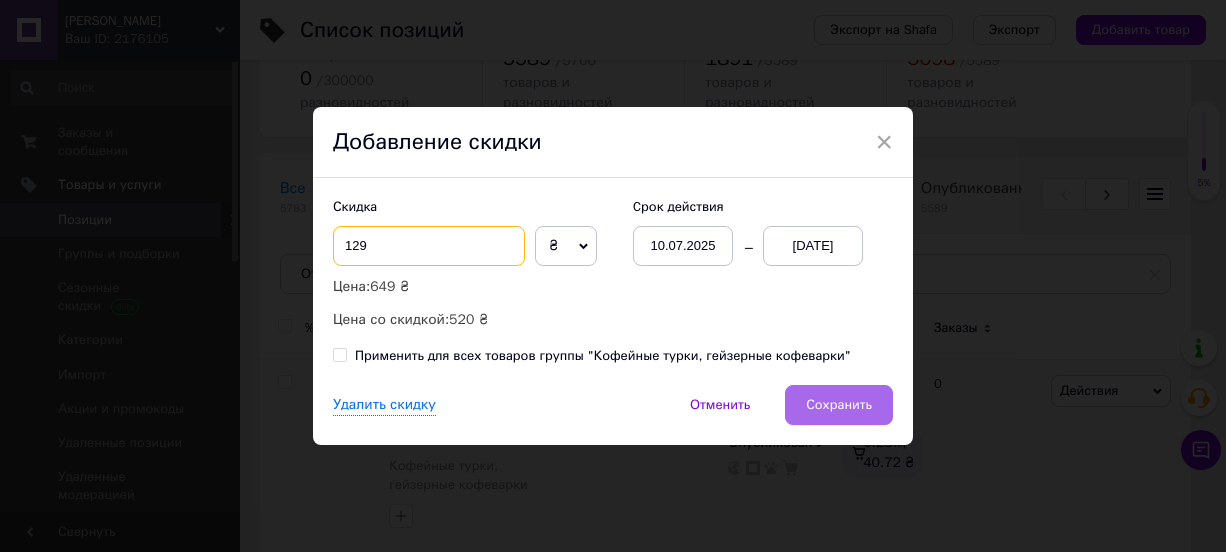 type on "129" 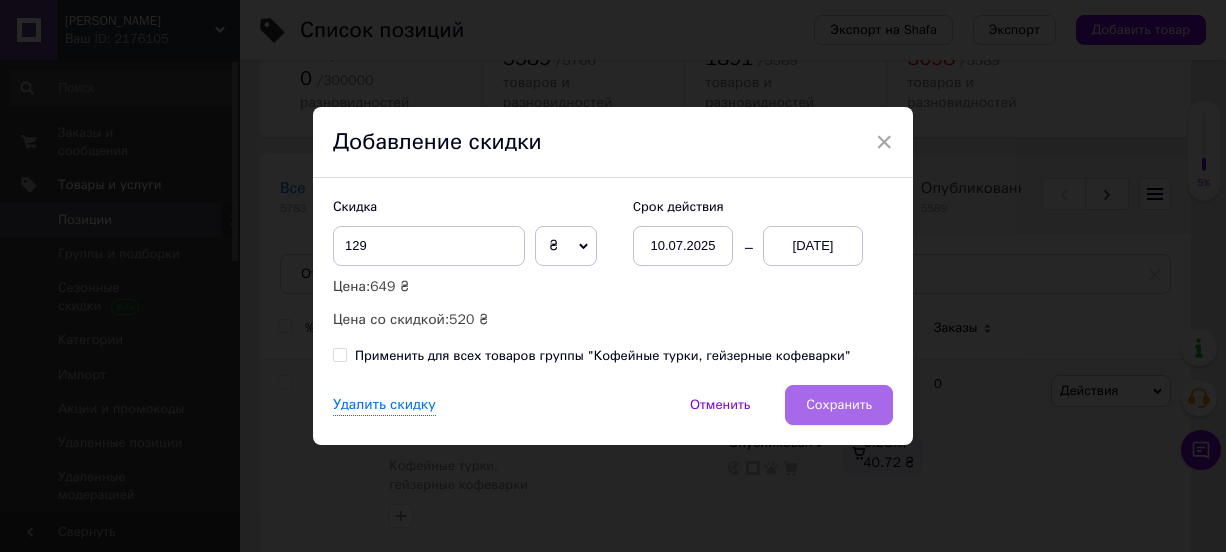 click on "Сохранить" at bounding box center [839, 405] 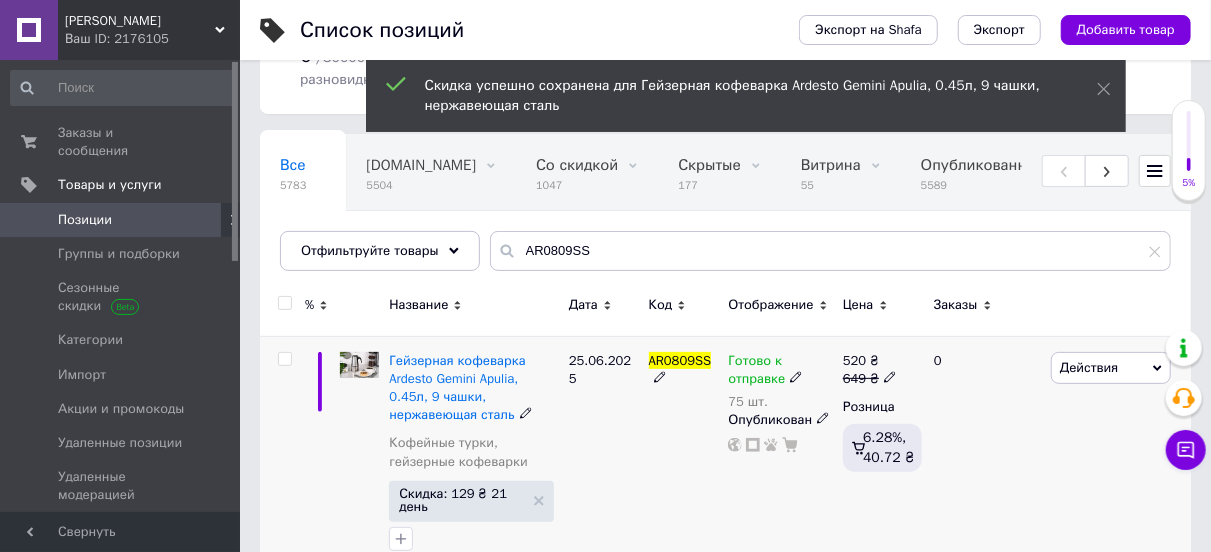 scroll, scrollTop: 157, scrollLeft: 0, axis: vertical 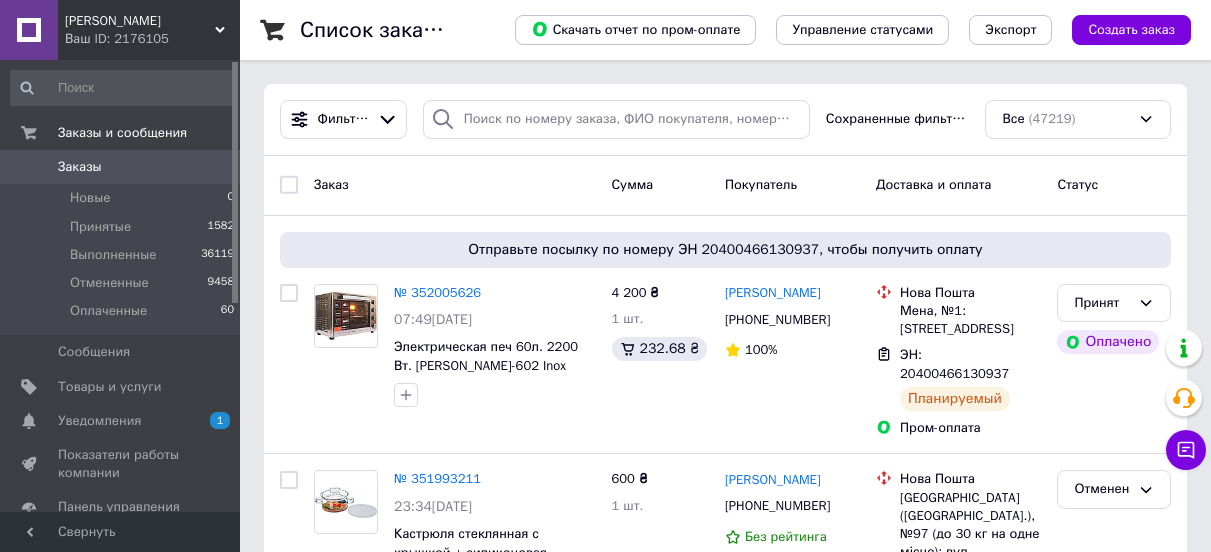 click on "Заказы" at bounding box center (80, 167) 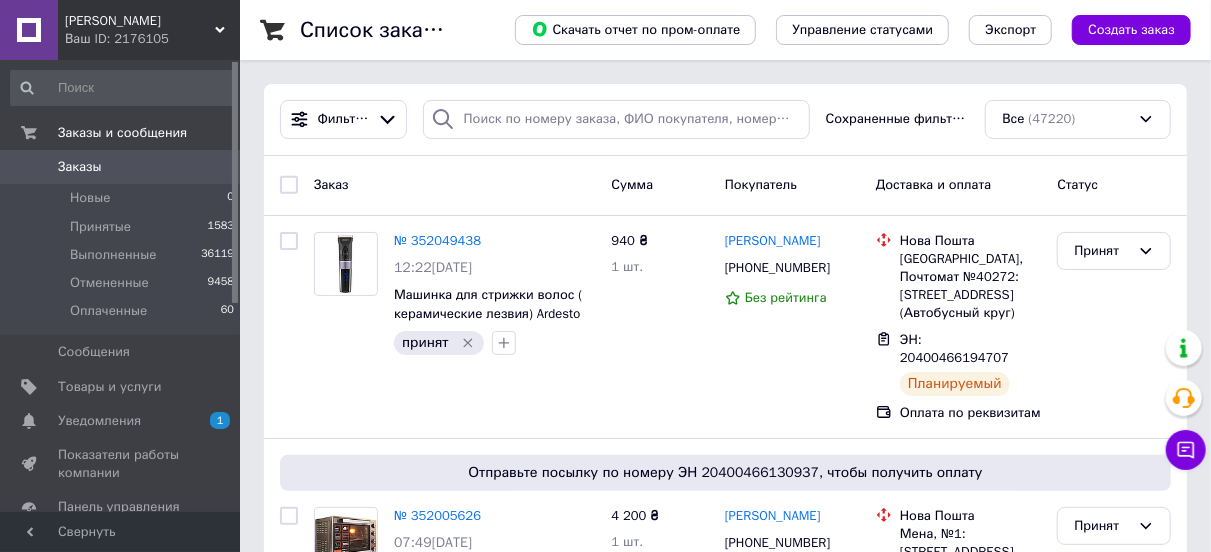 click on "Заказы" at bounding box center (80, 167) 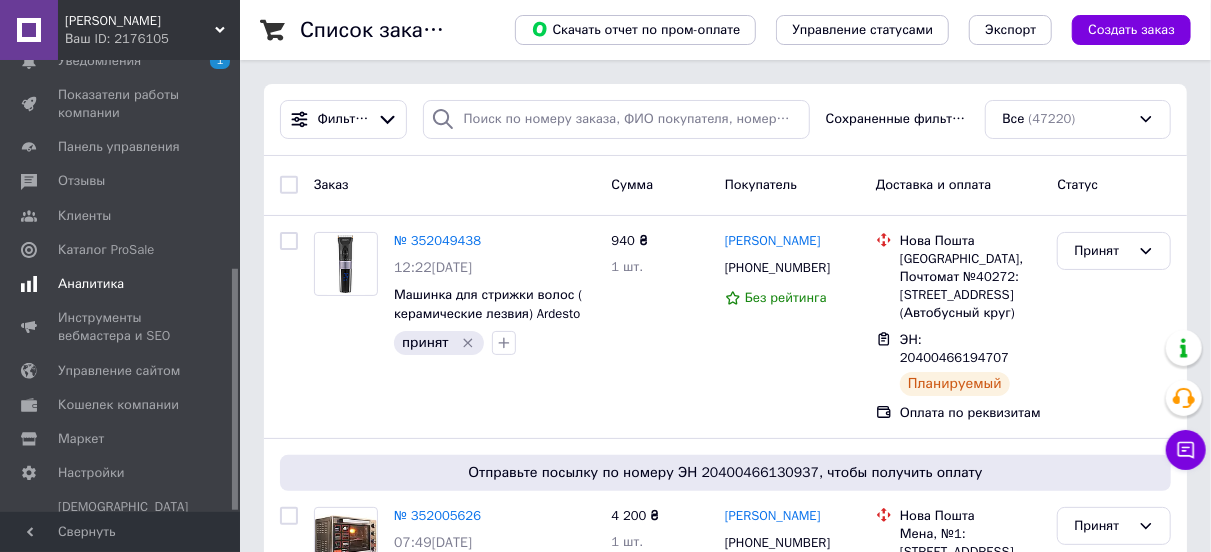 scroll, scrollTop: 390, scrollLeft: 0, axis: vertical 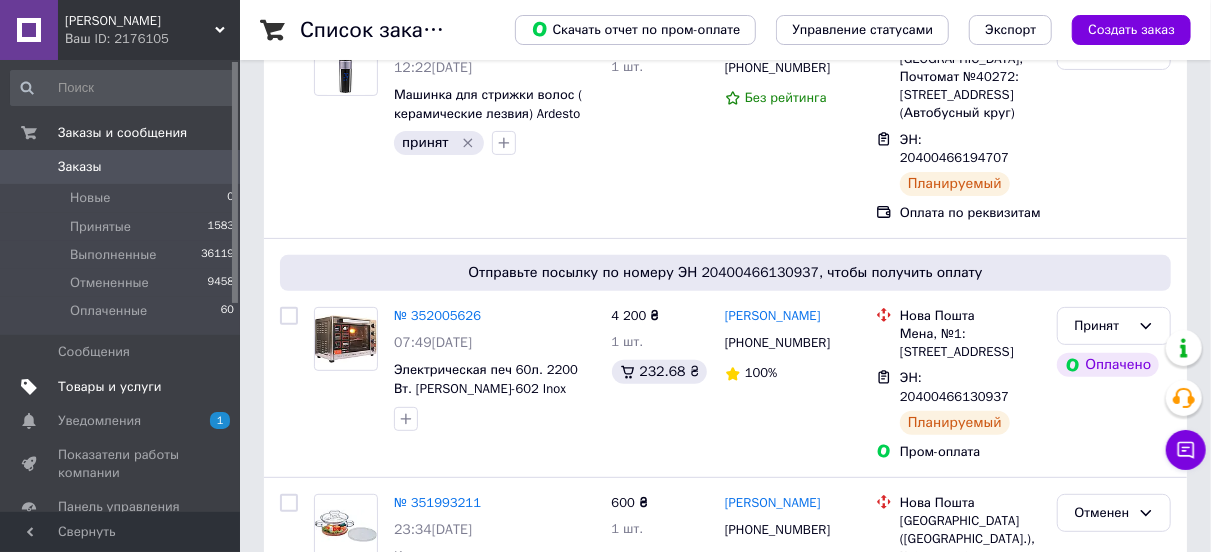 click on "Товары и услуги" at bounding box center (110, 387) 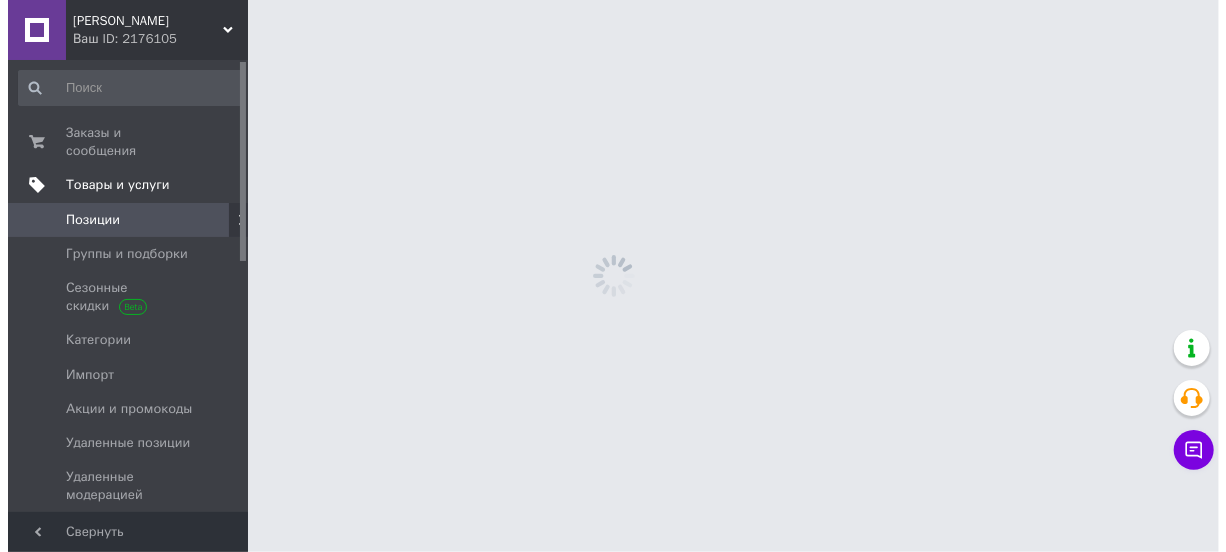 scroll, scrollTop: 0, scrollLeft: 0, axis: both 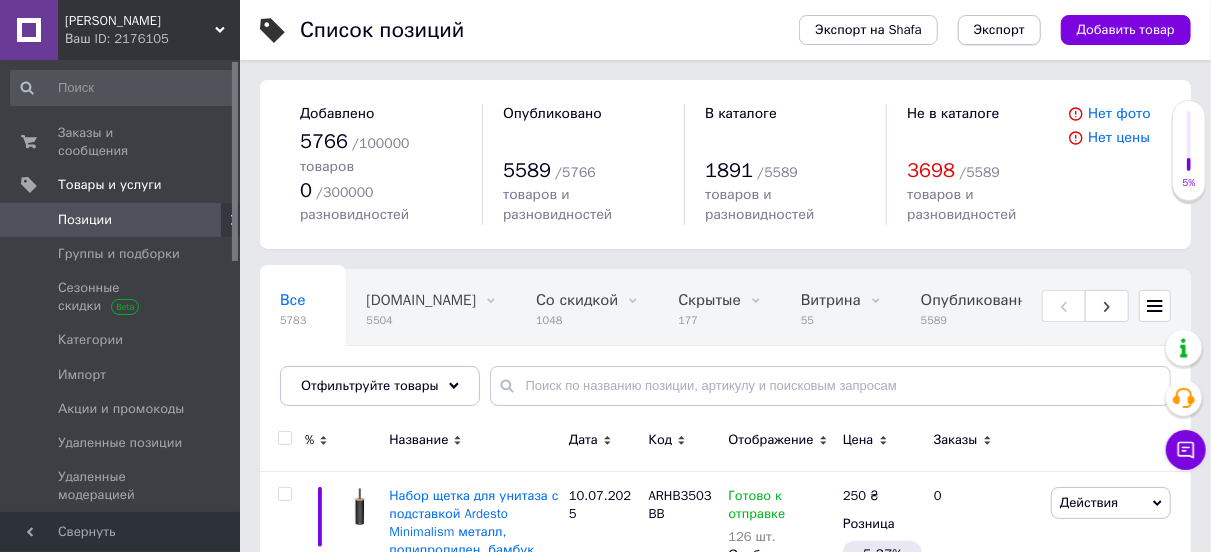 click on "Экспорт" at bounding box center (999, 30) 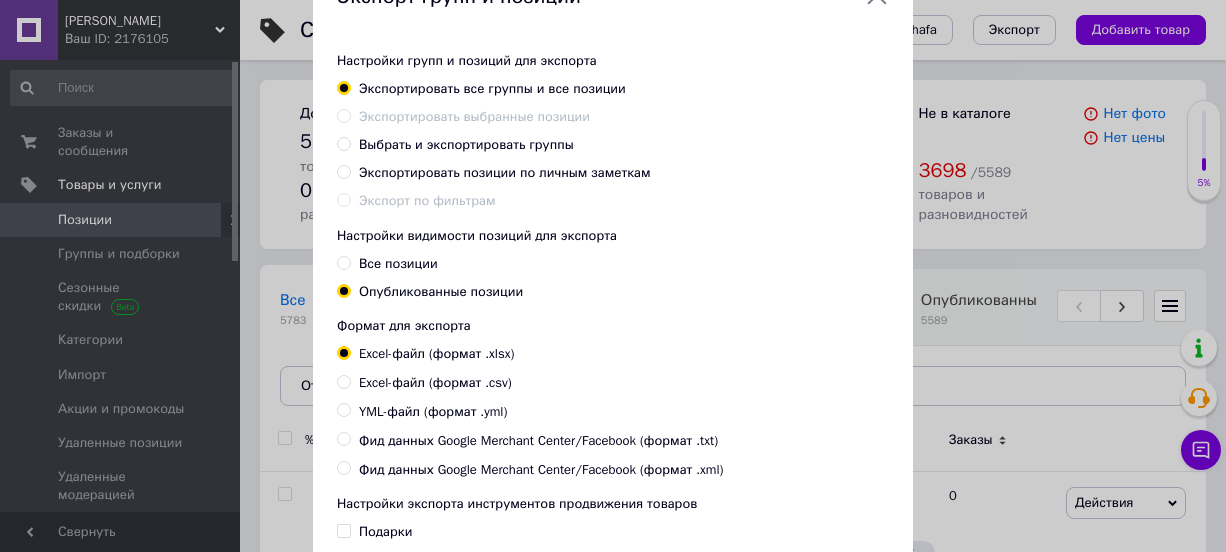 scroll, scrollTop: 100, scrollLeft: 0, axis: vertical 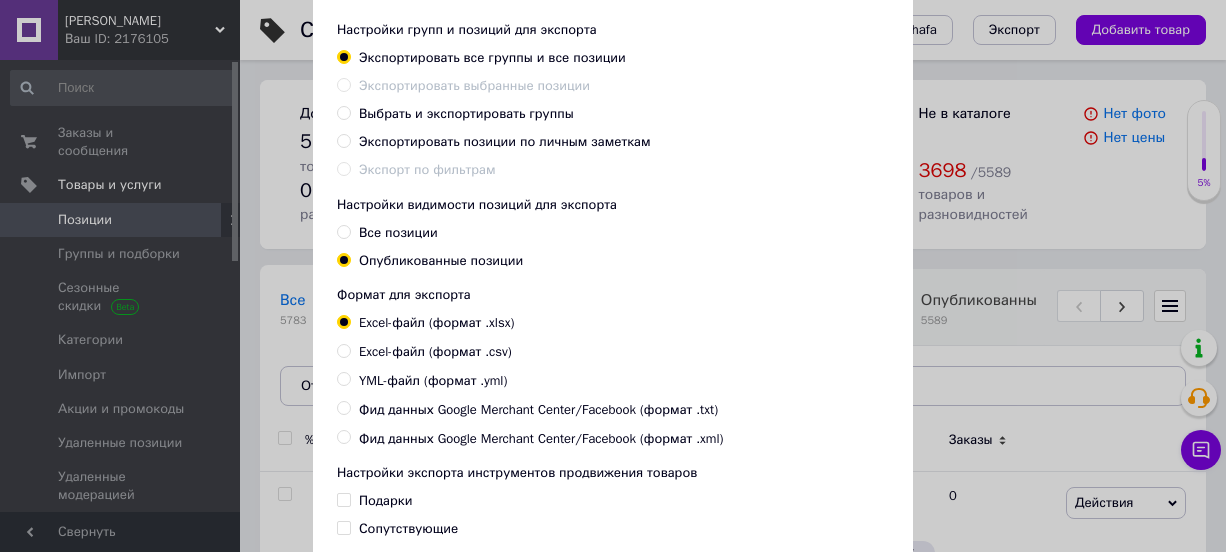 click on "Выбрать и экспортировать группы" at bounding box center [343, 112] 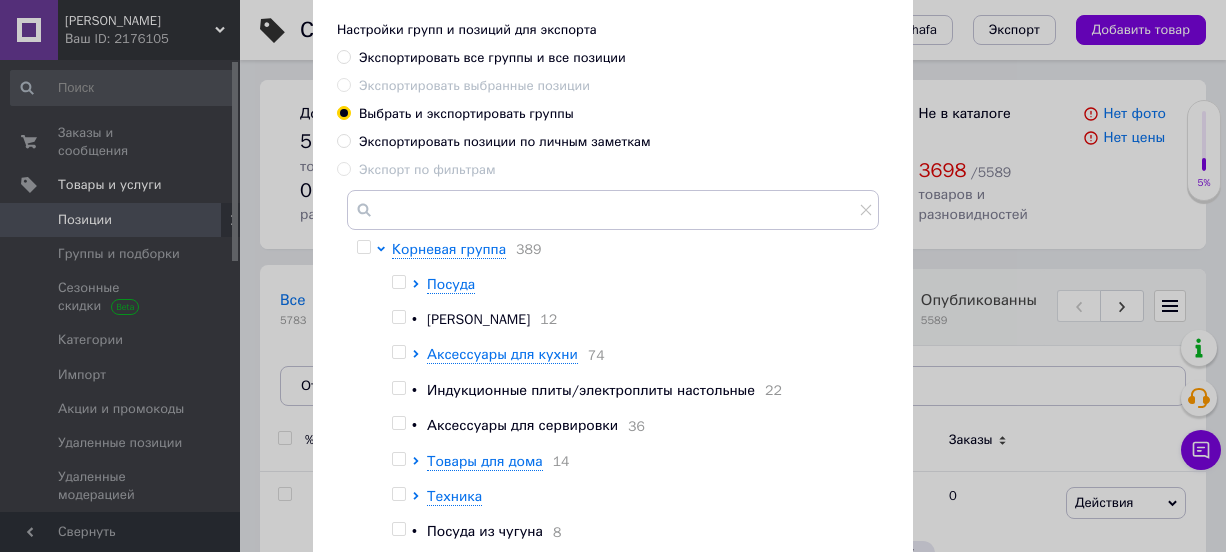 scroll, scrollTop: 200, scrollLeft: 0, axis: vertical 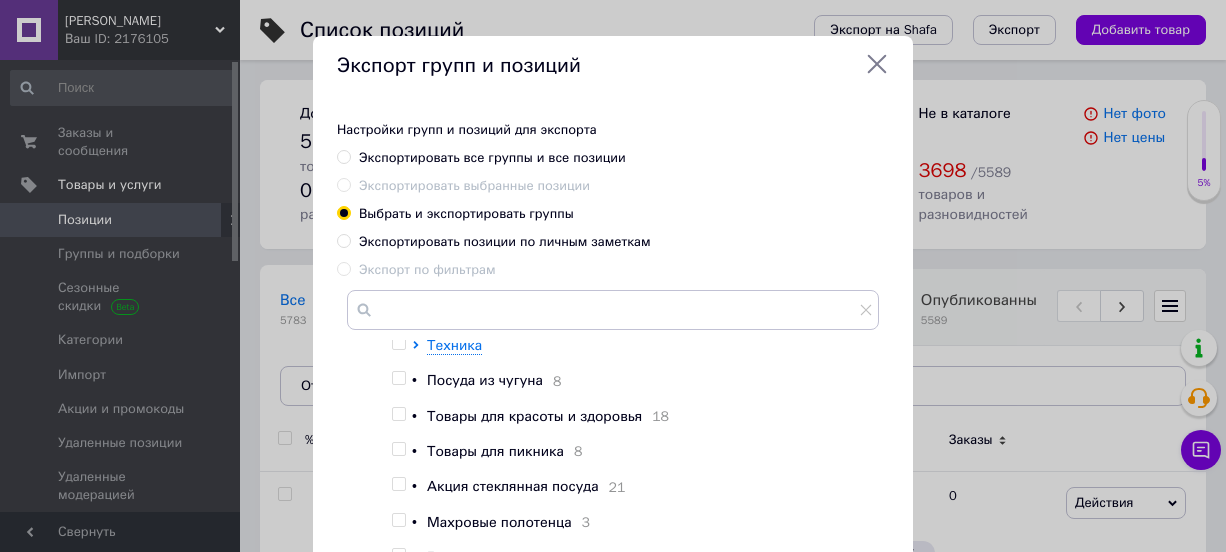 click 